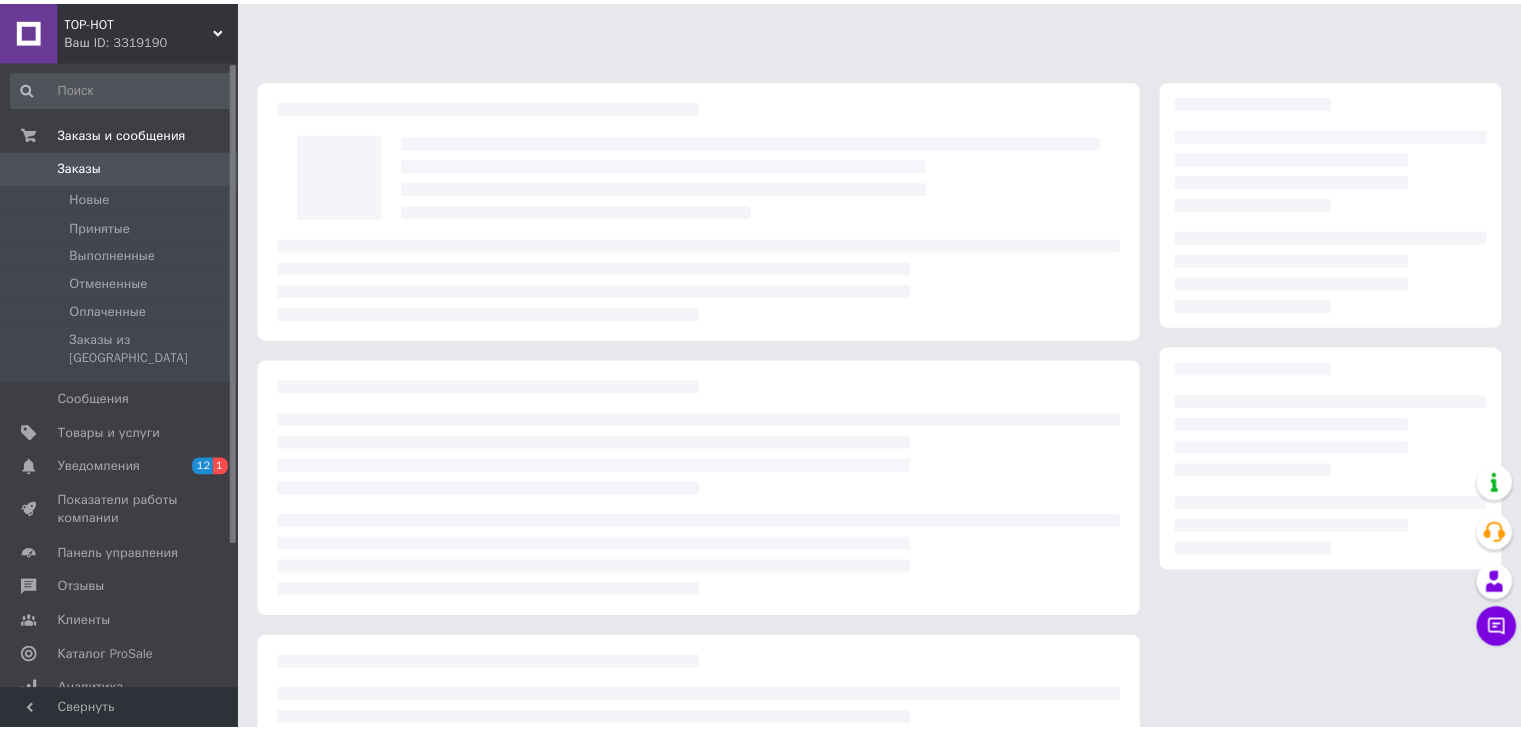 scroll, scrollTop: 0, scrollLeft: 0, axis: both 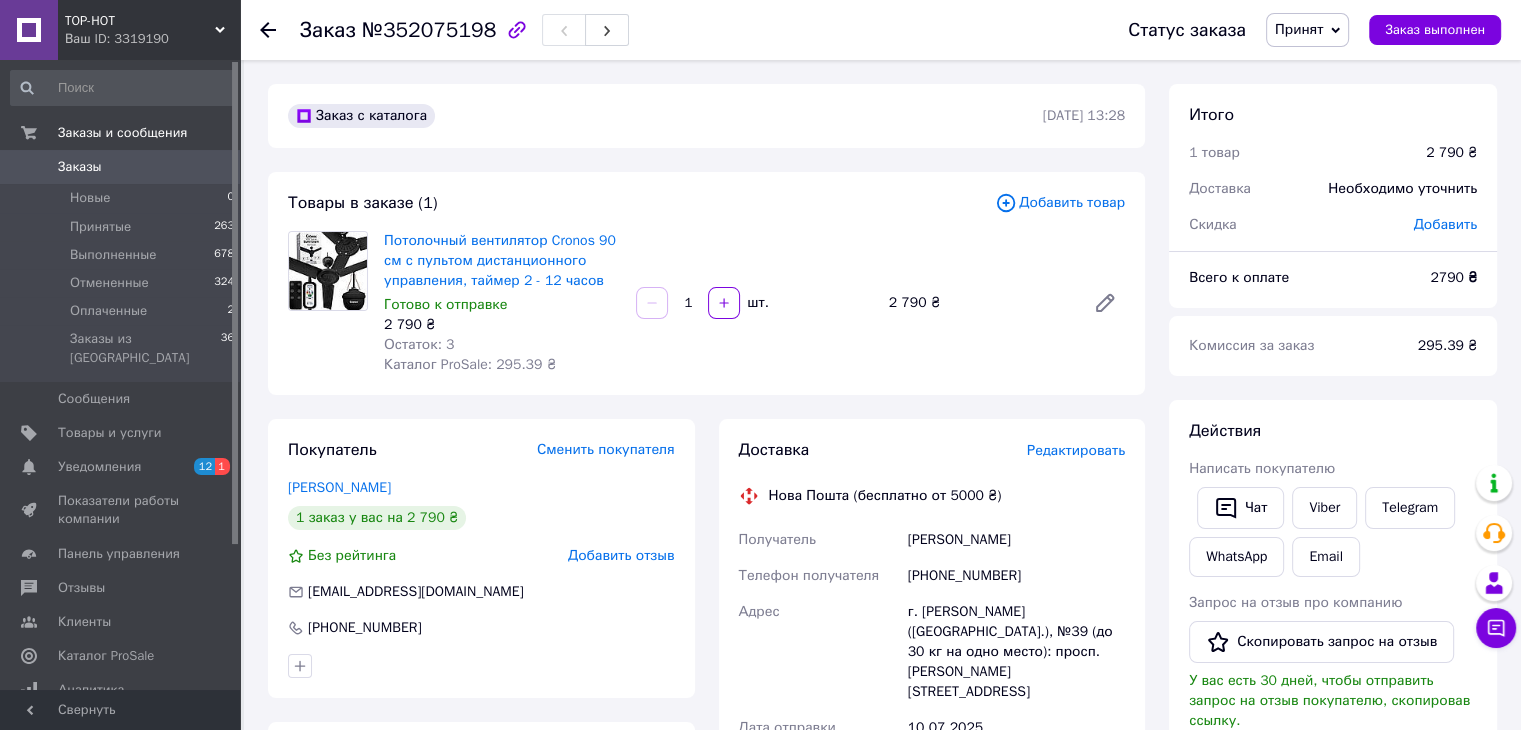 click on "Принят" at bounding box center [1299, 29] 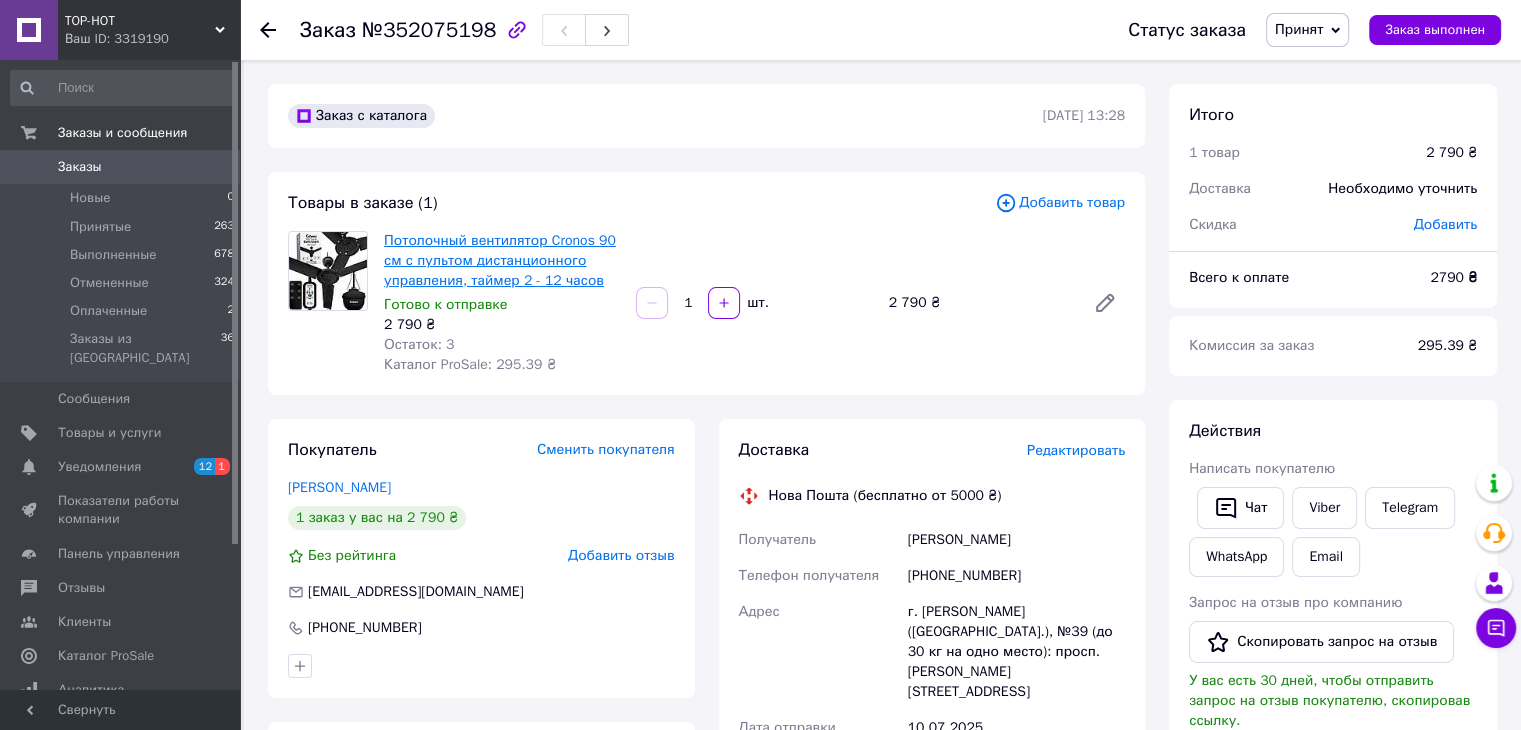 click on "Потолочный вентилятор Cronos 90 см с пультом дистанционного управления,  таймер 2 -  12 часов" at bounding box center (500, 260) 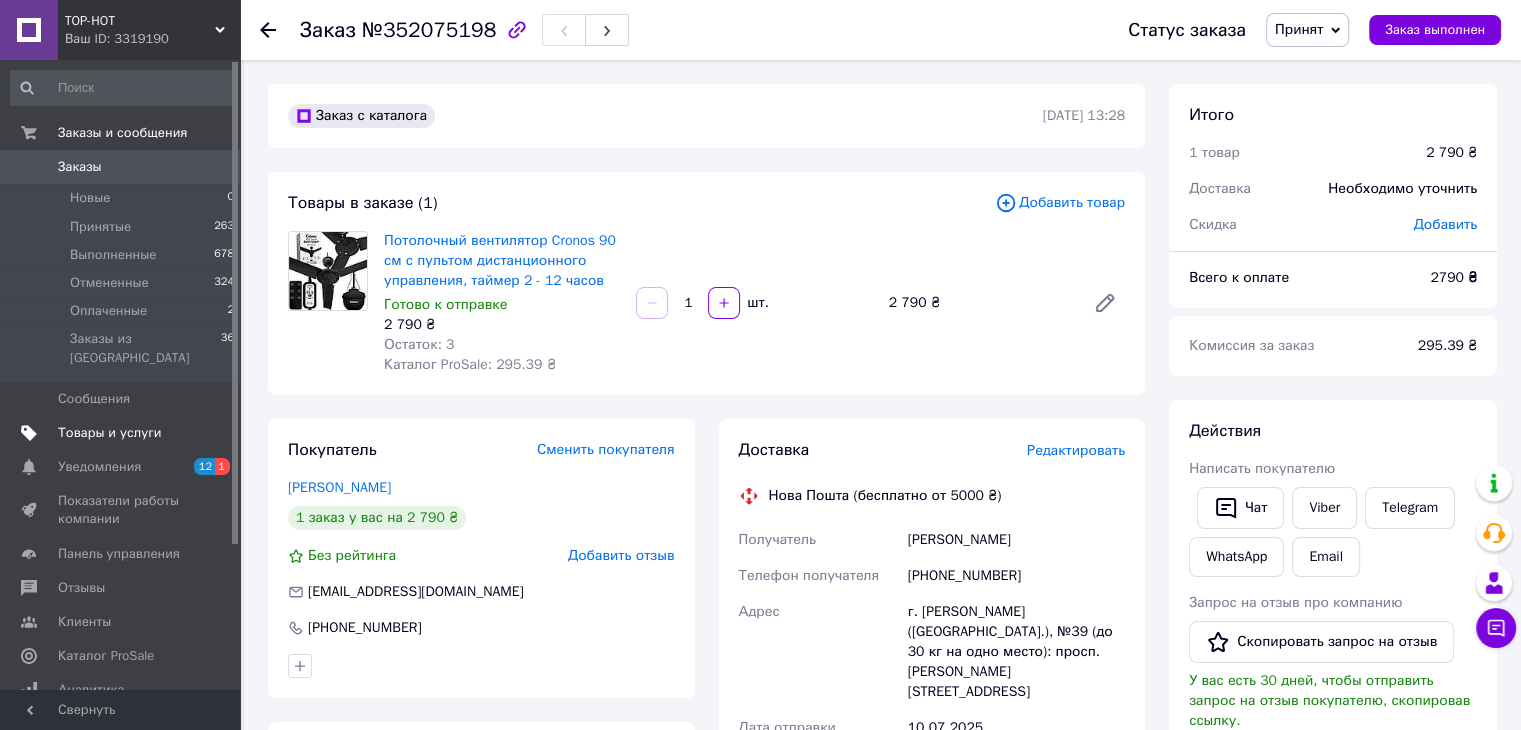 click on "Товары и услуги" at bounding box center [110, 433] 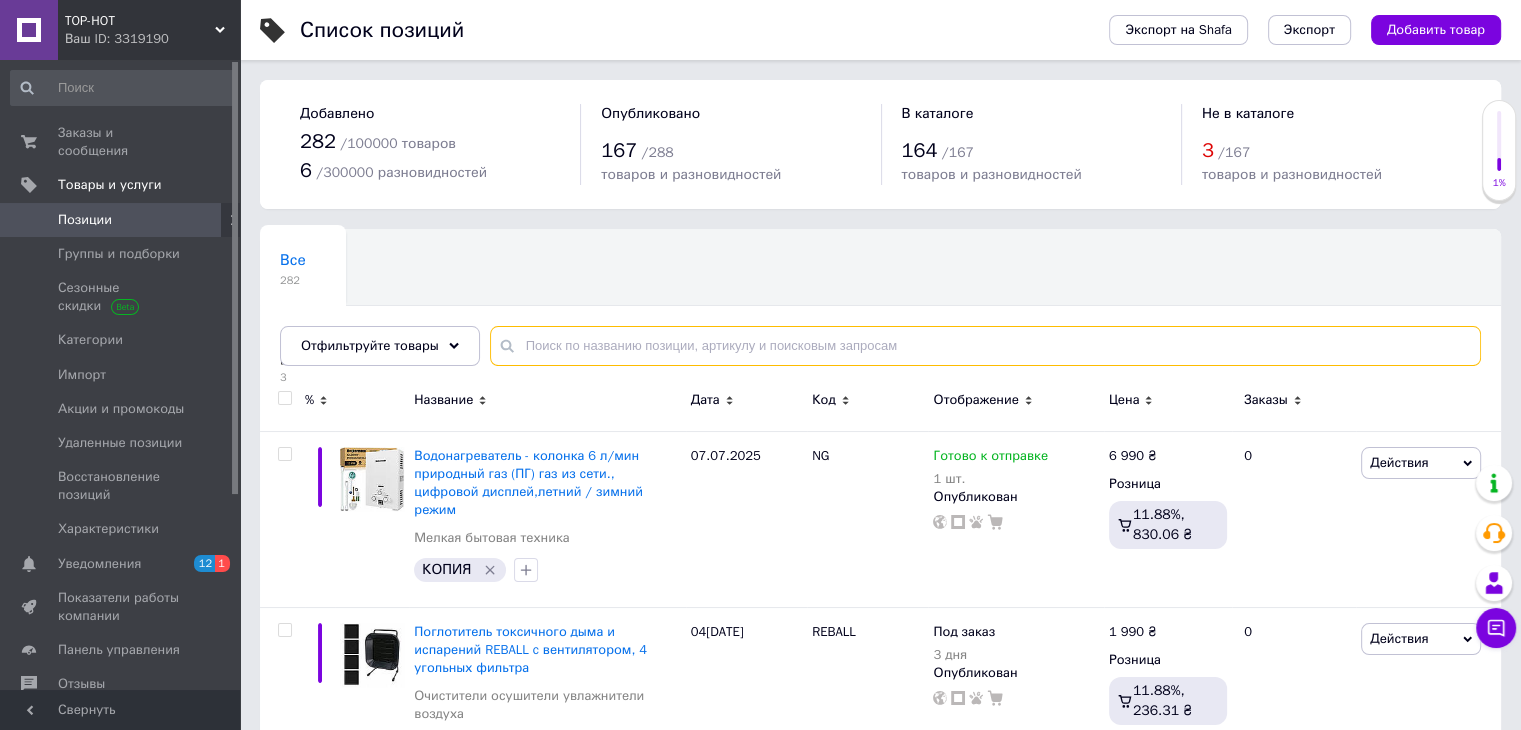 click at bounding box center (985, 346) 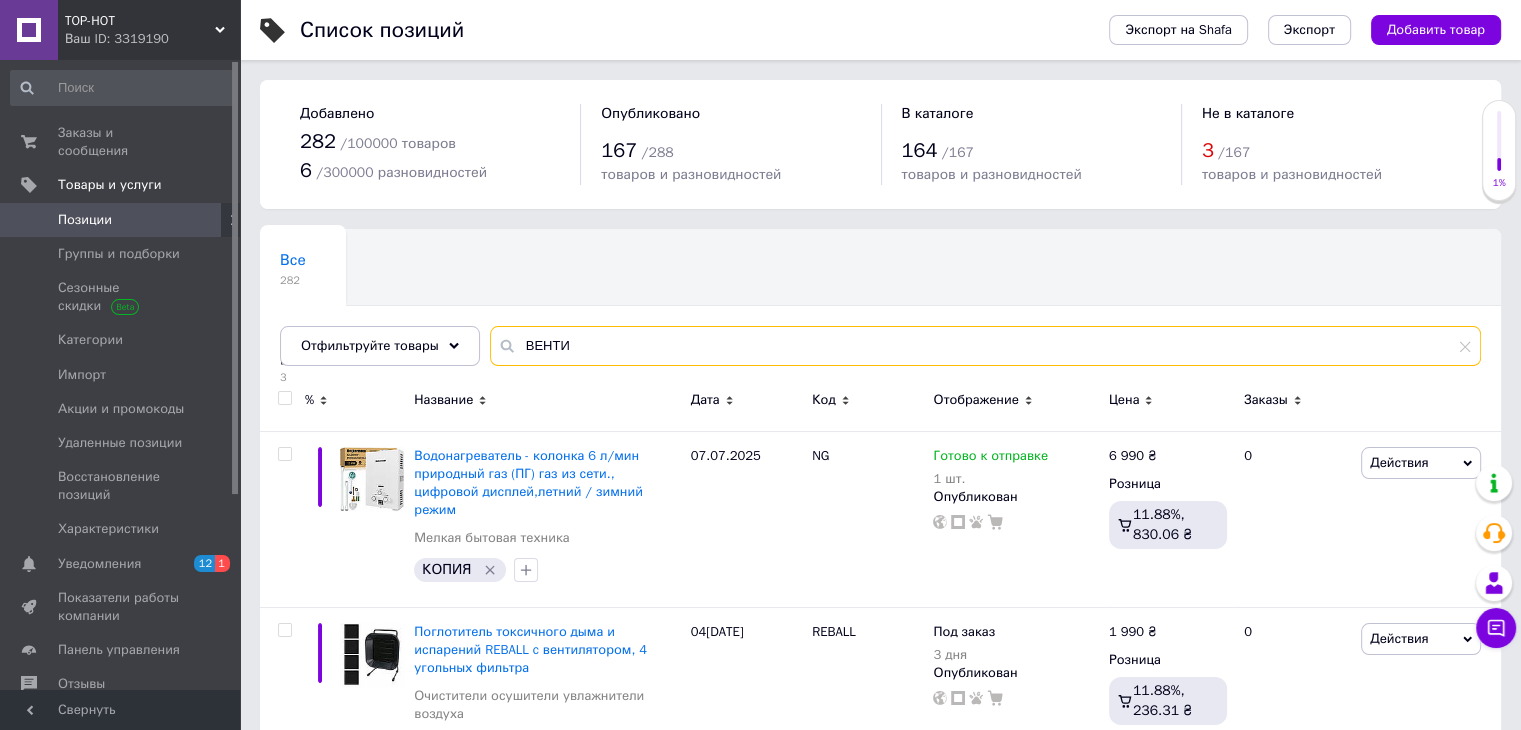 type on "ВЕНТИ" 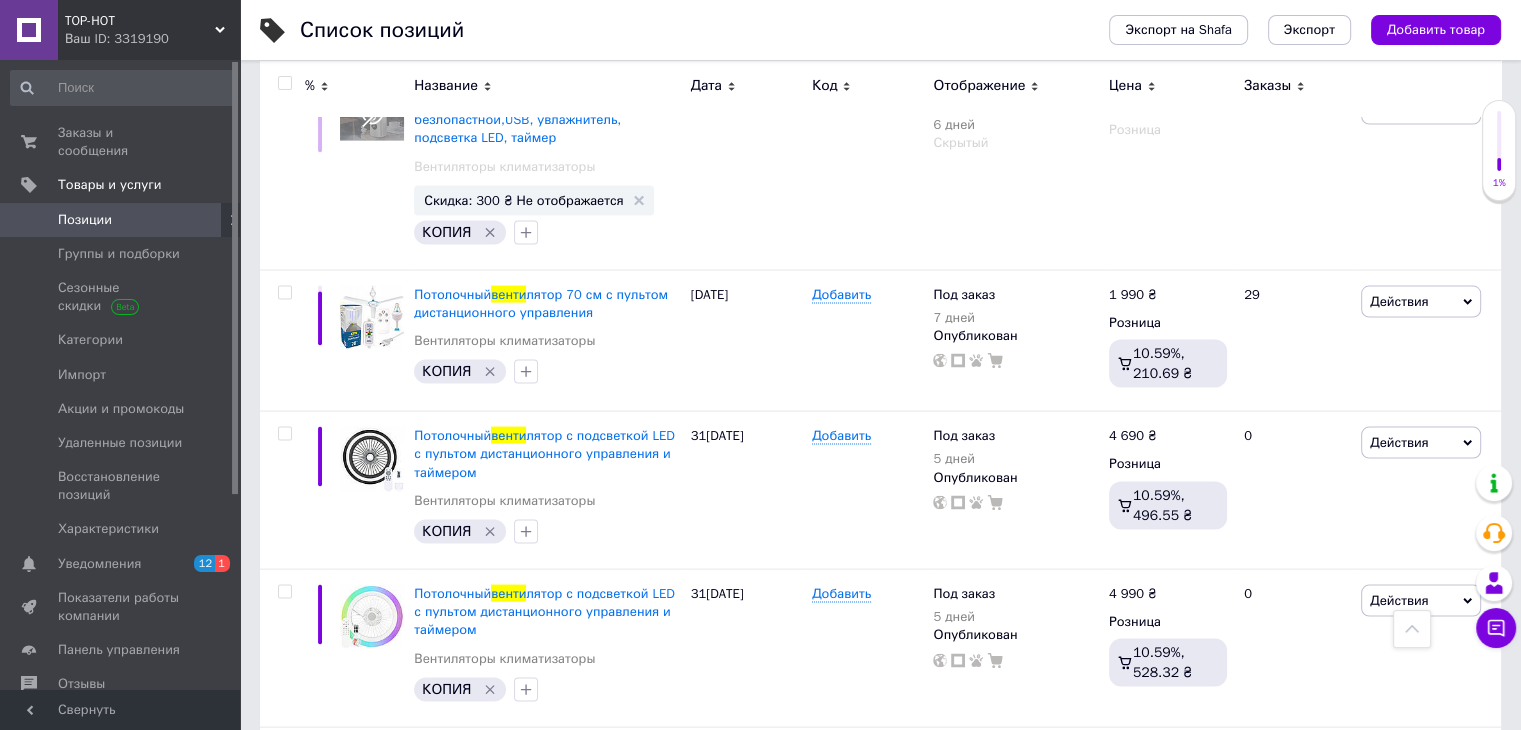 scroll, scrollTop: 0, scrollLeft: 0, axis: both 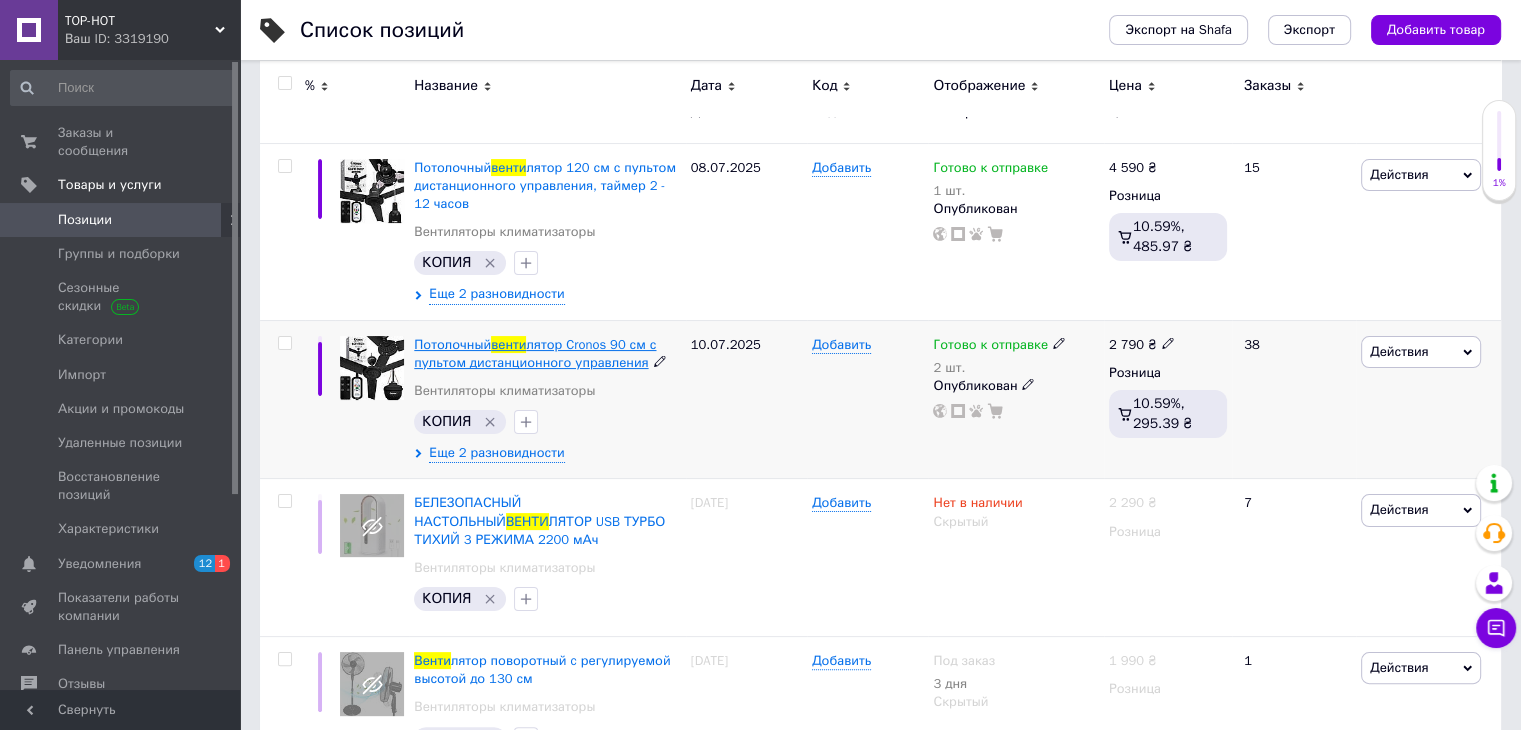click on "лятор Cronos 90 см с пультом дистанционного управления" at bounding box center [535, 353] 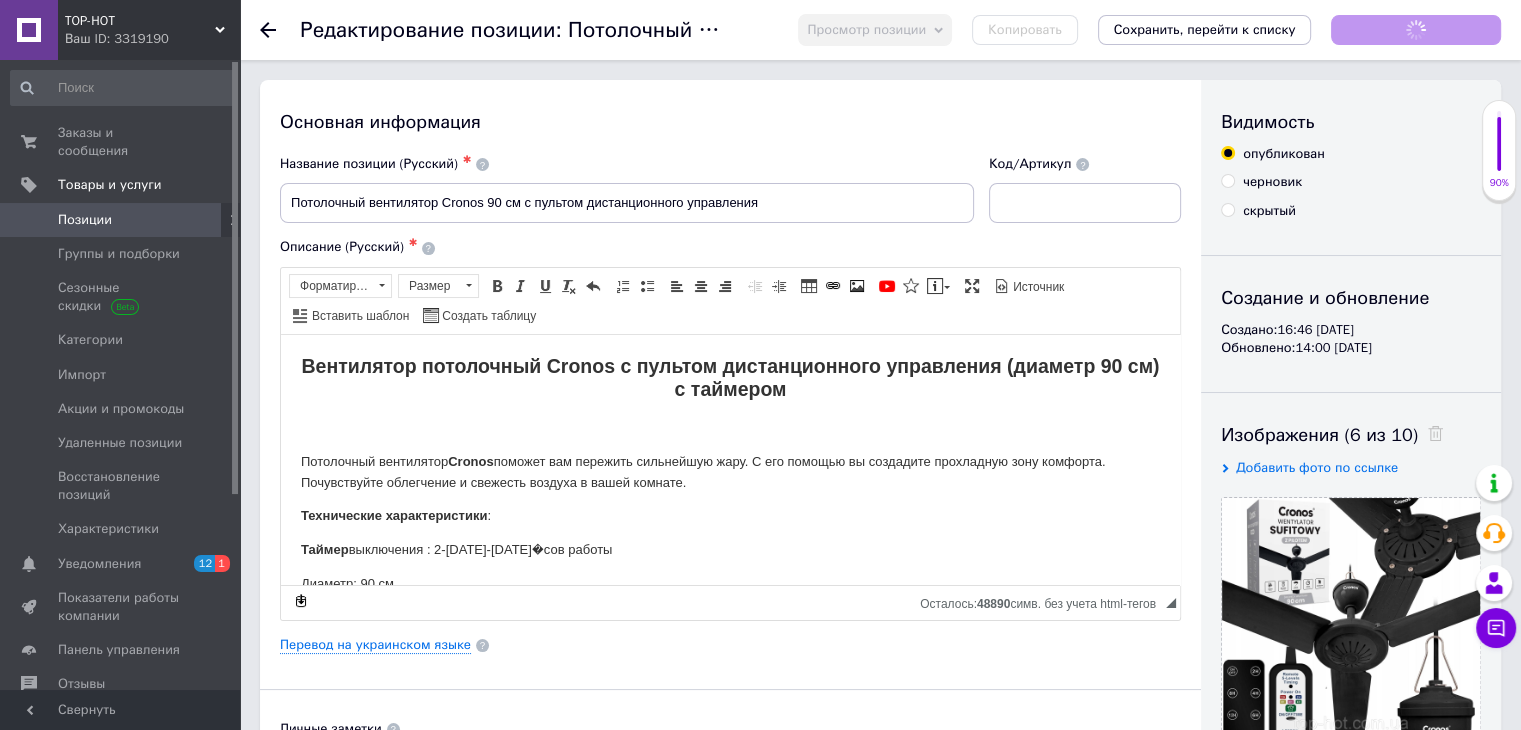 scroll, scrollTop: 0, scrollLeft: 0, axis: both 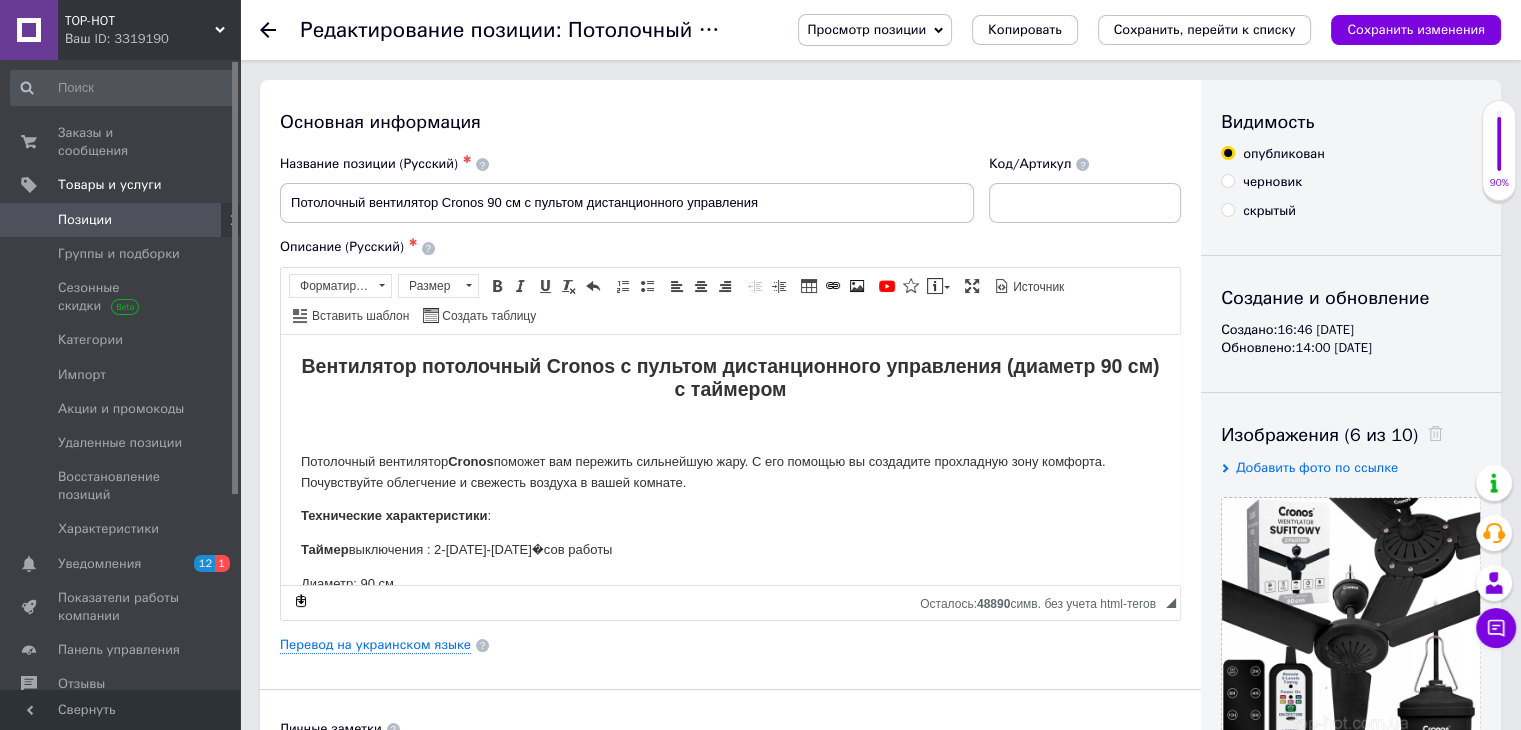 click on "Просмотр позиции" at bounding box center [866, 29] 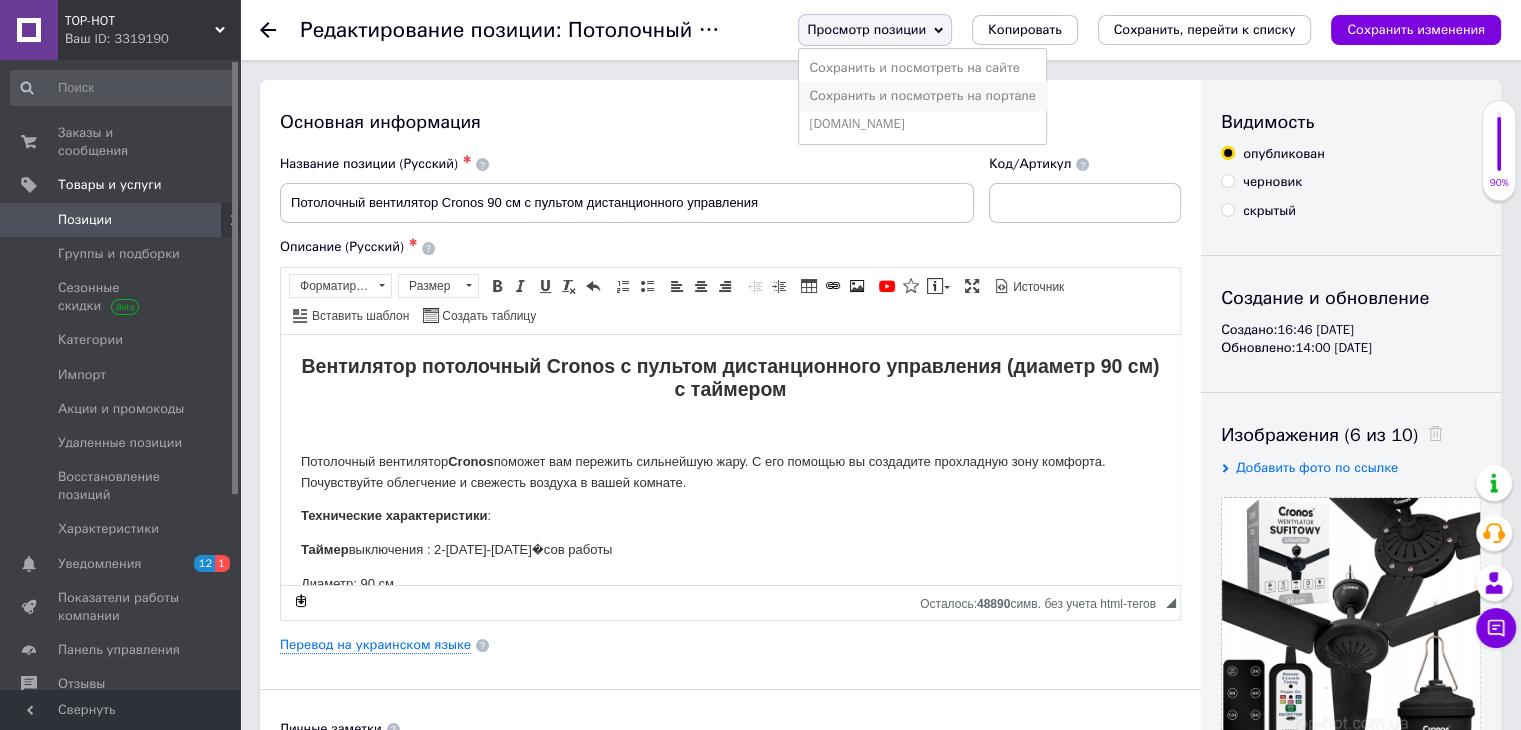 click on "Сохранить и посмотреть на портале" at bounding box center (922, 96) 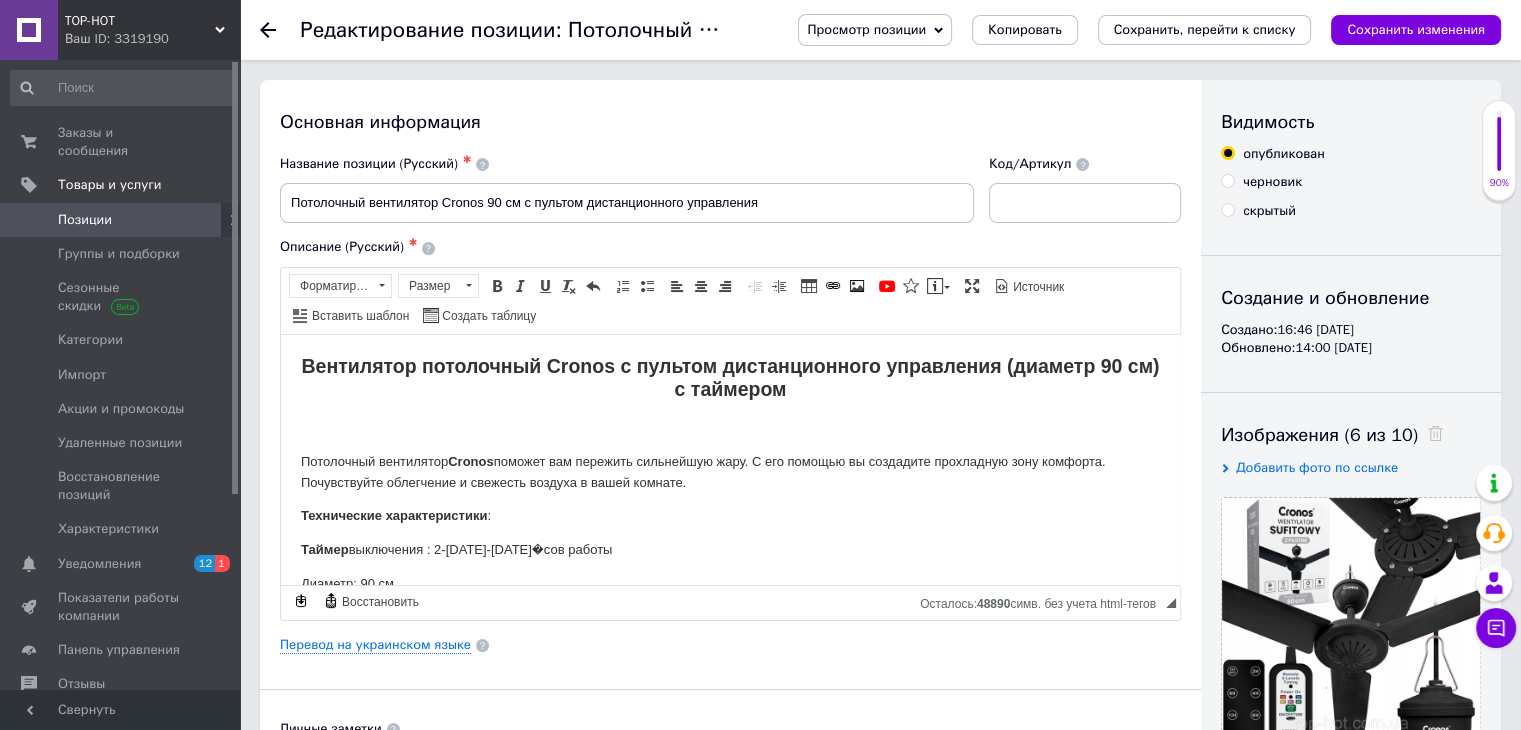 click 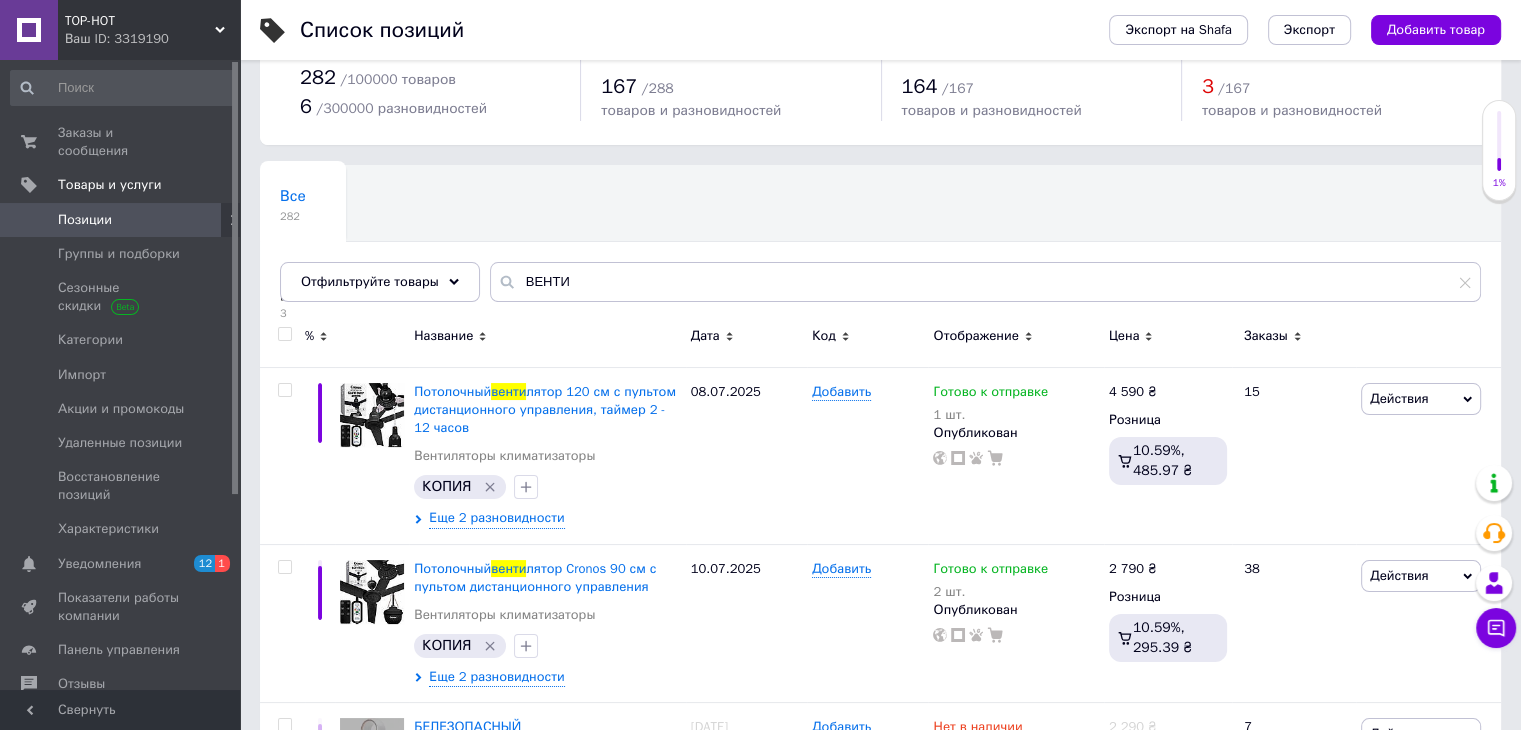 scroll, scrollTop: 48, scrollLeft: 0, axis: vertical 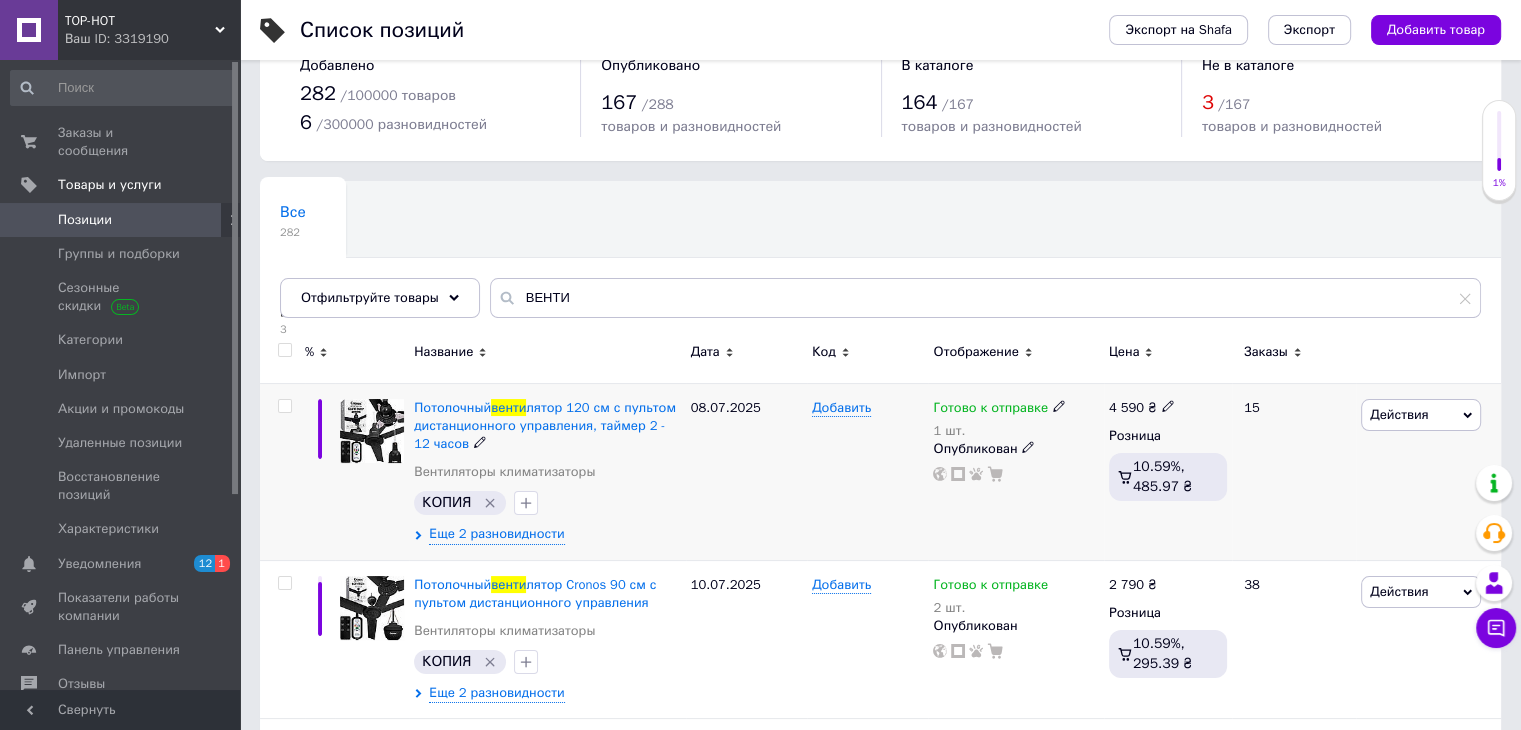 click 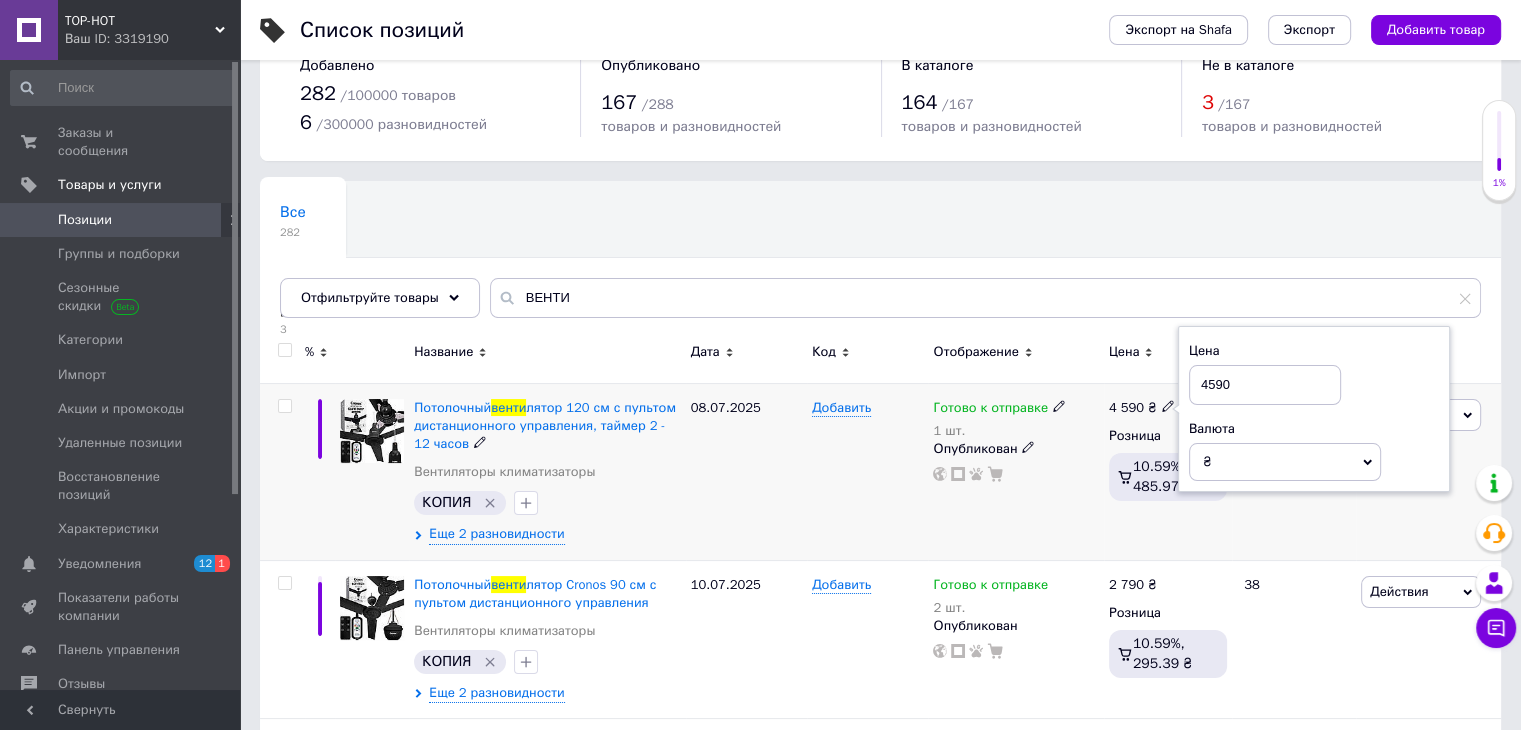 click on "4590" at bounding box center [1265, 385] 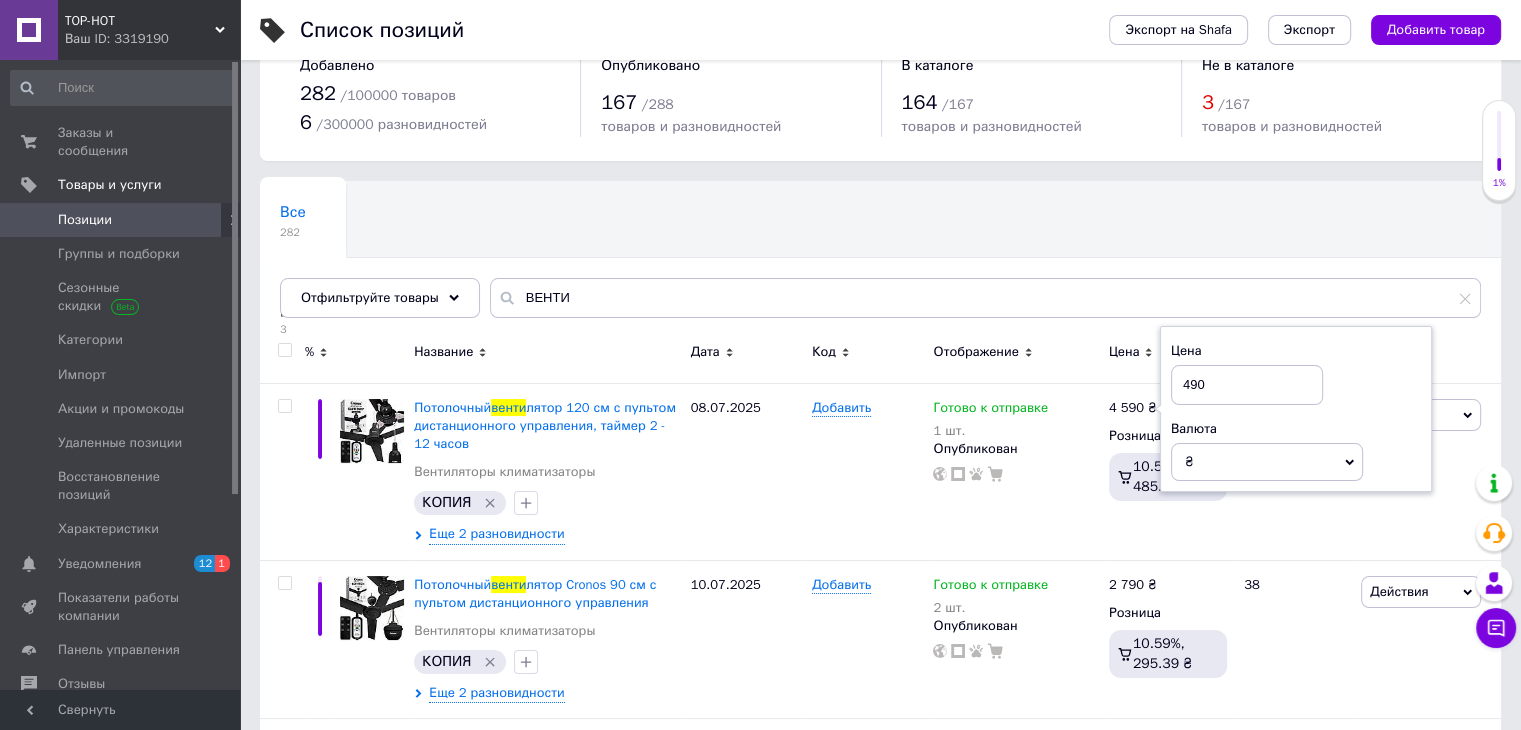 type on "4590" 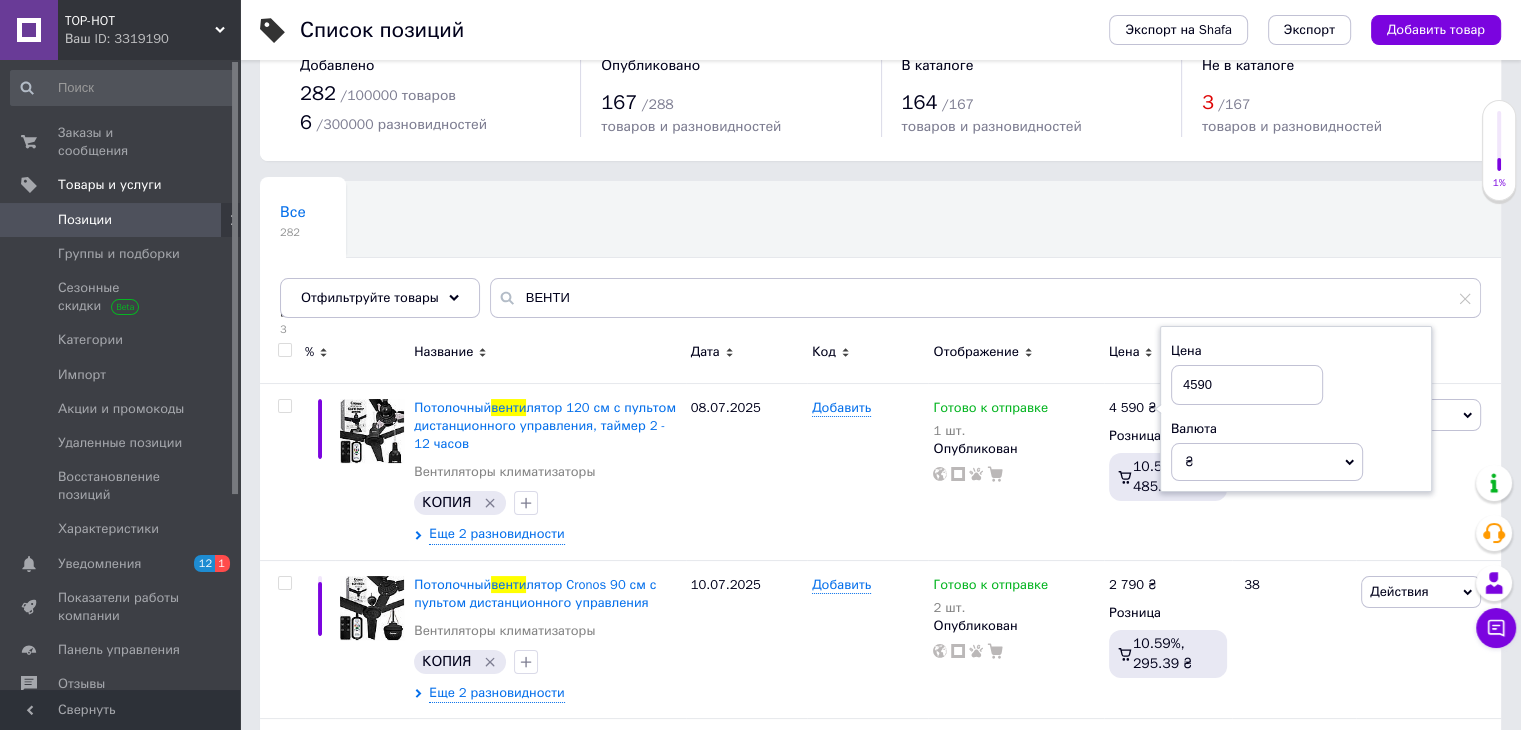 click on "Все 282 Не показываются в [GEOGRAPHIC_DATA]... 3 Удалить Редактировать Ok Отфильтровано...  Сохранить" at bounding box center [880, 259] 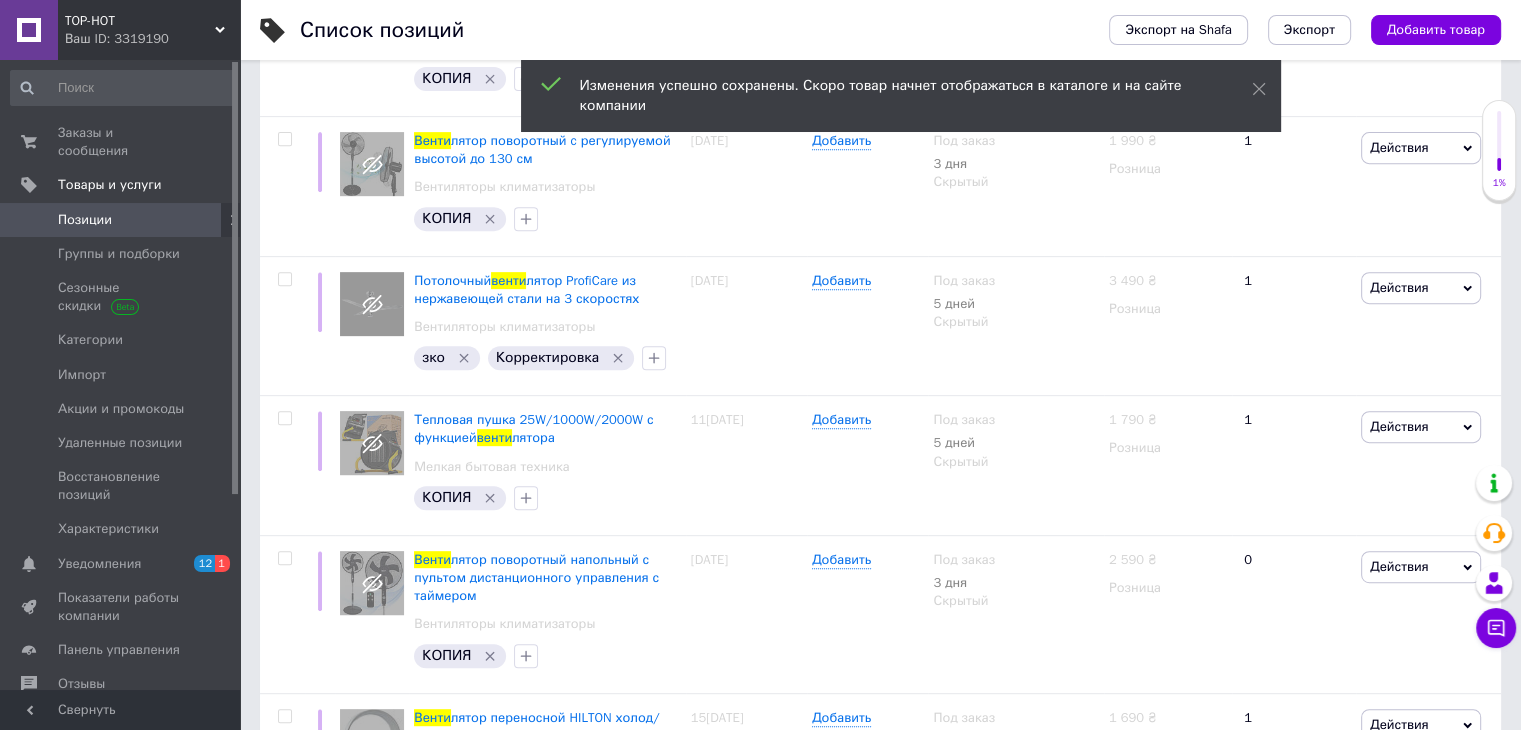 scroll, scrollTop: 799, scrollLeft: 0, axis: vertical 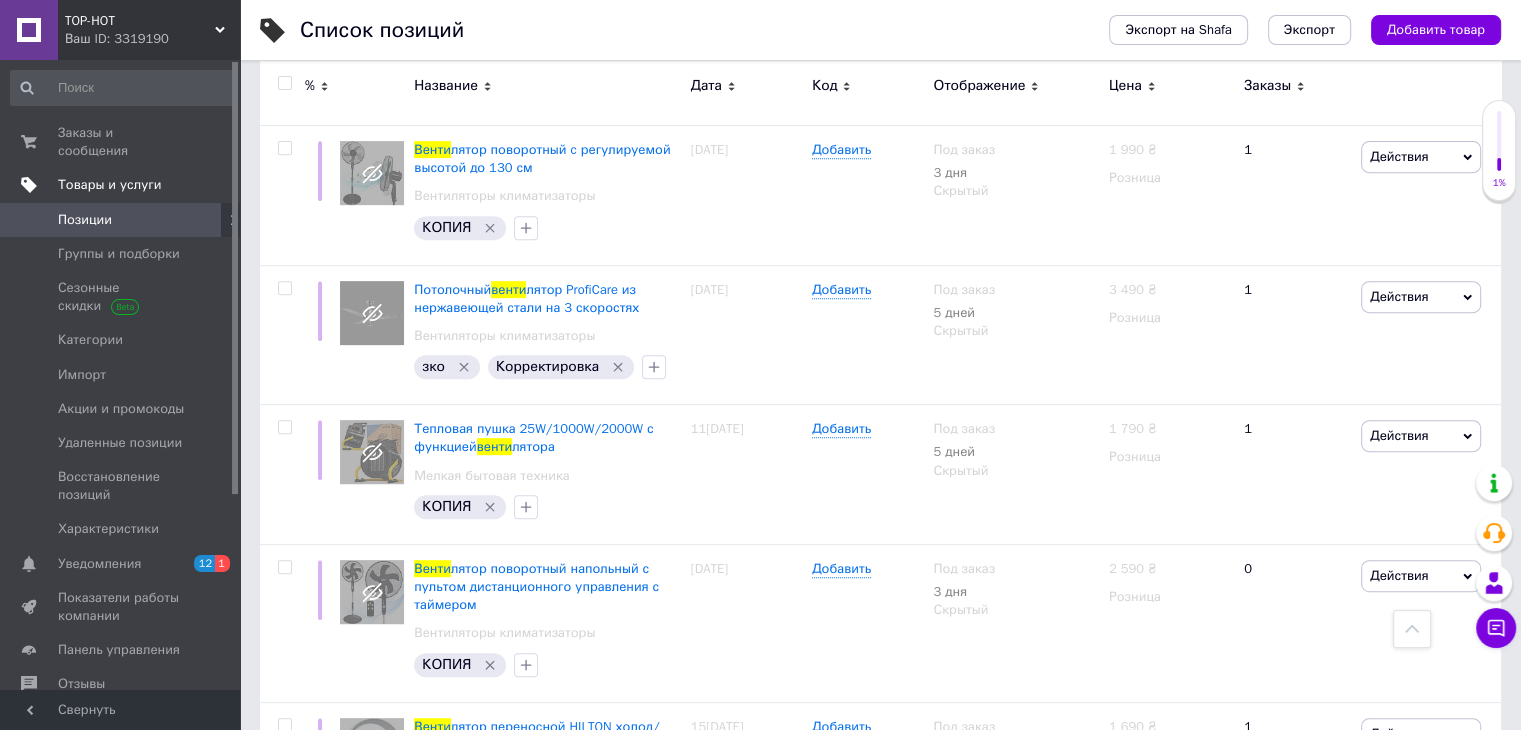 click on "Товары и услуги" at bounding box center (110, 185) 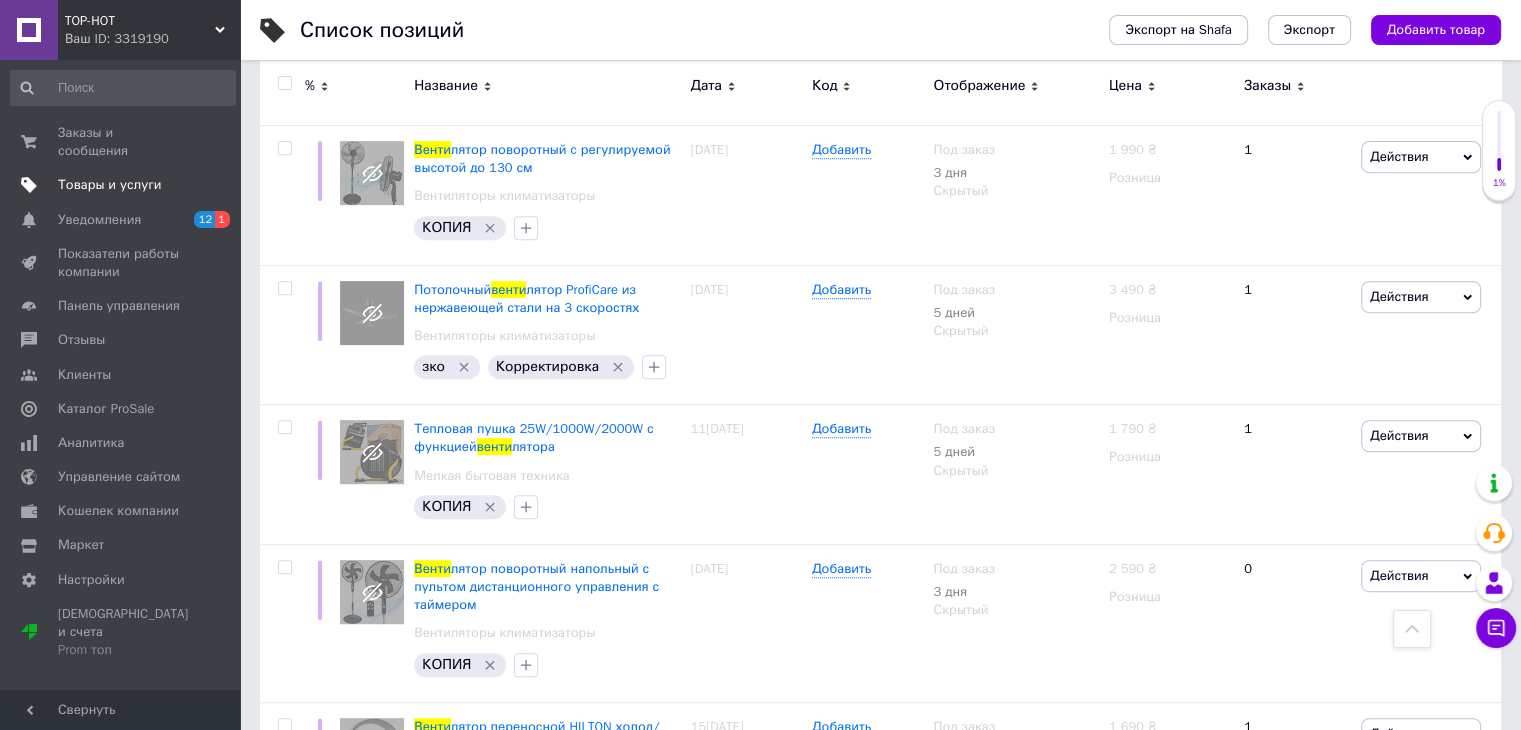 click on "Товары и услуги" at bounding box center [110, 185] 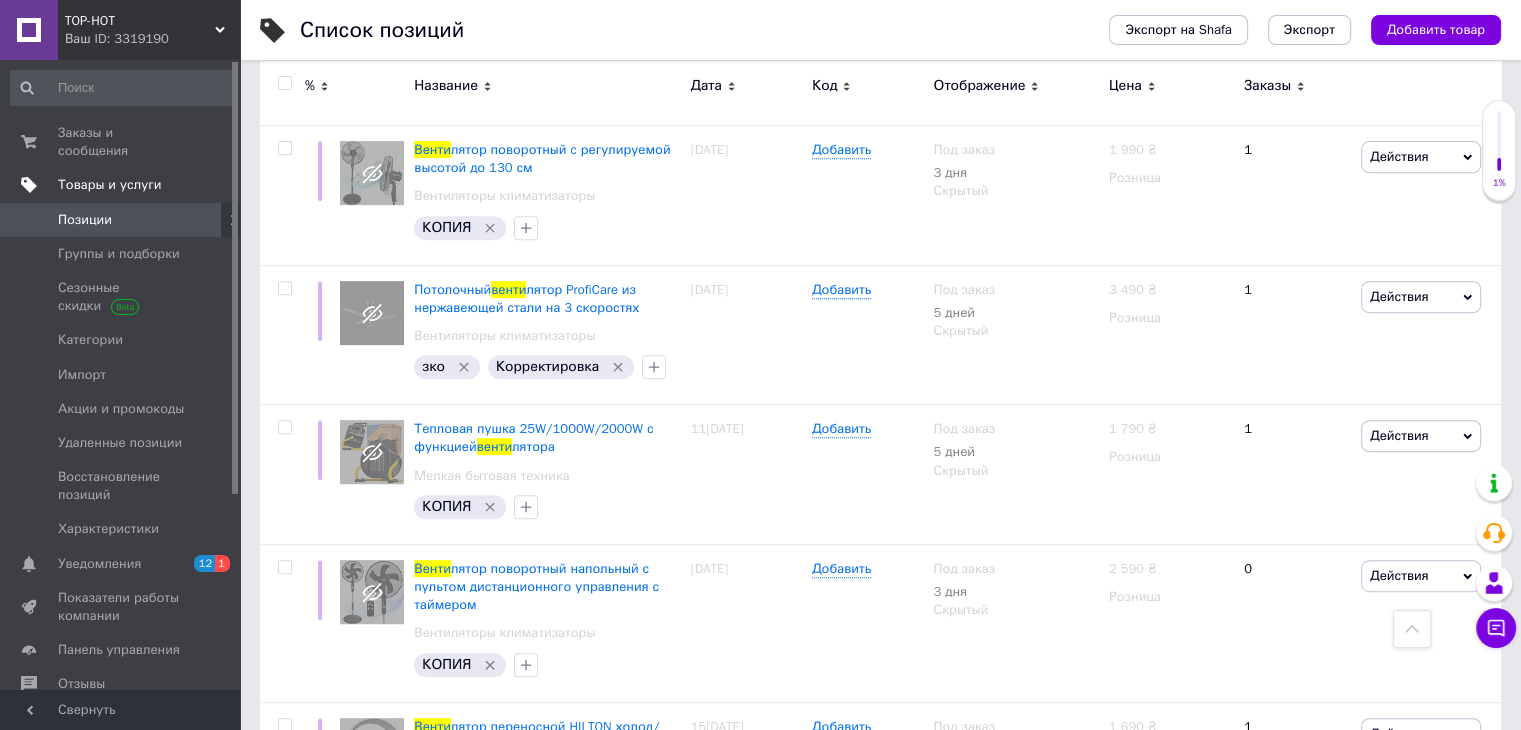 click on "Товары и услуги" at bounding box center [110, 185] 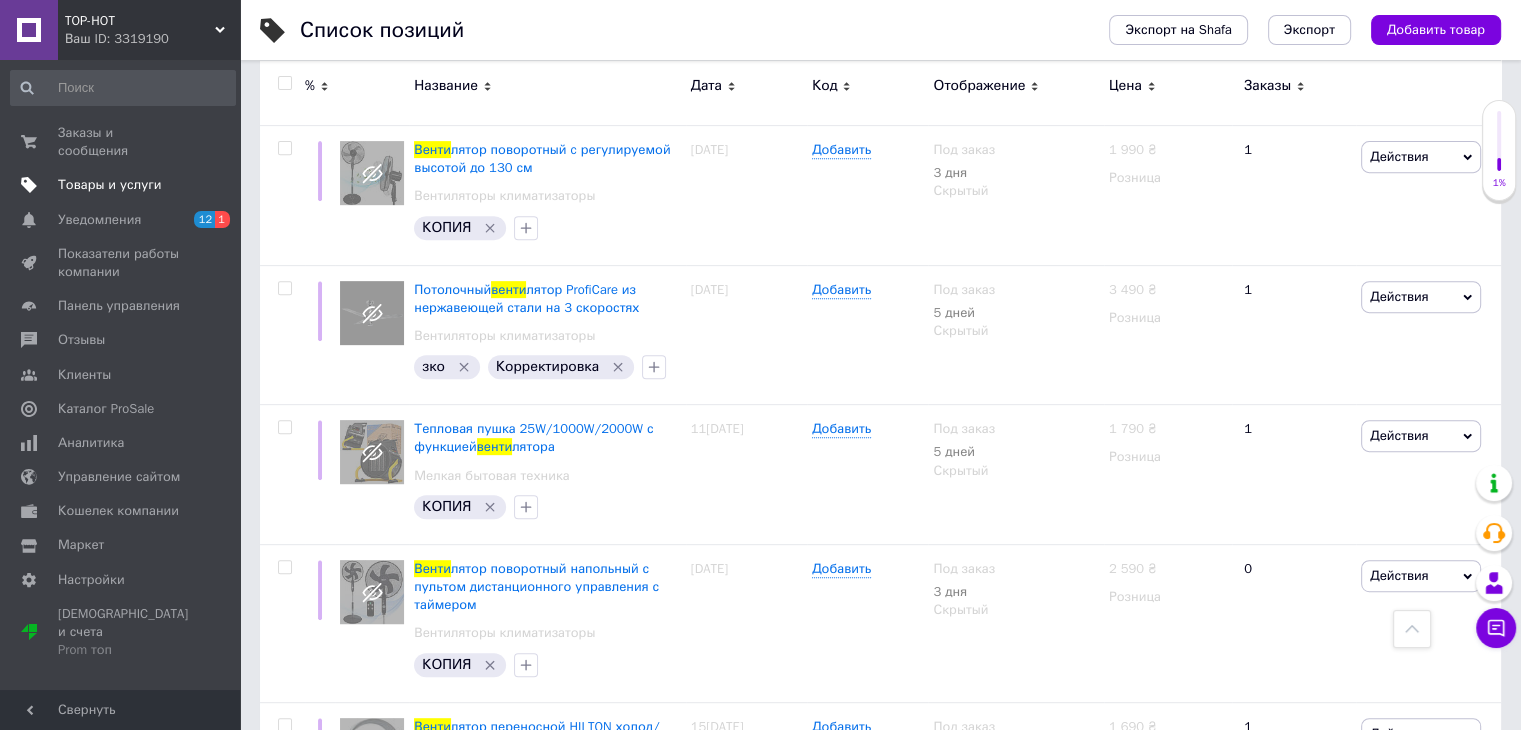 click on "Товары и услуги" at bounding box center (110, 185) 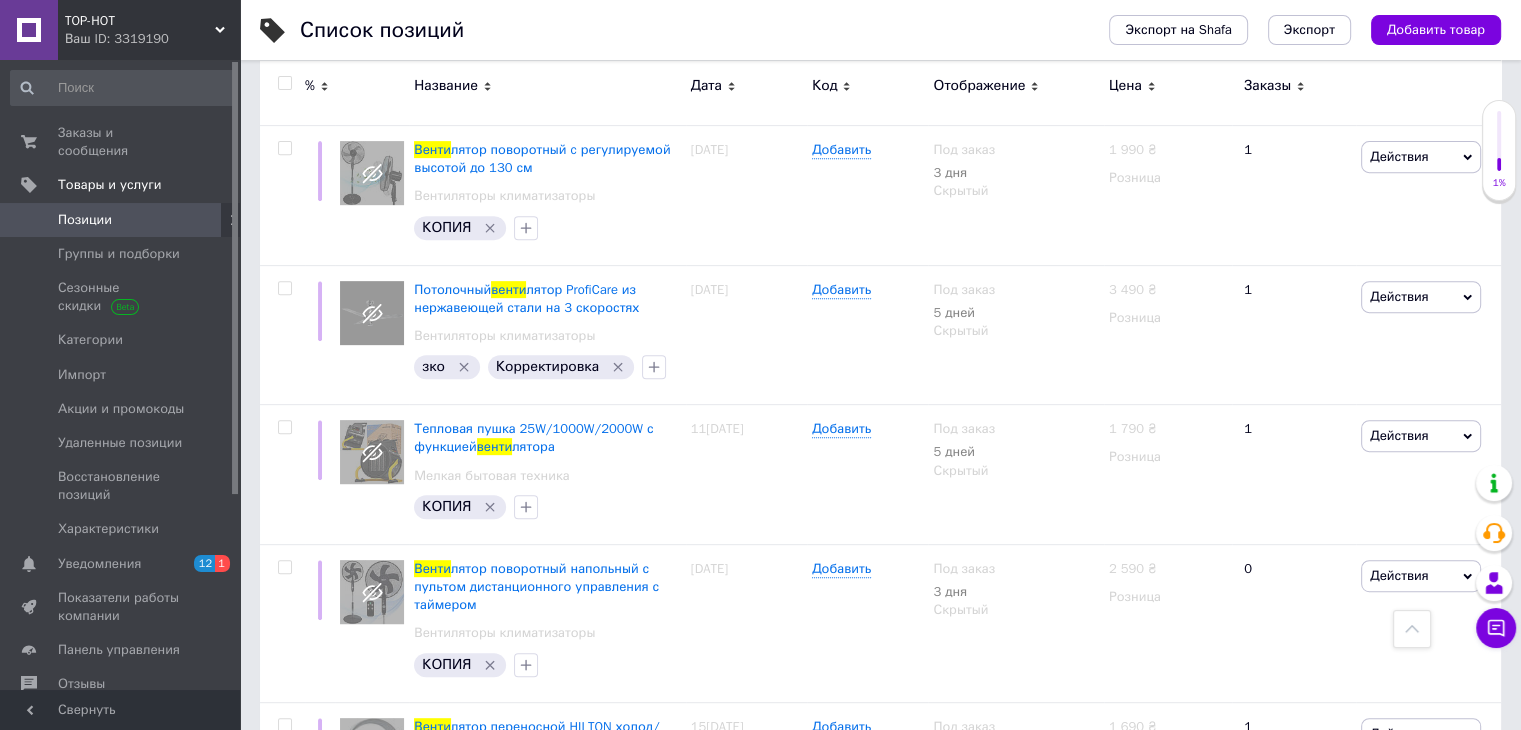 click on "Позиции" at bounding box center (85, 220) 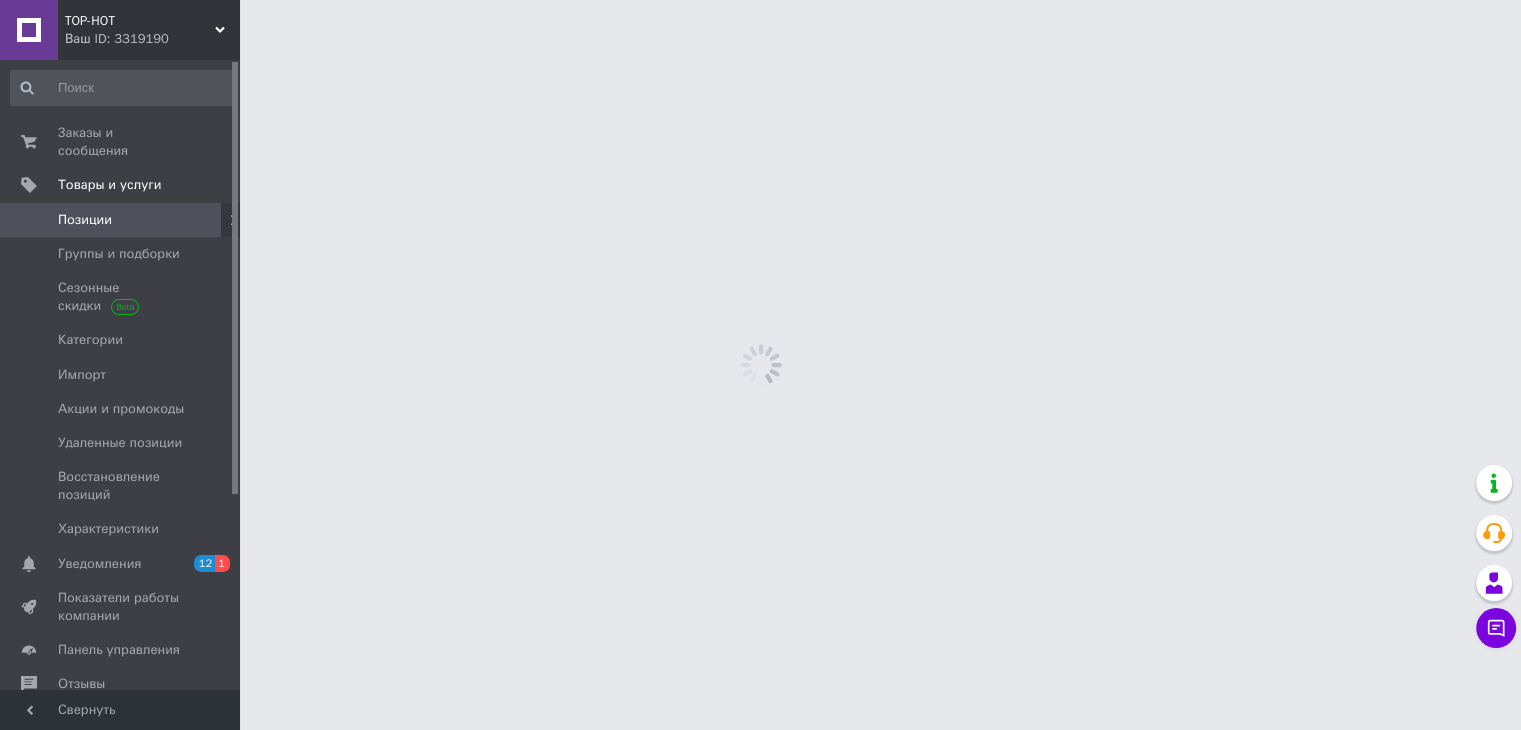 scroll, scrollTop: 0, scrollLeft: 0, axis: both 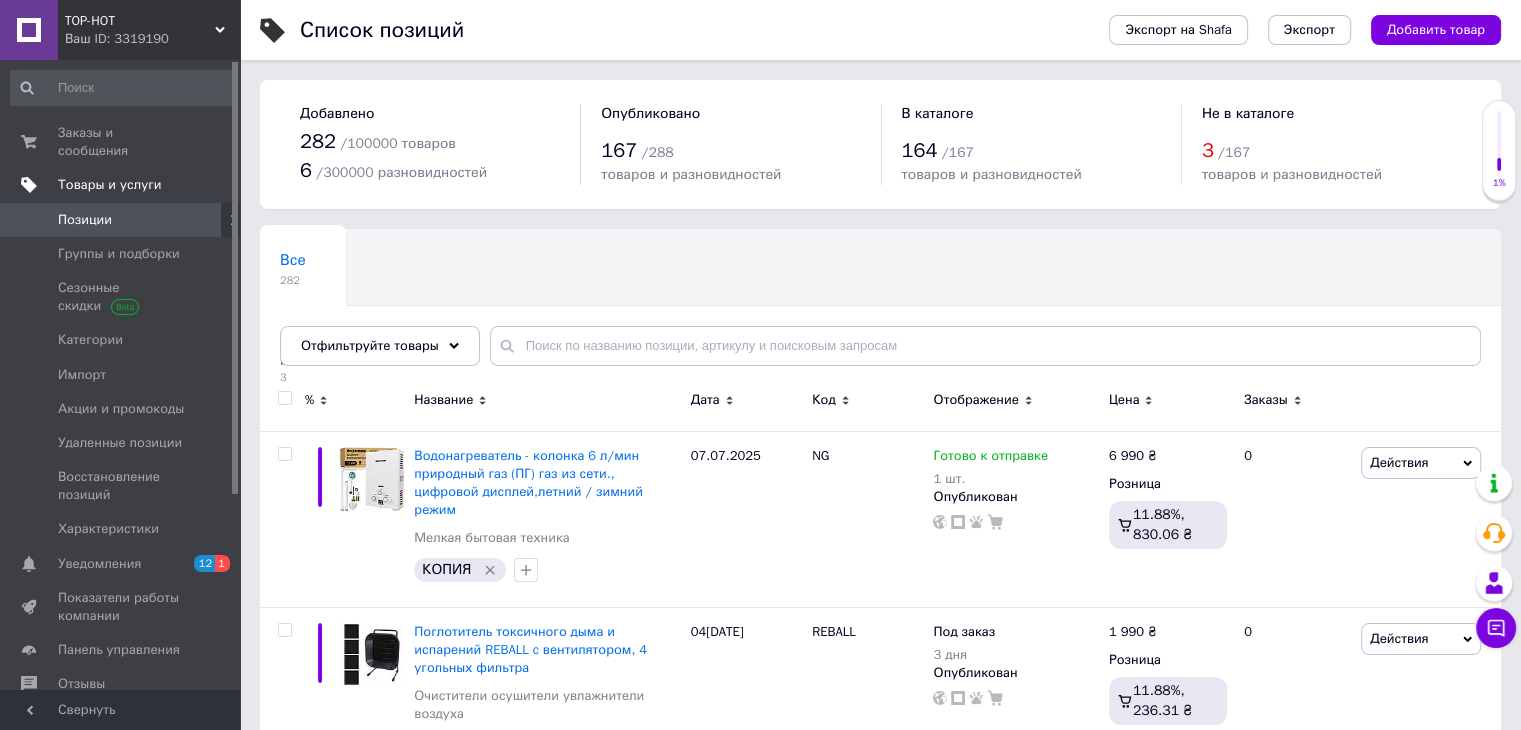 click on "Товары и услуги" at bounding box center [110, 185] 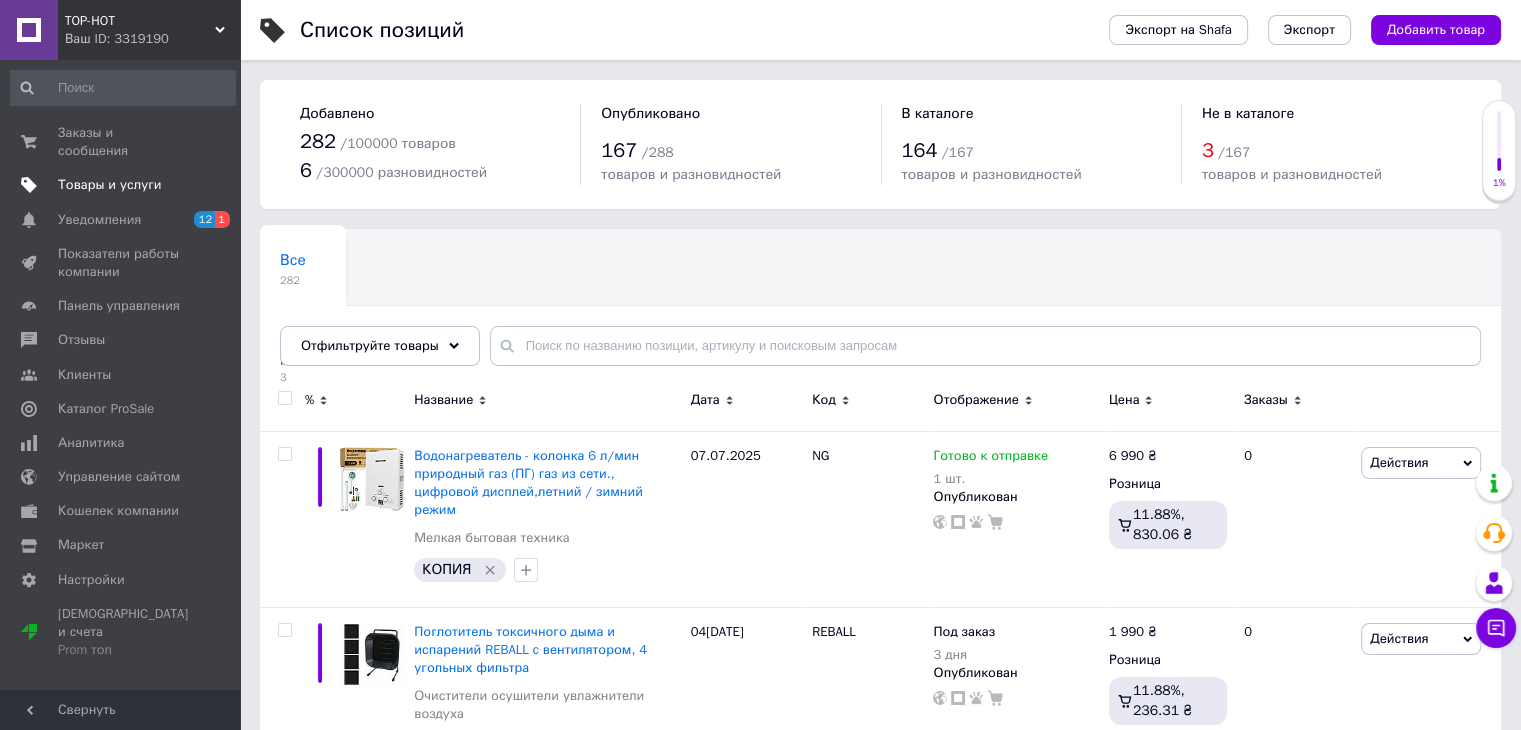 click on "Товары и услуги" at bounding box center [110, 185] 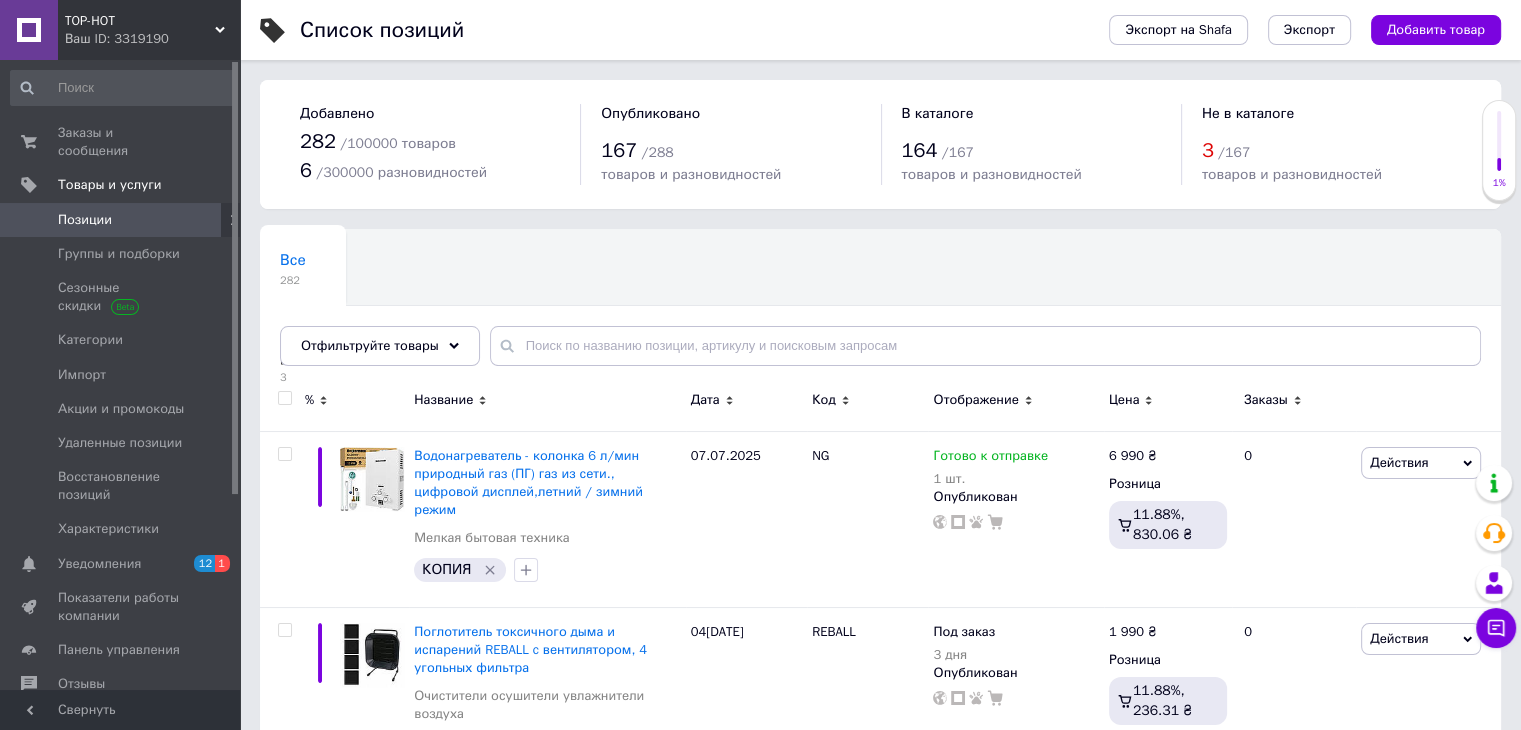 click on "Позиции" at bounding box center [85, 220] 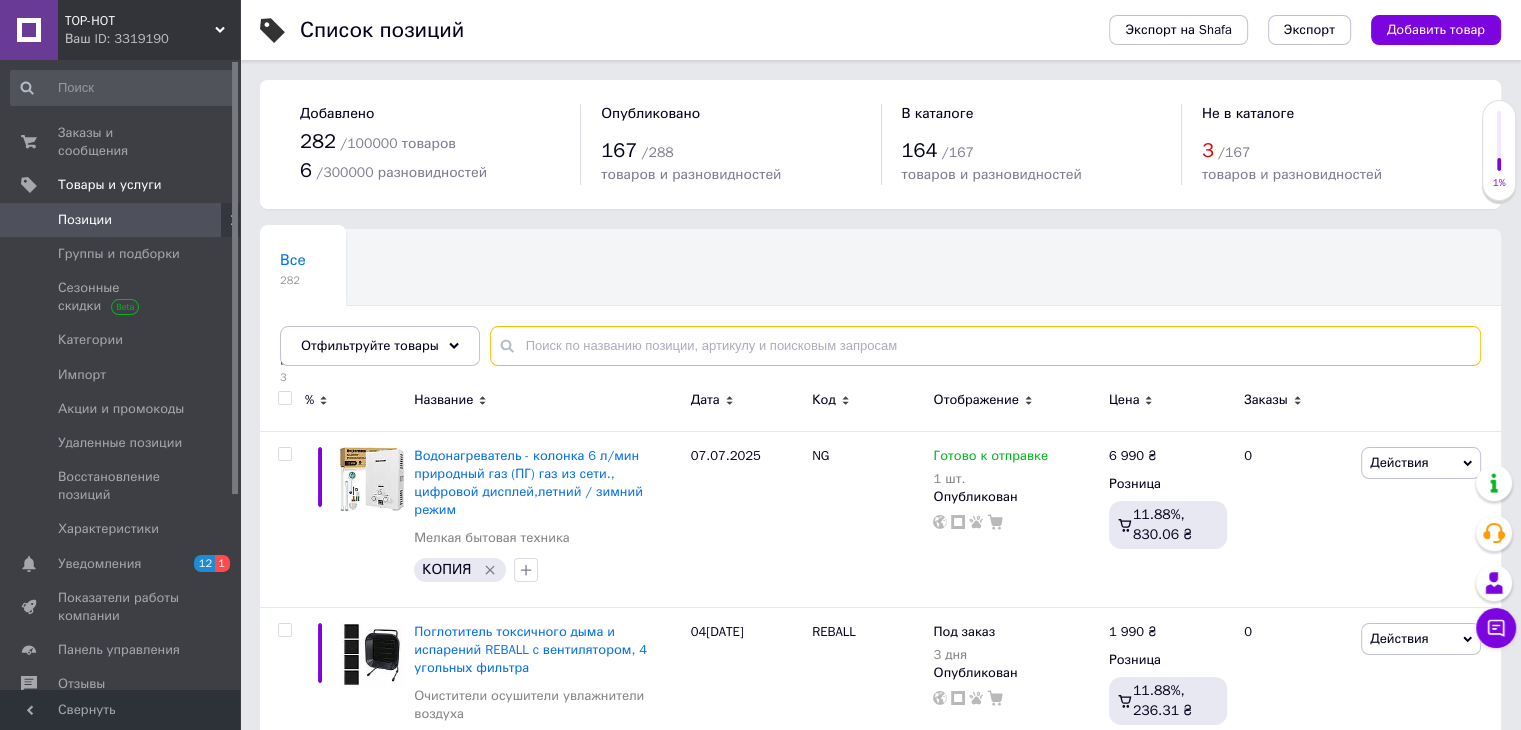 click at bounding box center [985, 346] 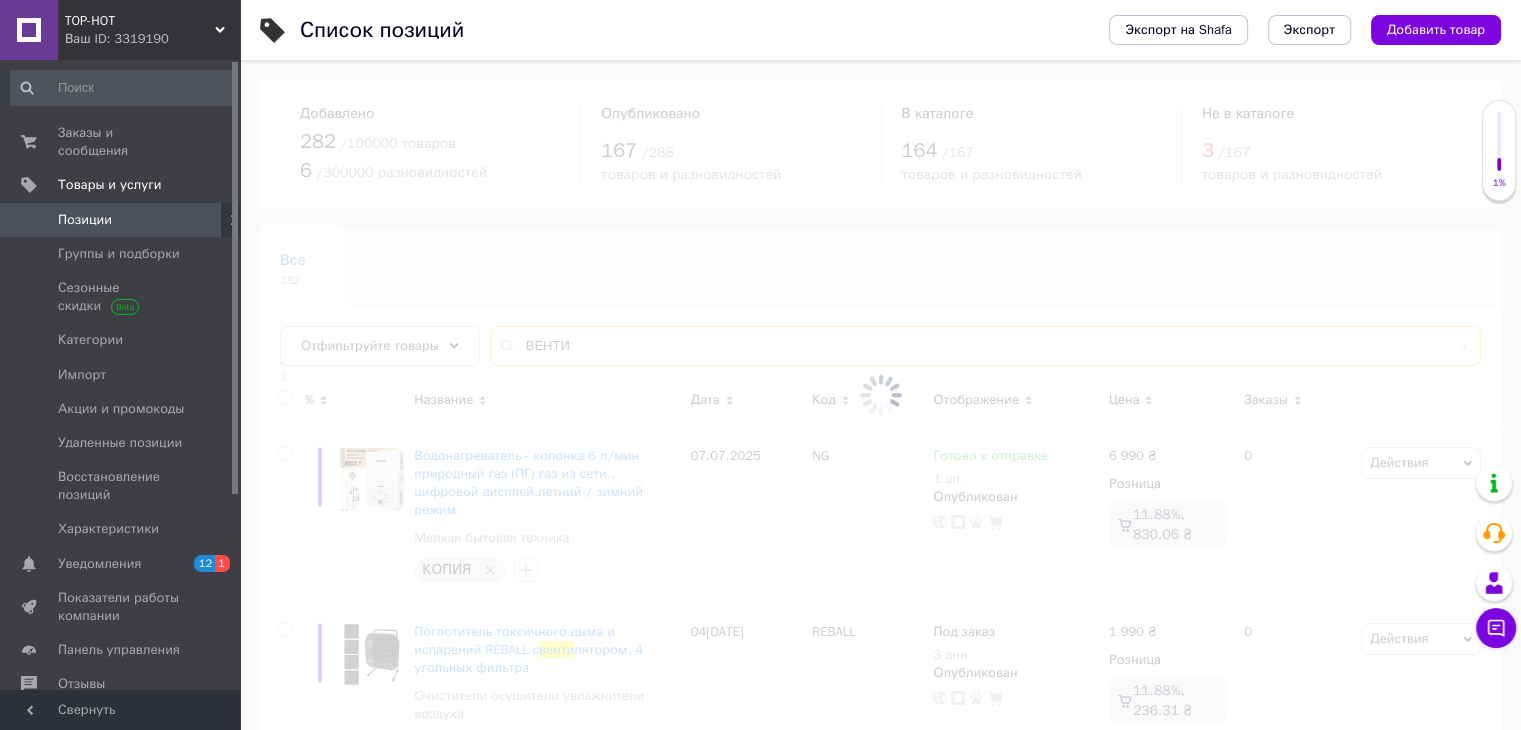 type on "ВЕНТИ" 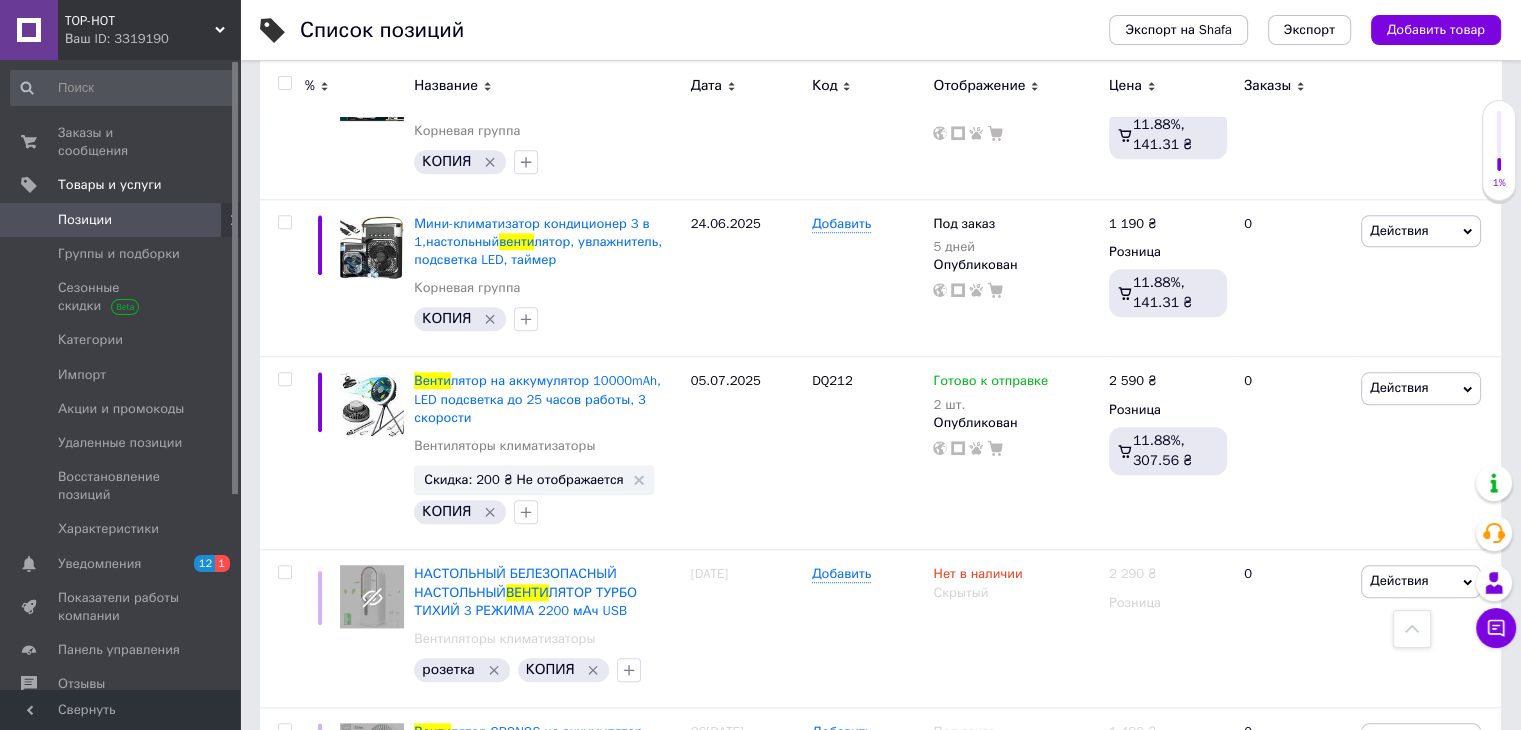 scroll, scrollTop: 1964, scrollLeft: 0, axis: vertical 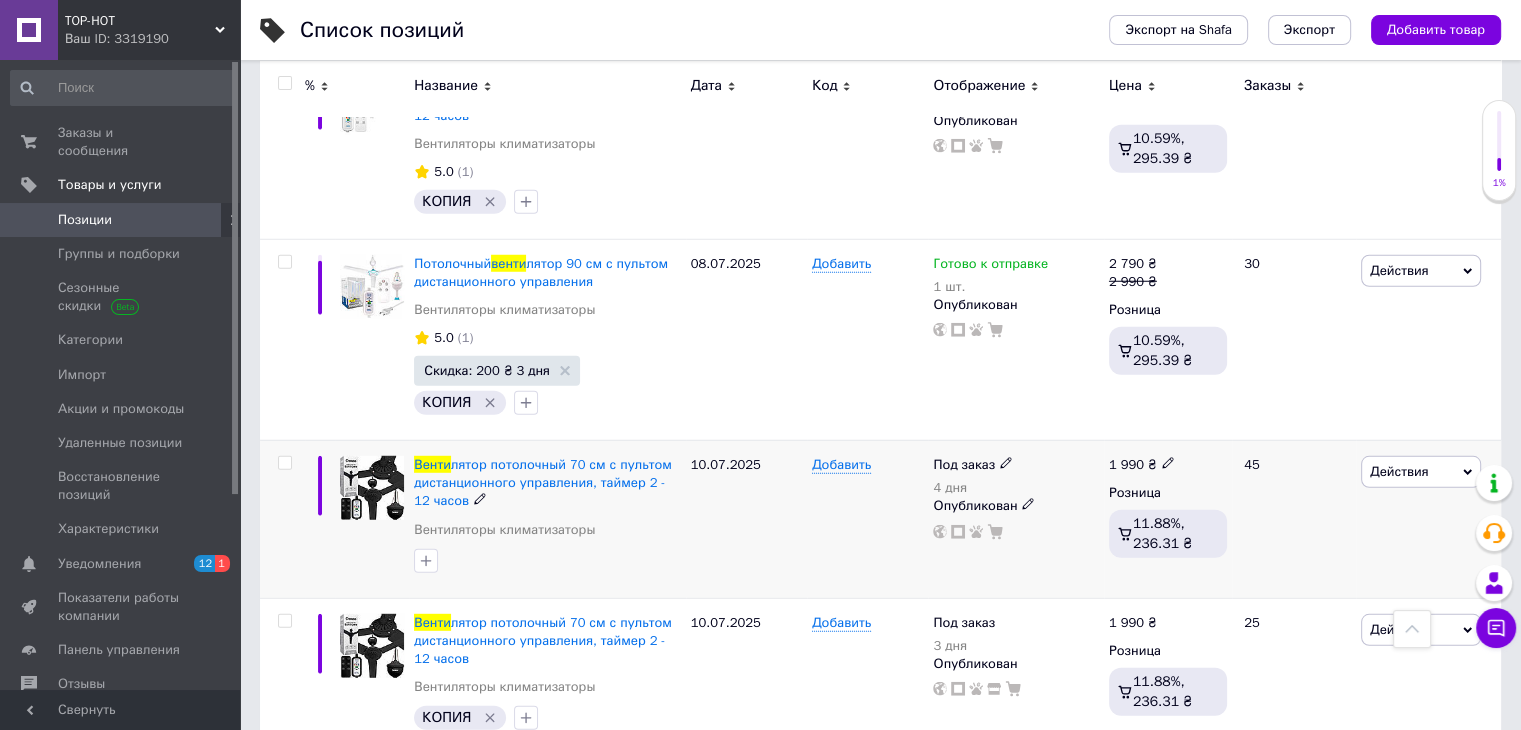 click 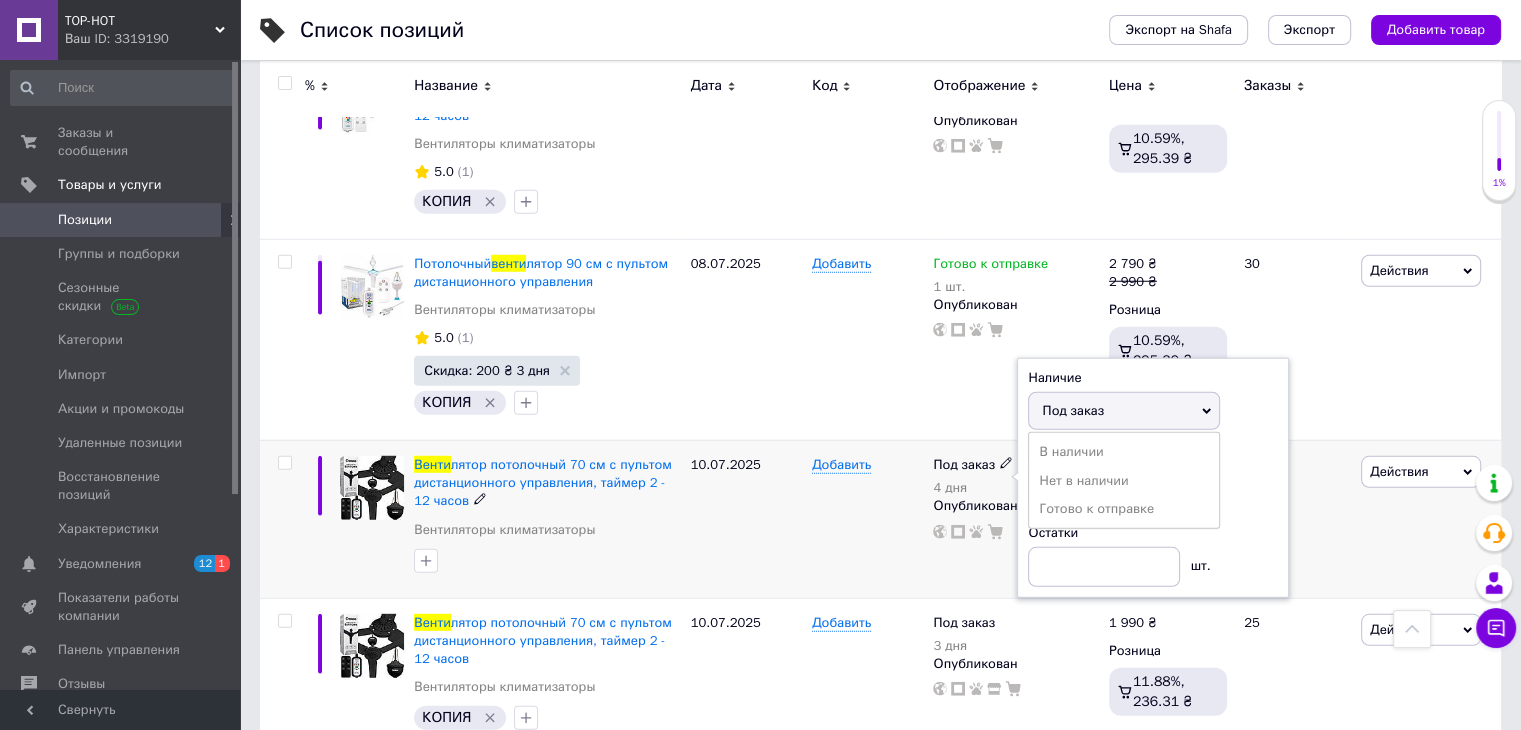 click on "Под заказ" at bounding box center (1072, 410) 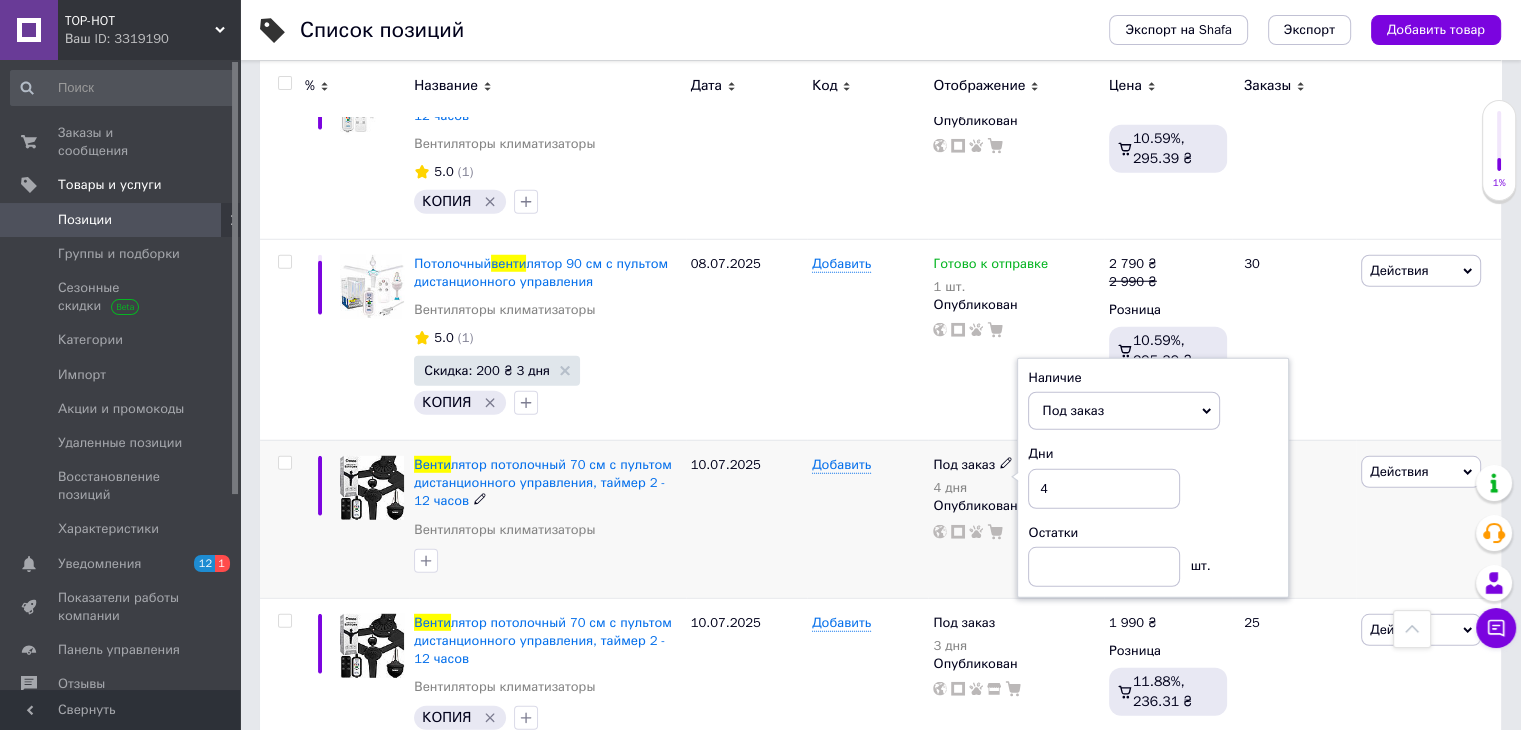 click on "Добавить" at bounding box center [867, 519] 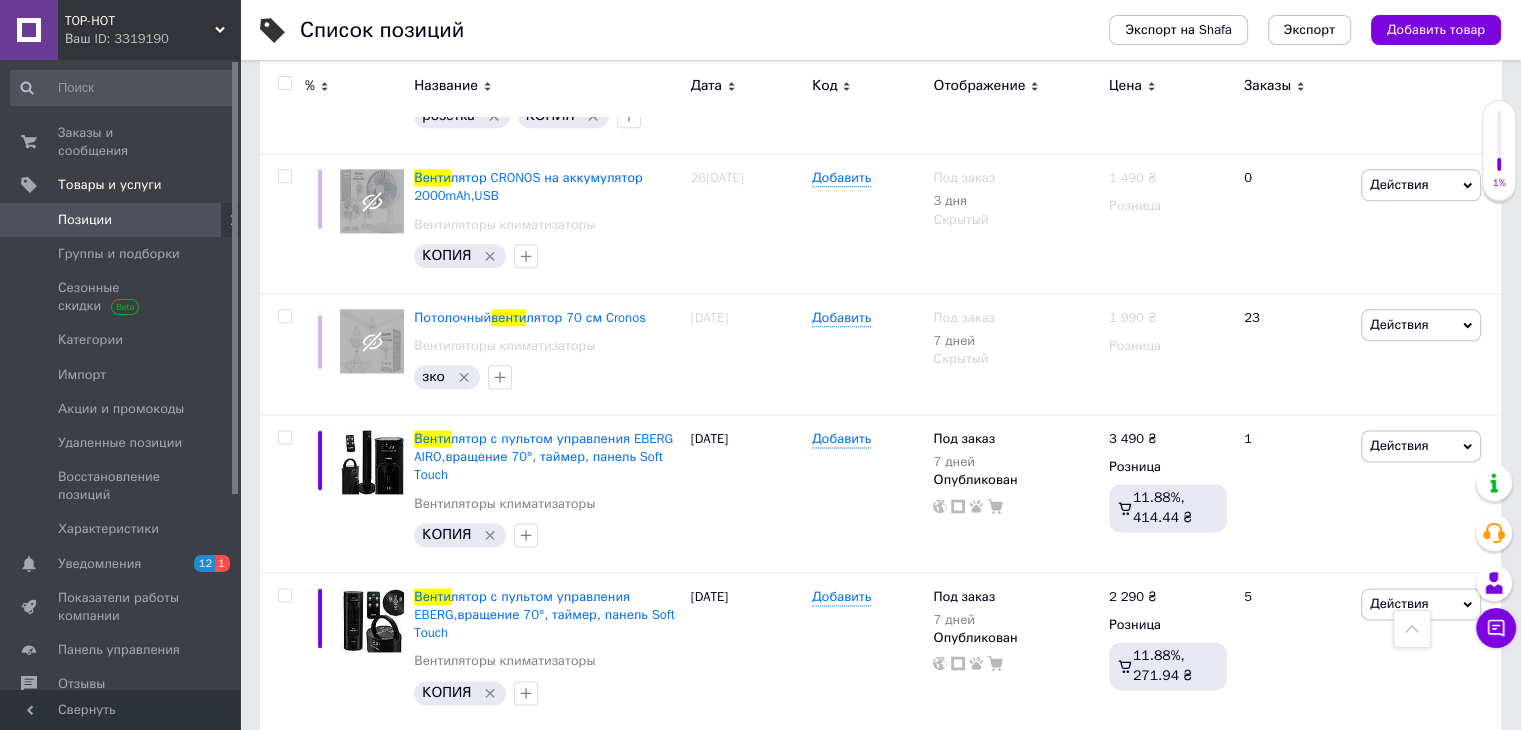 scroll, scrollTop: 2511, scrollLeft: 0, axis: vertical 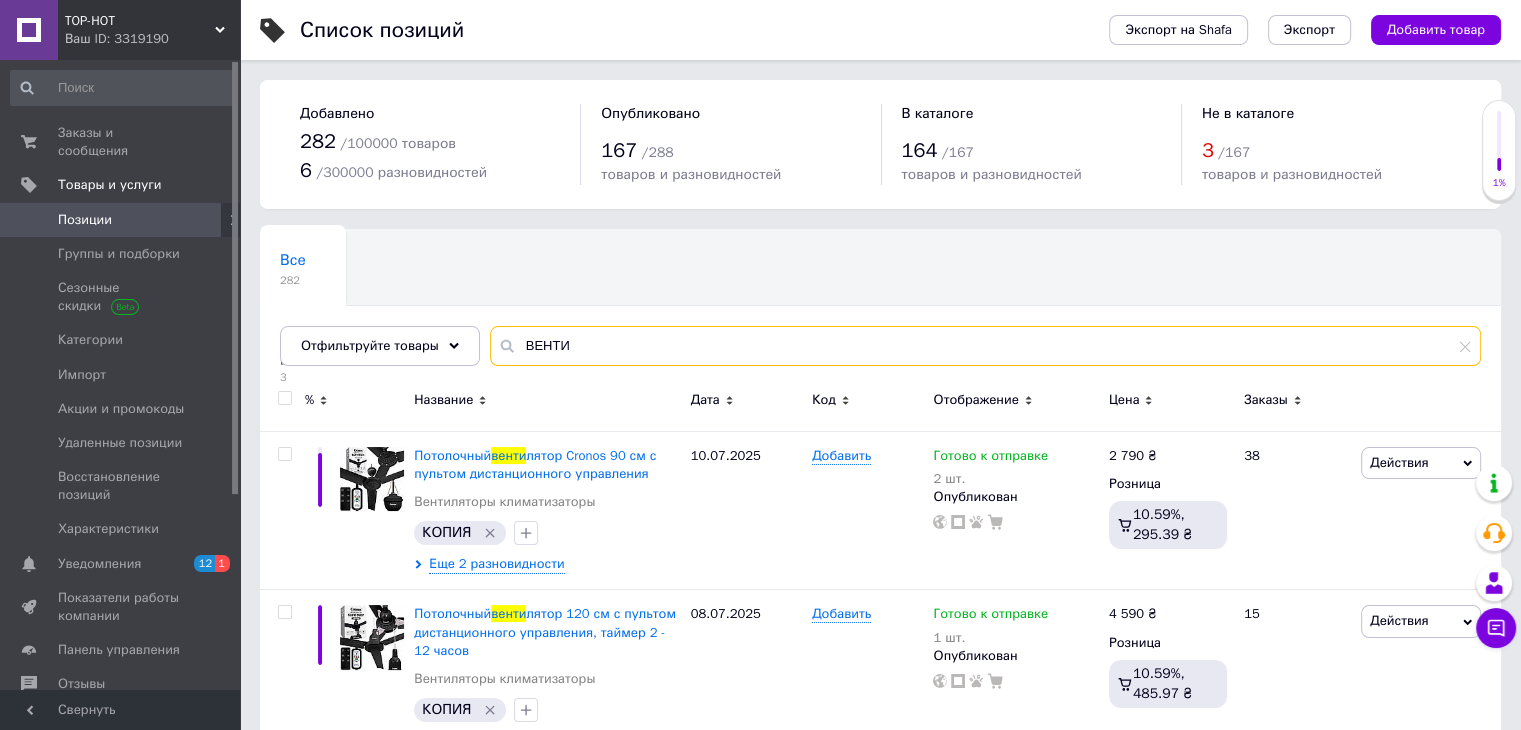drag, startPoint x: 593, startPoint y: 346, endPoint x: 476, endPoint y: 336, distance: 117.426575 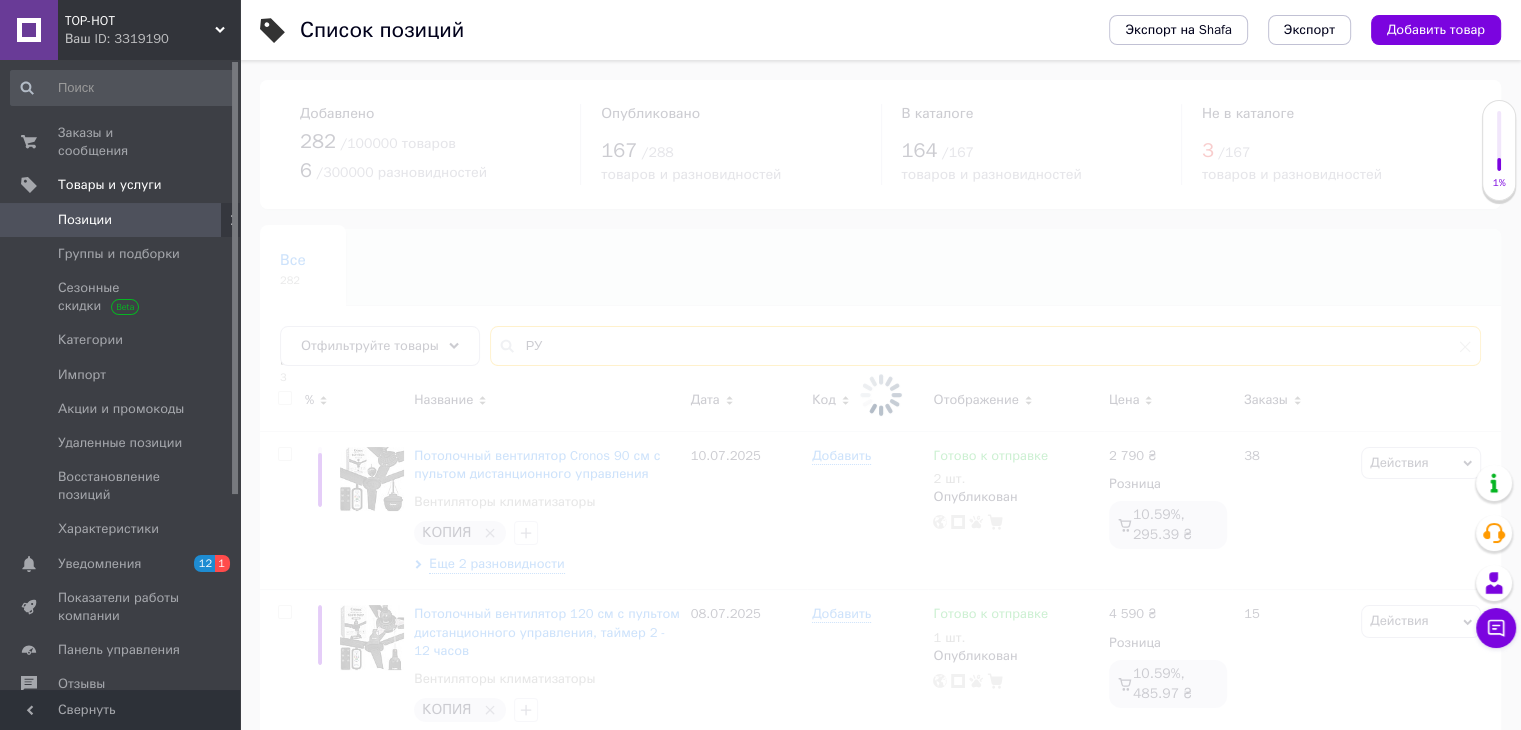 type on "Р" 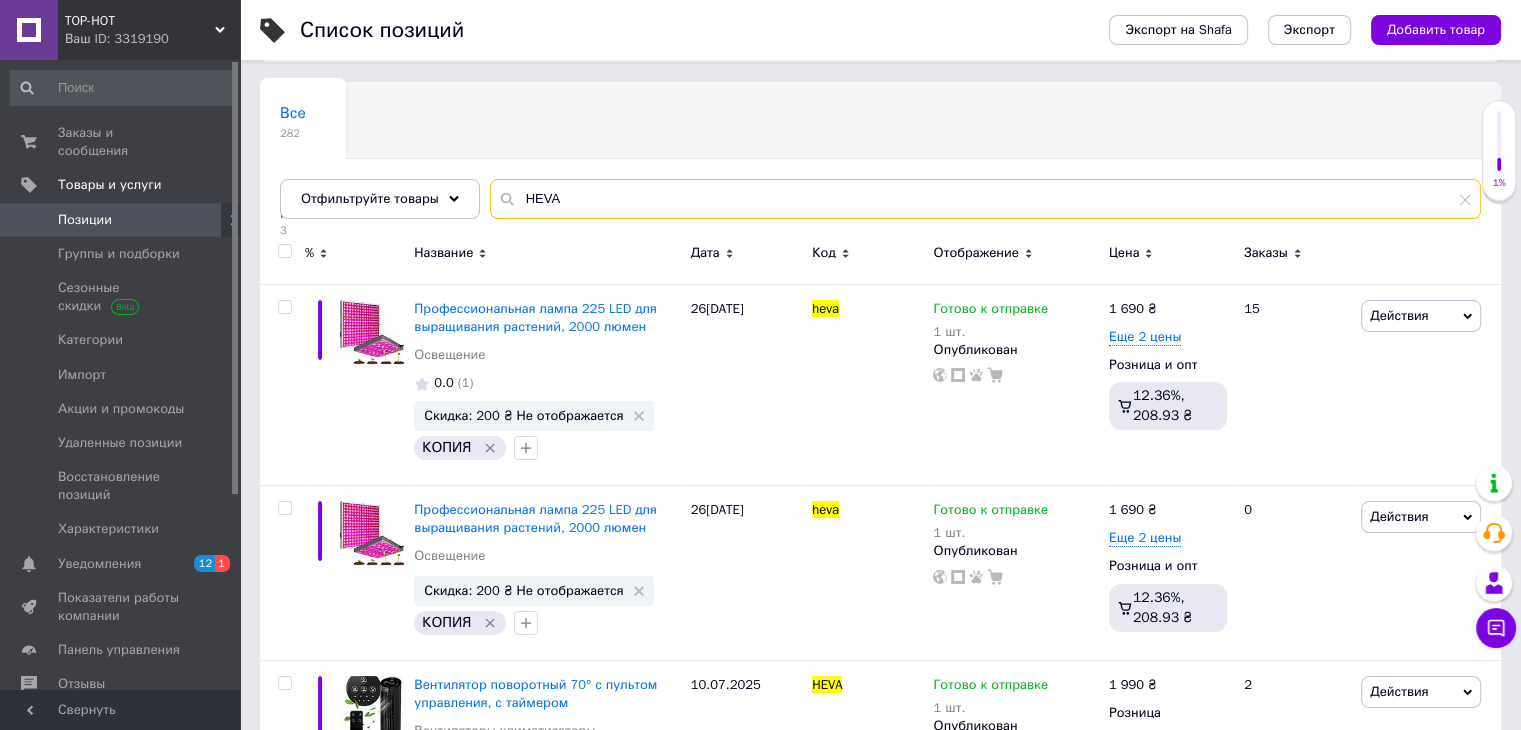 scroll, scrollTop: 237, scrollLeft: 0, axis: vertical 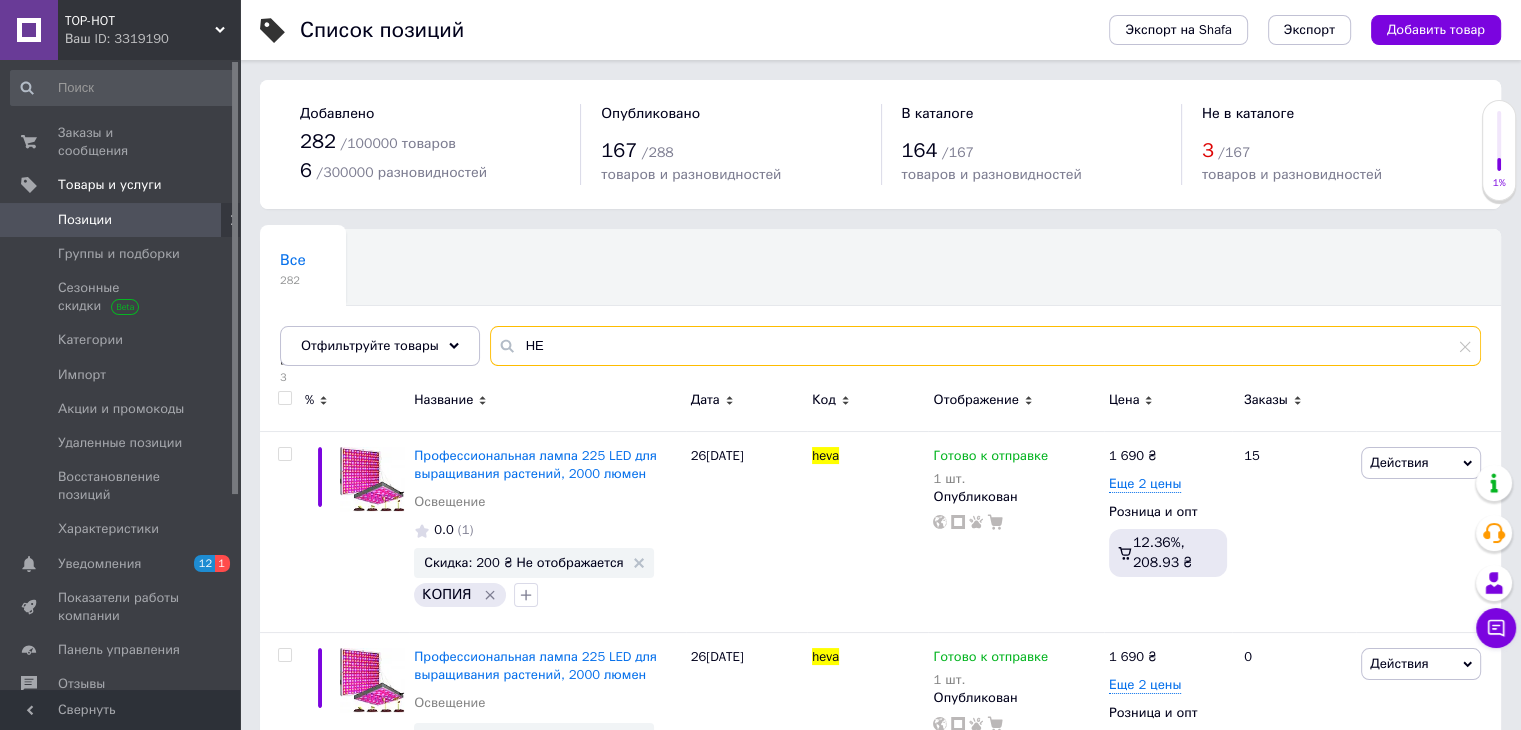 type on "H" 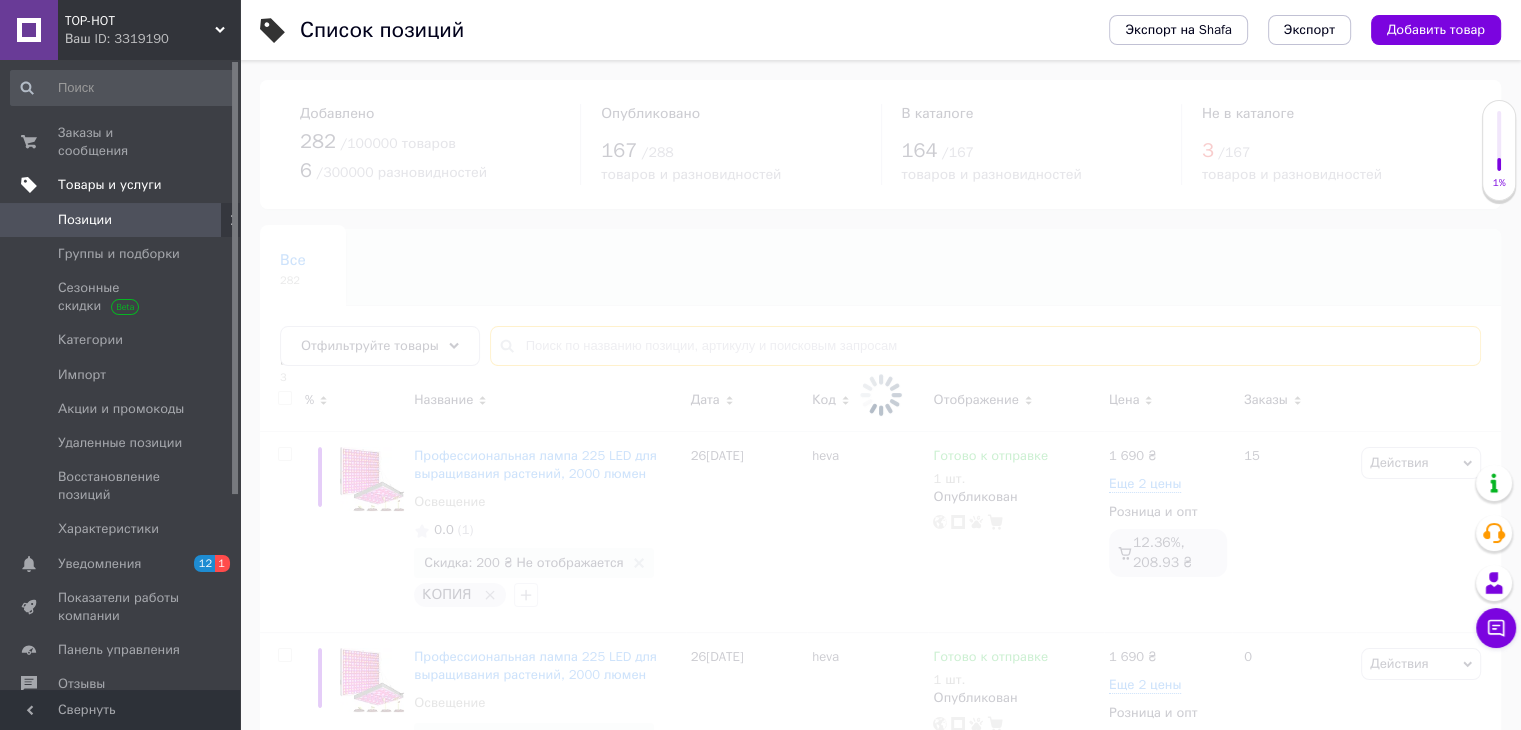 type 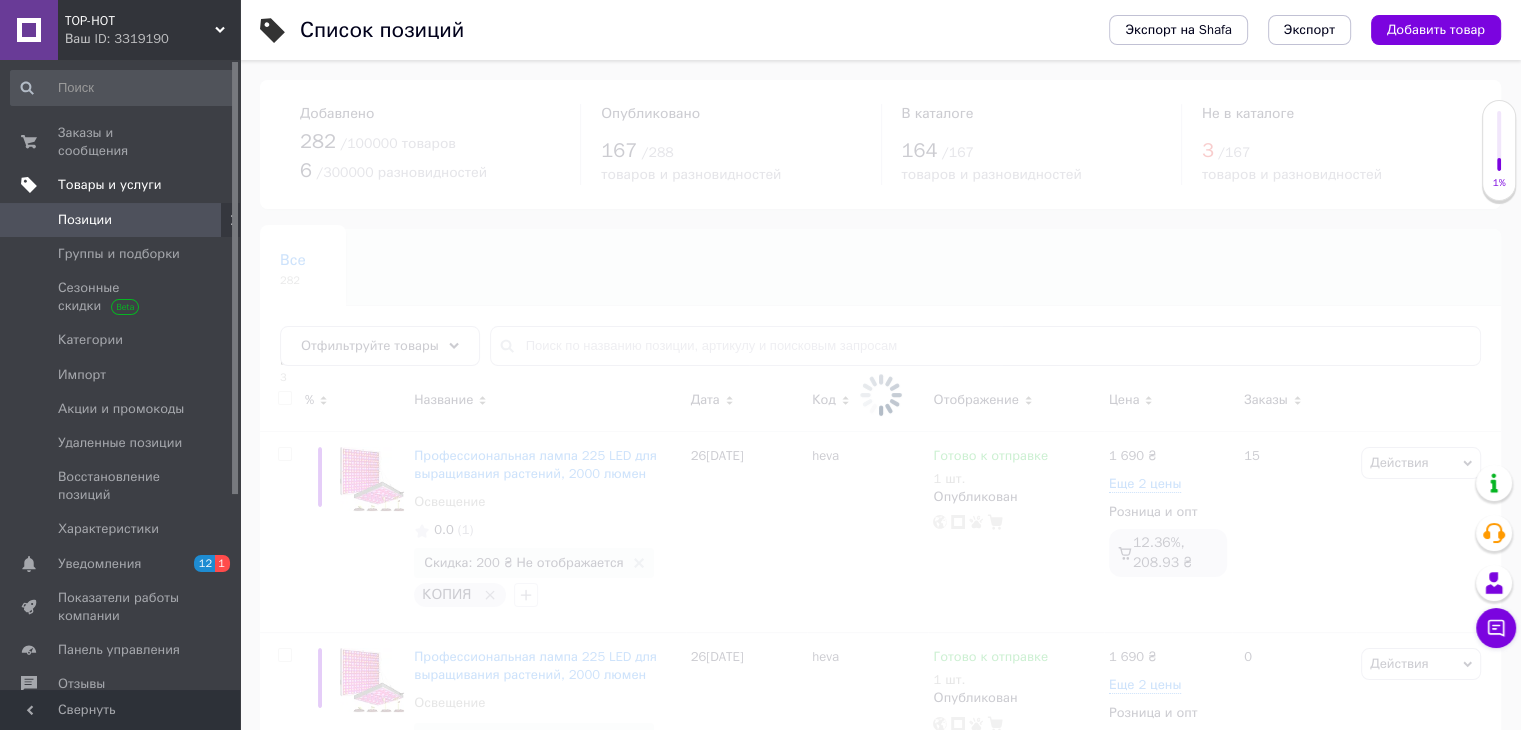 click on "Товары и услуги" at bounding box center [110, 185] 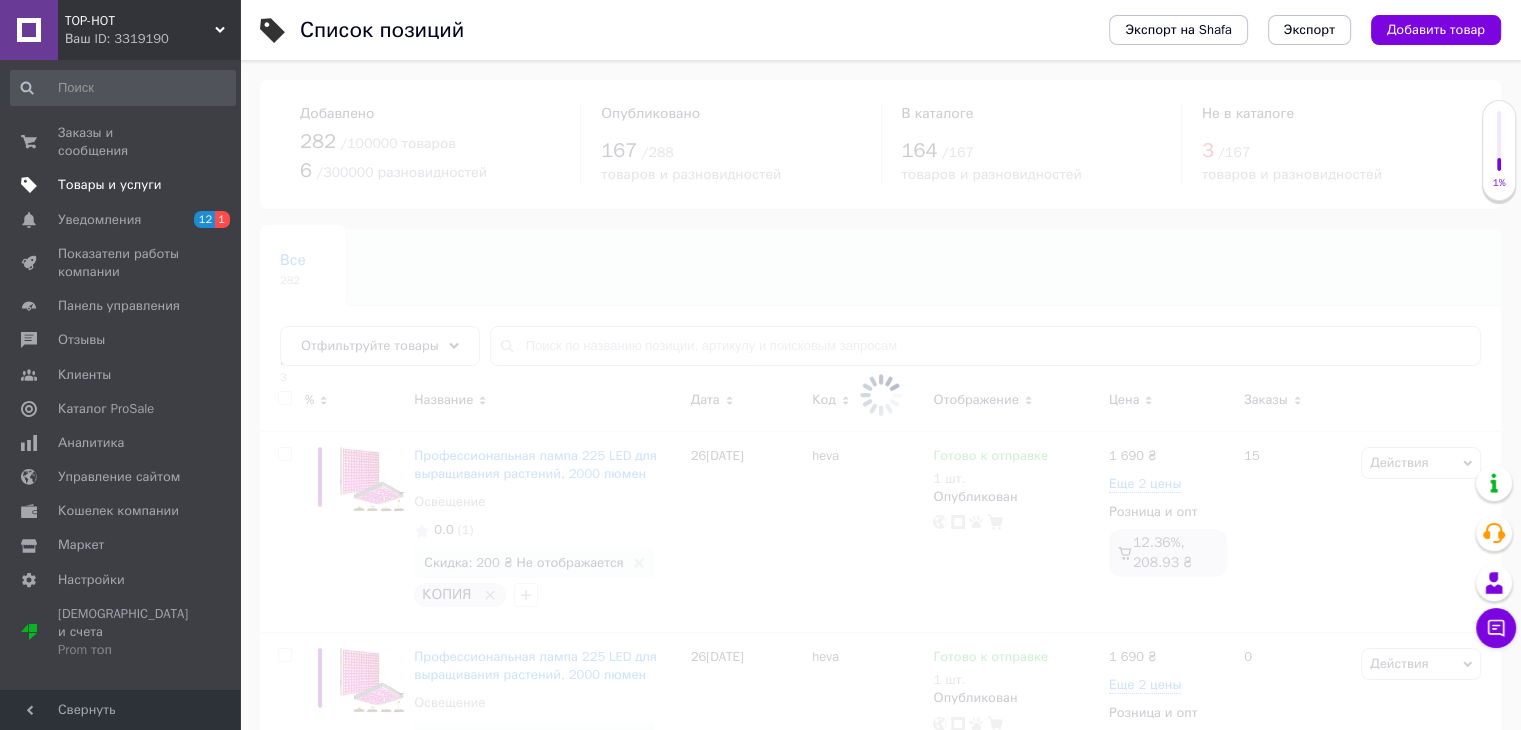 click on "Товары и услуги" at bounding box center (110, 185) 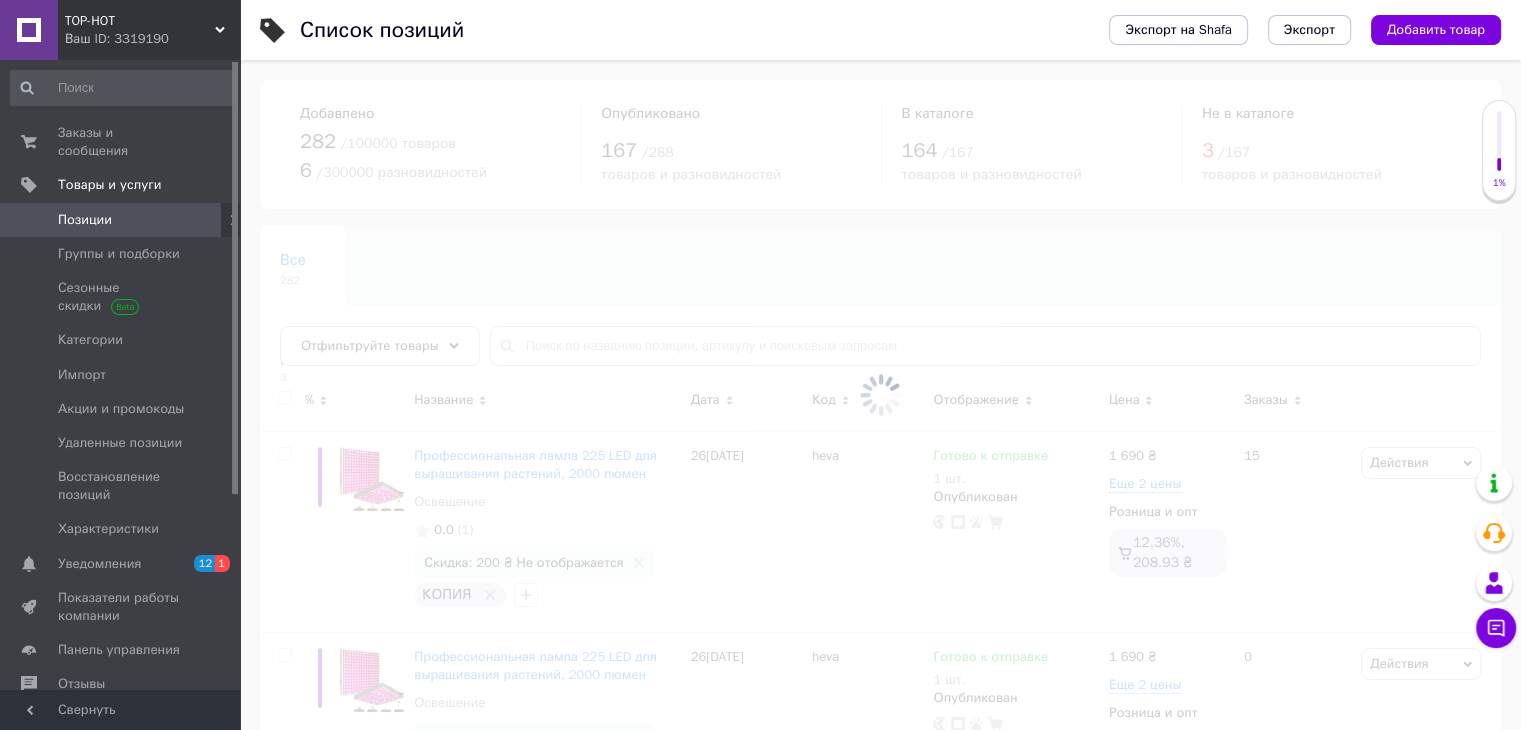 click on "Позиции" at bounding box center [123, 220] 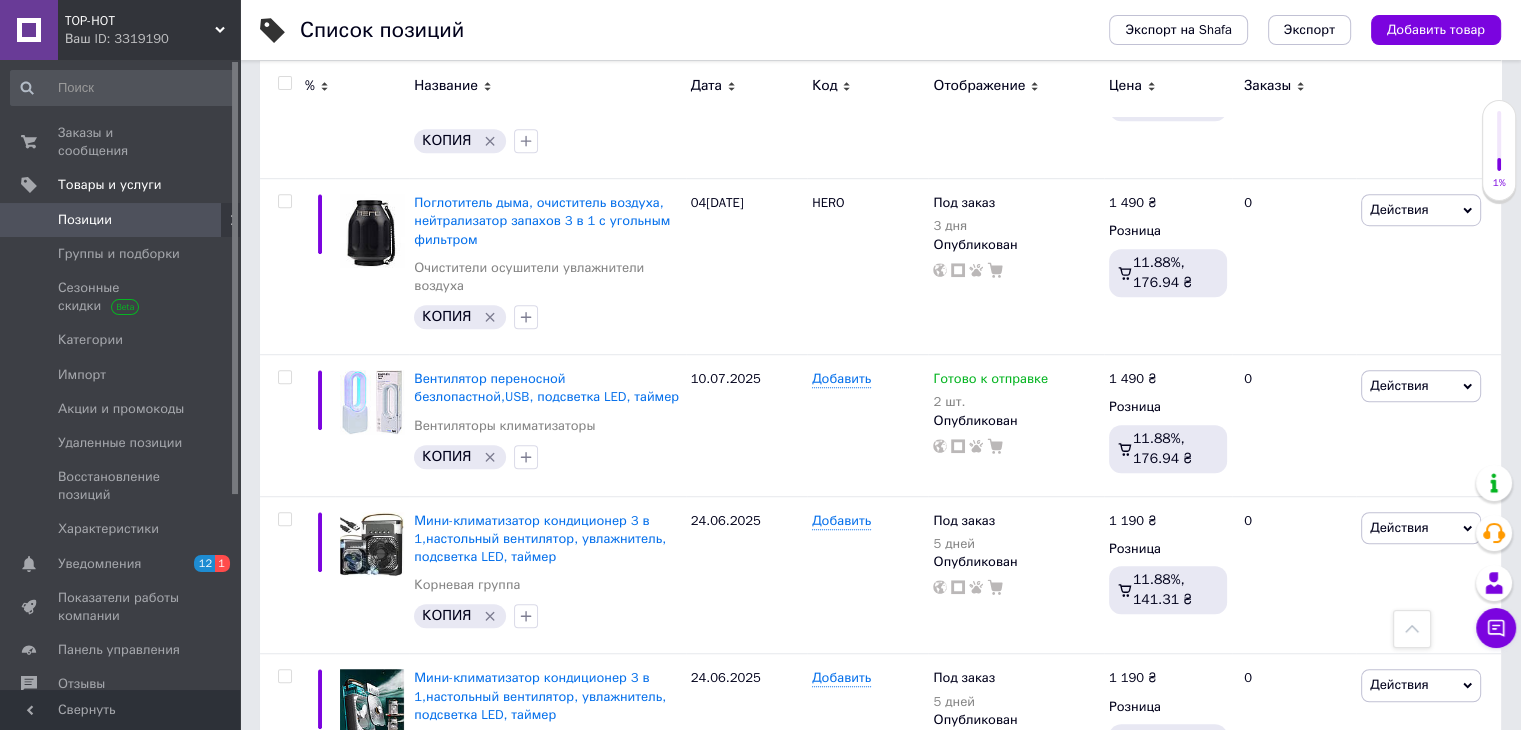 scroll, scrollTop: 0, scrollLeft: 0, axis: both 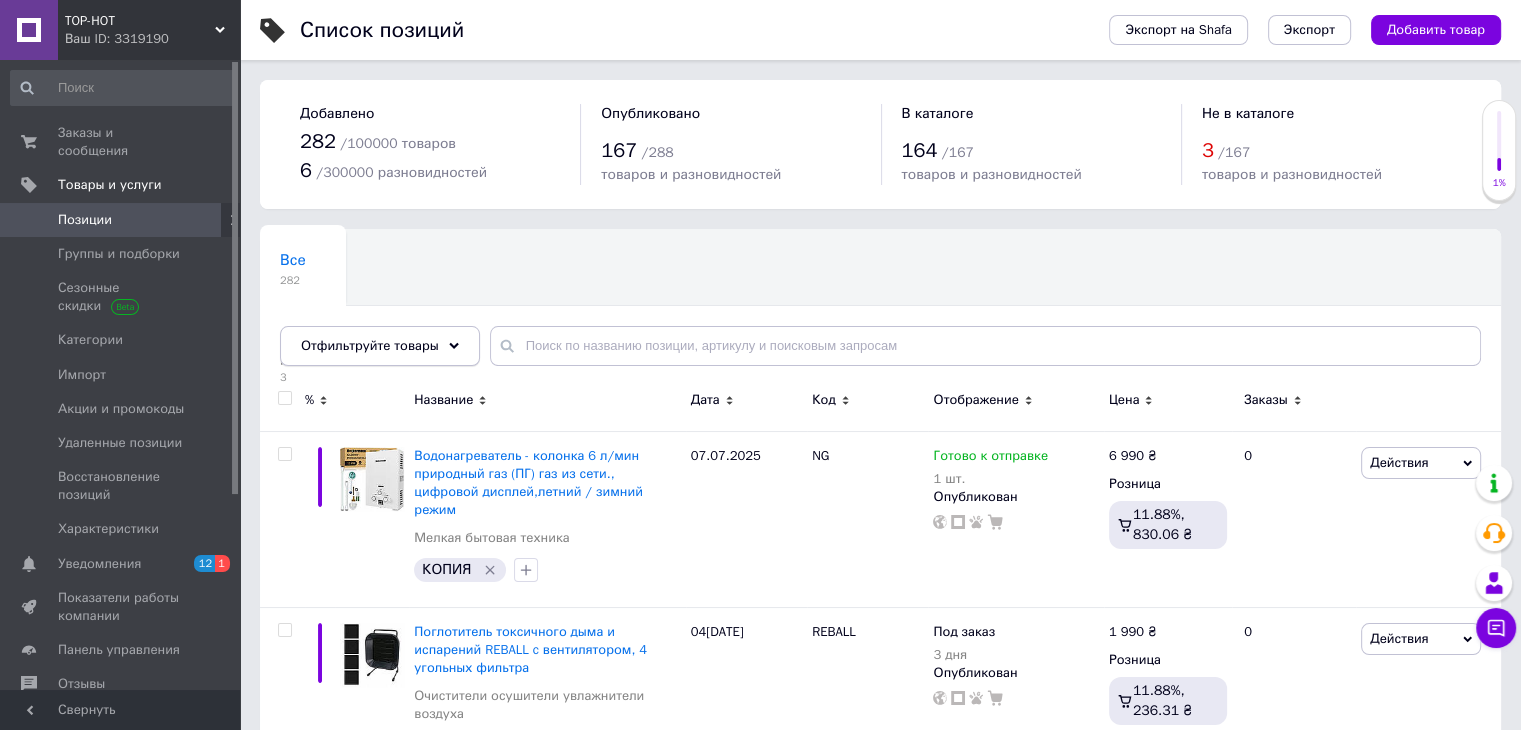 click on "Отфильтруйте товары" at bounding box center [380, 346] 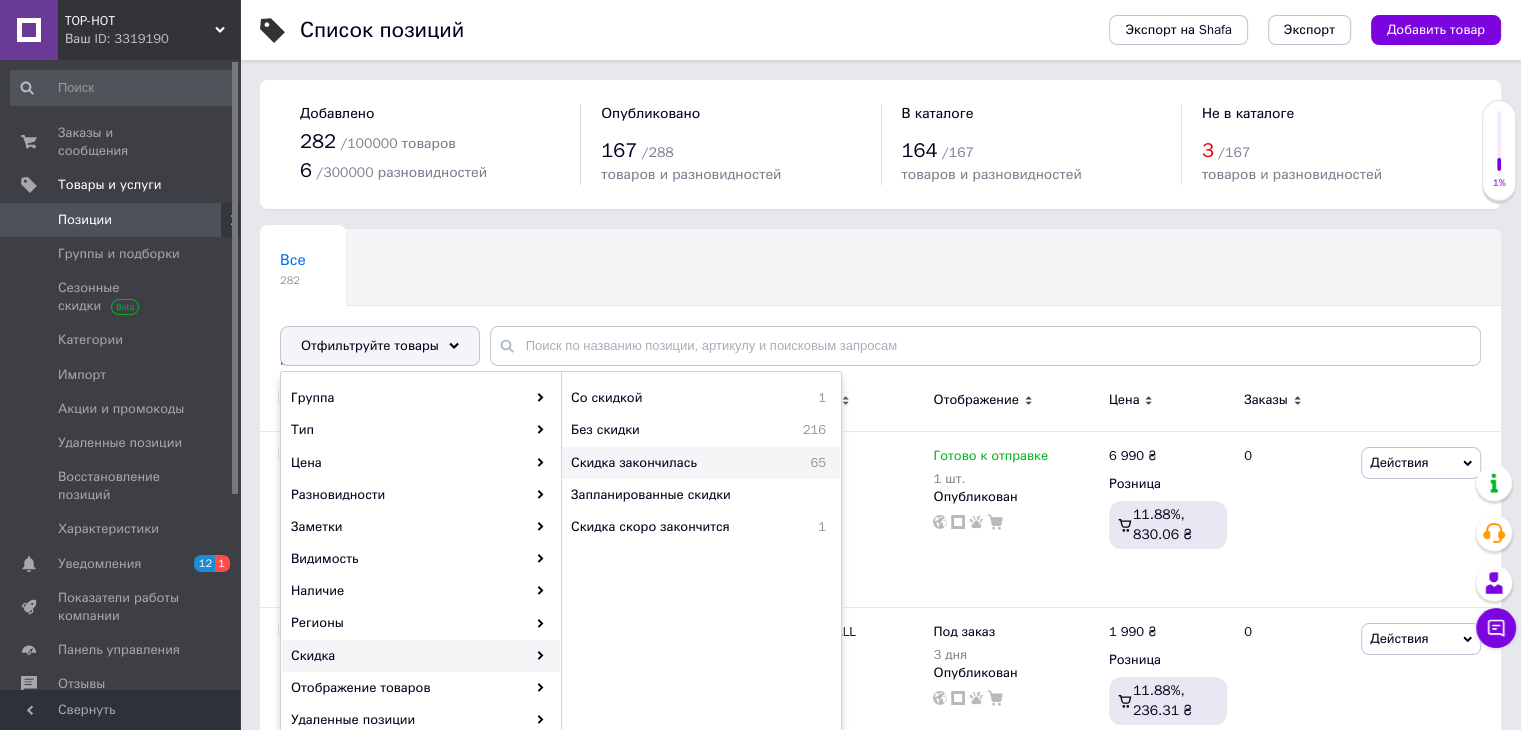 click on "Скидка закончилась" at bounding box center [677, 463] 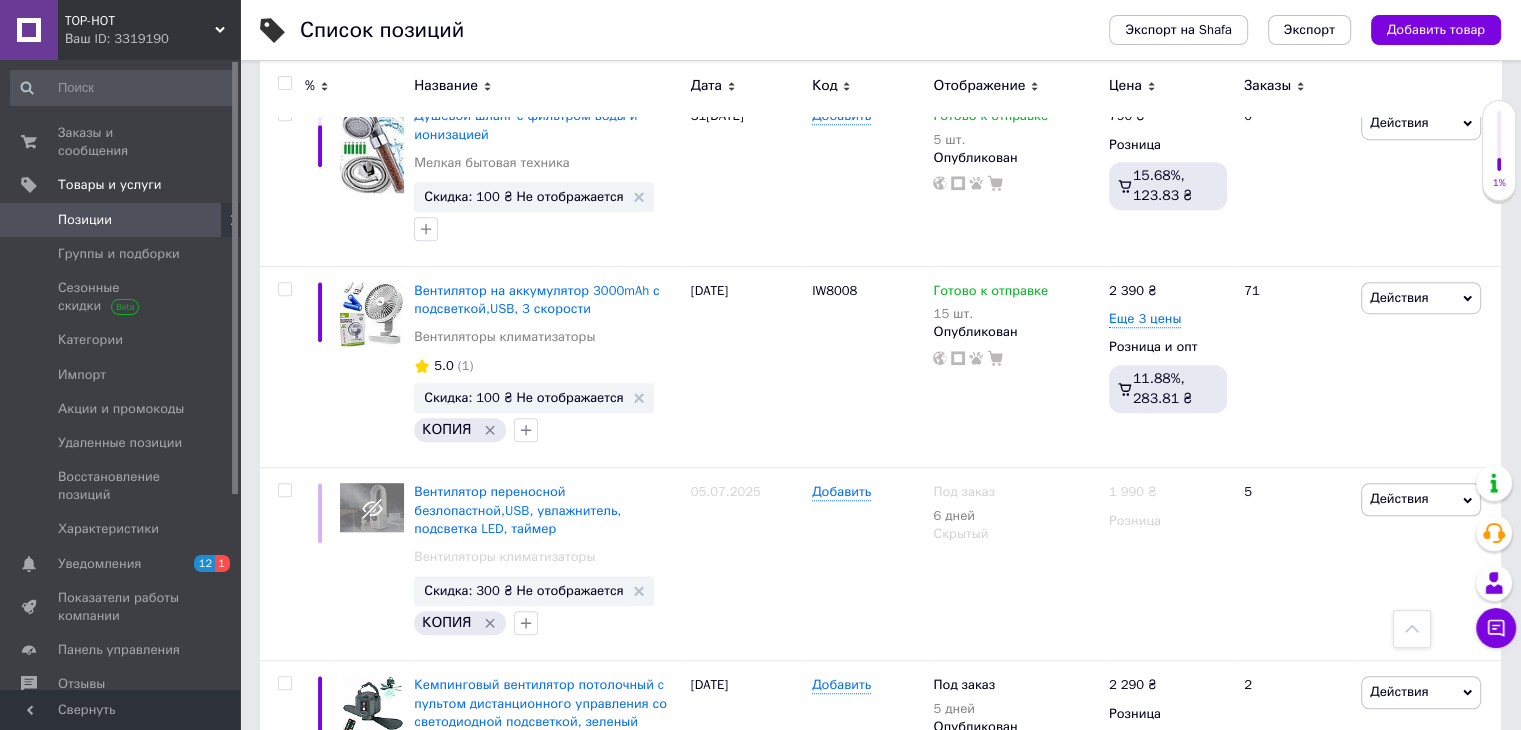 scroll, scrollTop: 1354, scrollLeft: 0, axis: vertical 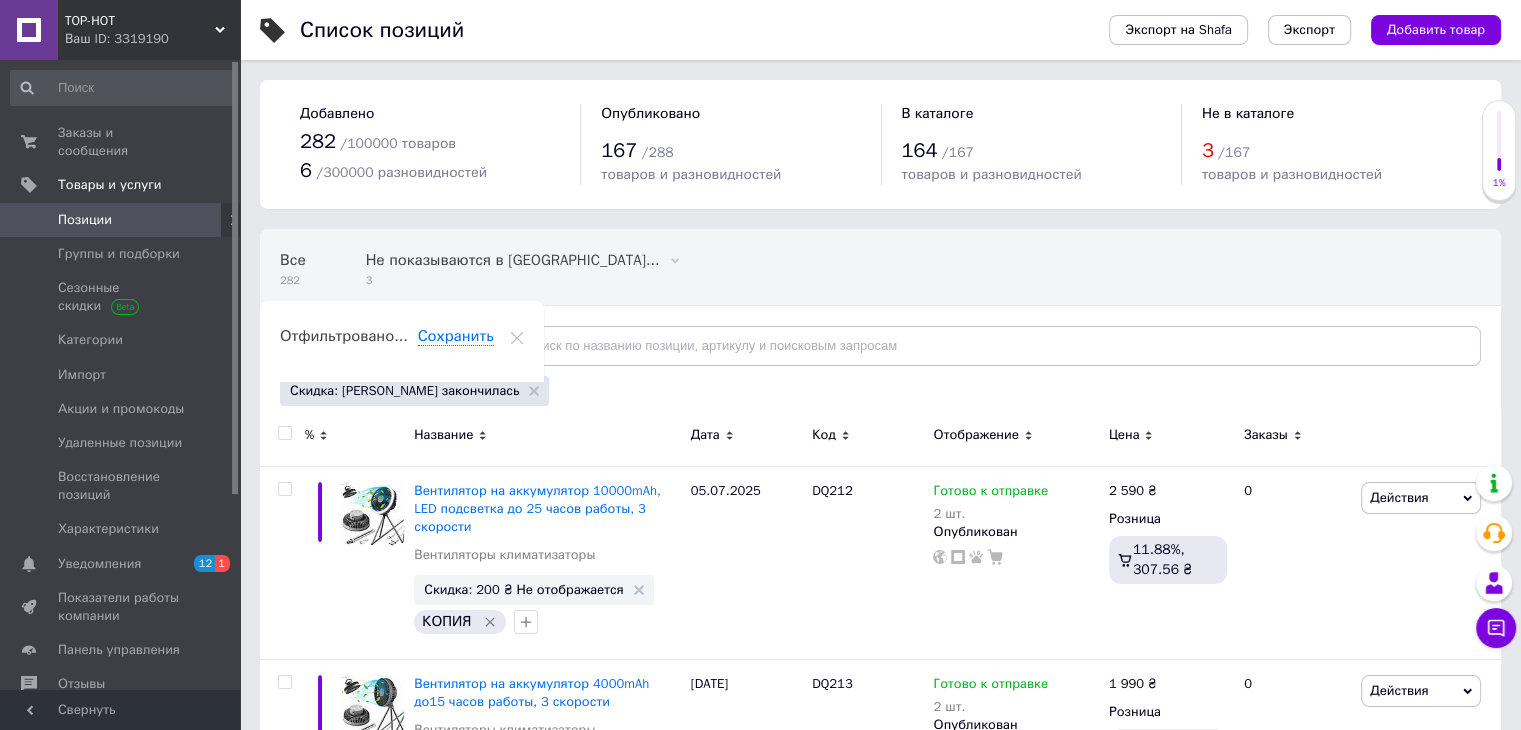 click at bounding box center (285, 433) 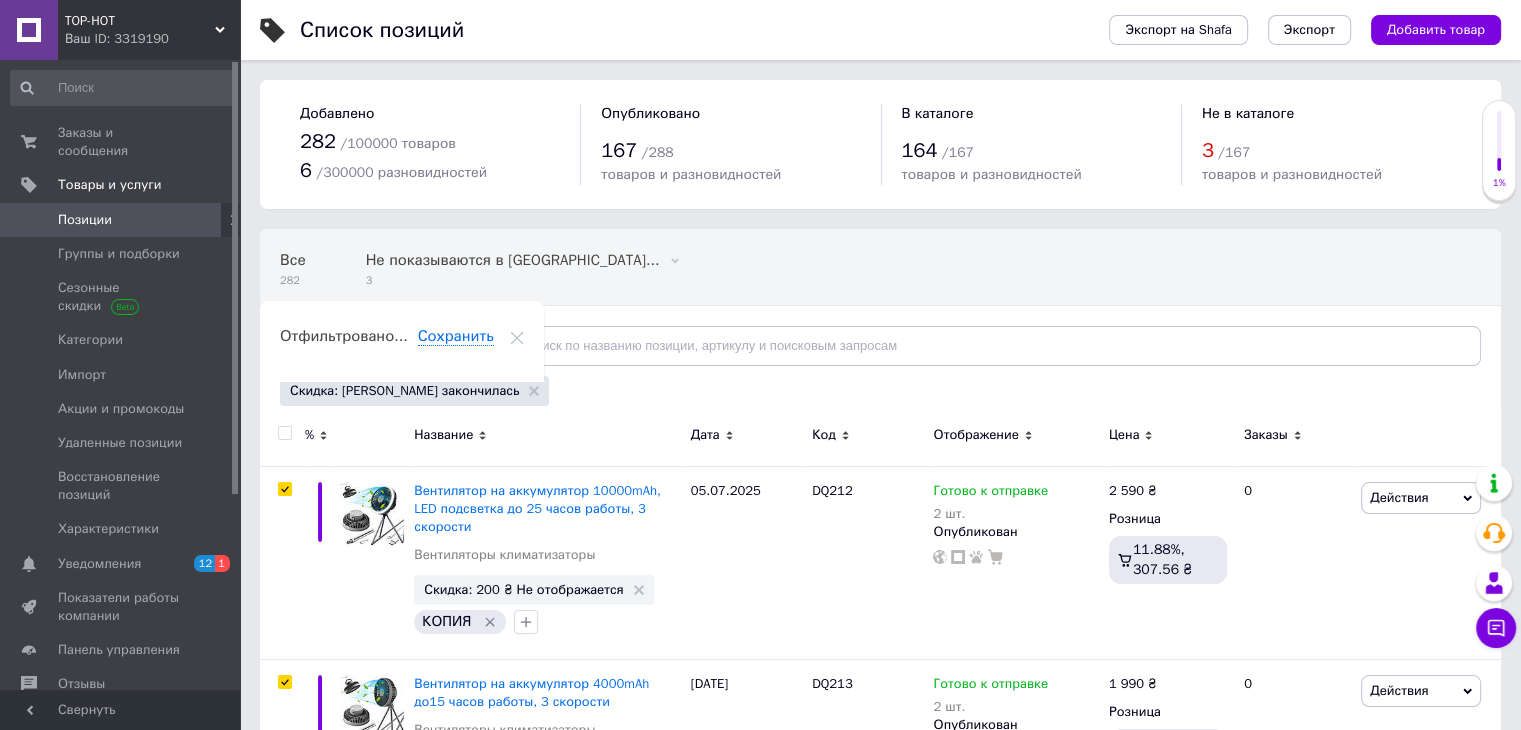 checkbox on "true" 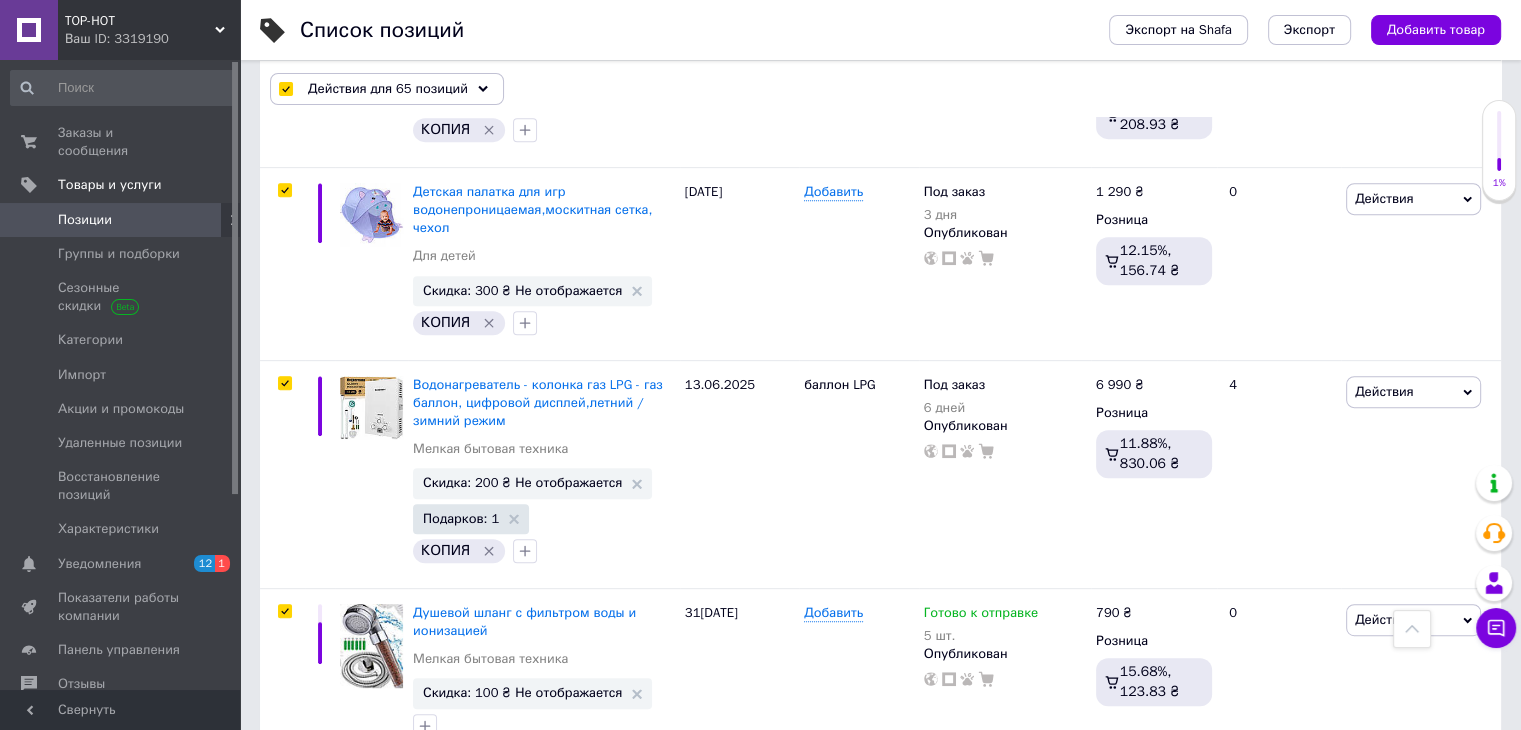 scroll, scrollTop: 856, scrollLeft: 0, axis: vertical 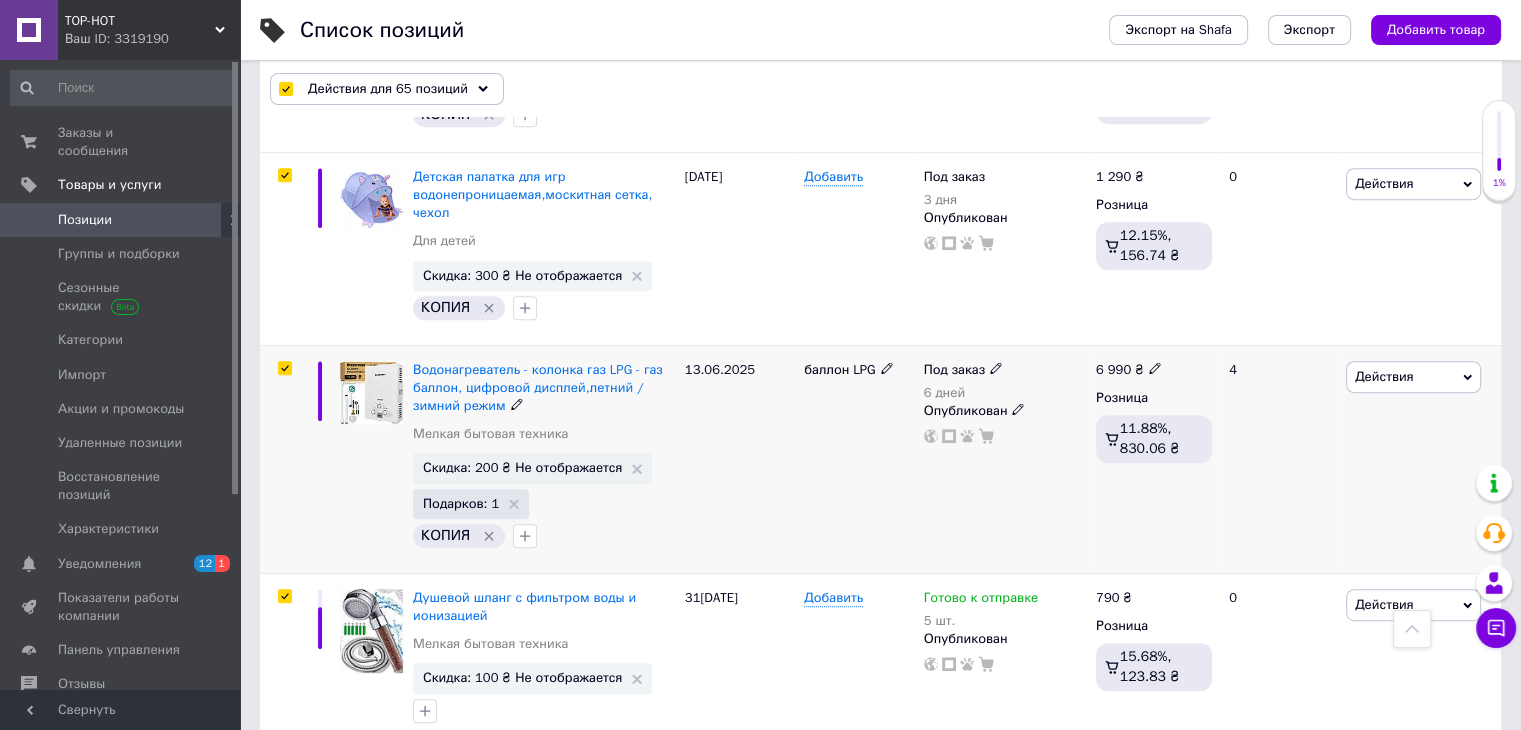 click at bounding box center [284, 368] 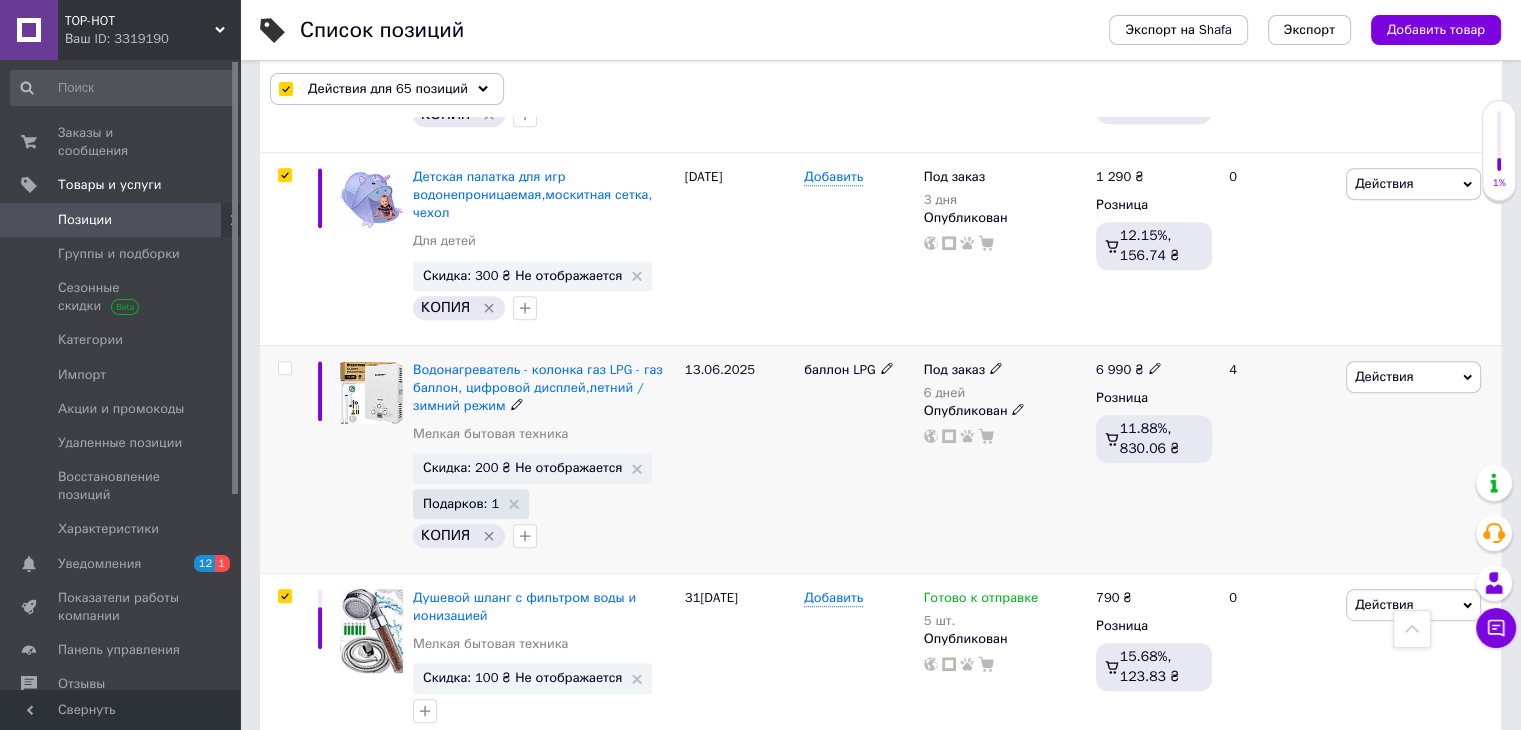 checkbox on "false" 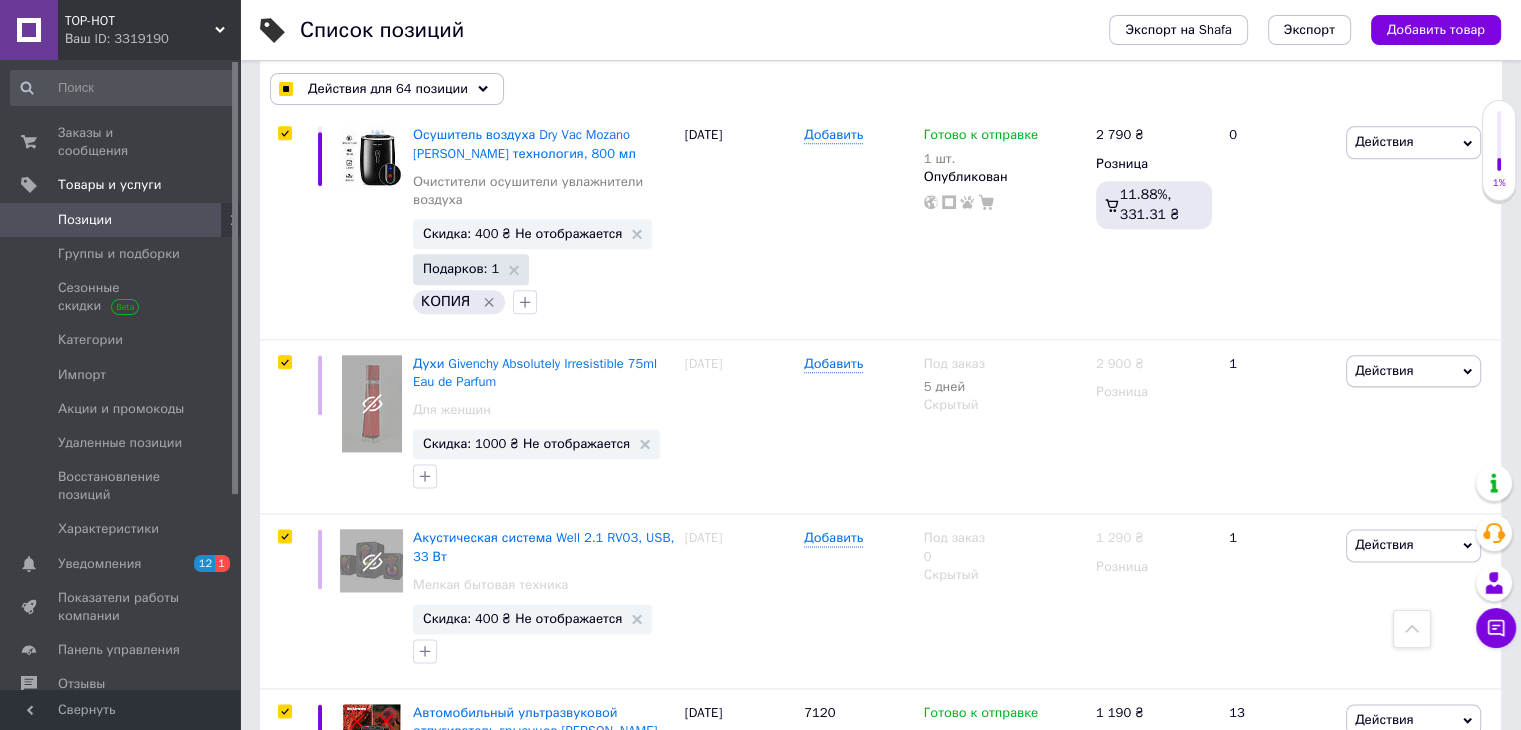 scroll, scrollTop: 2825, scrollLeft: 0, axis: vertical 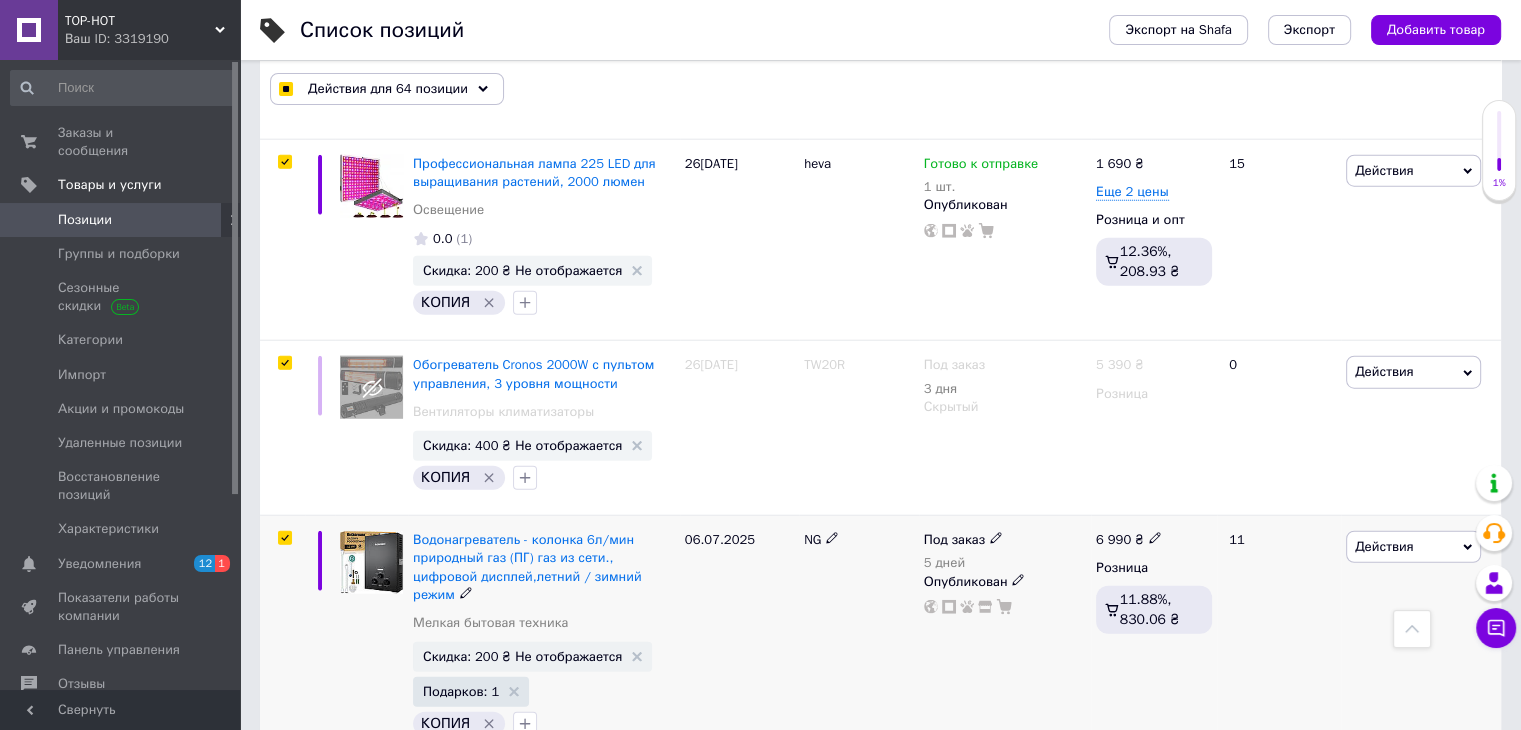 click at bounding box center [284, 538] 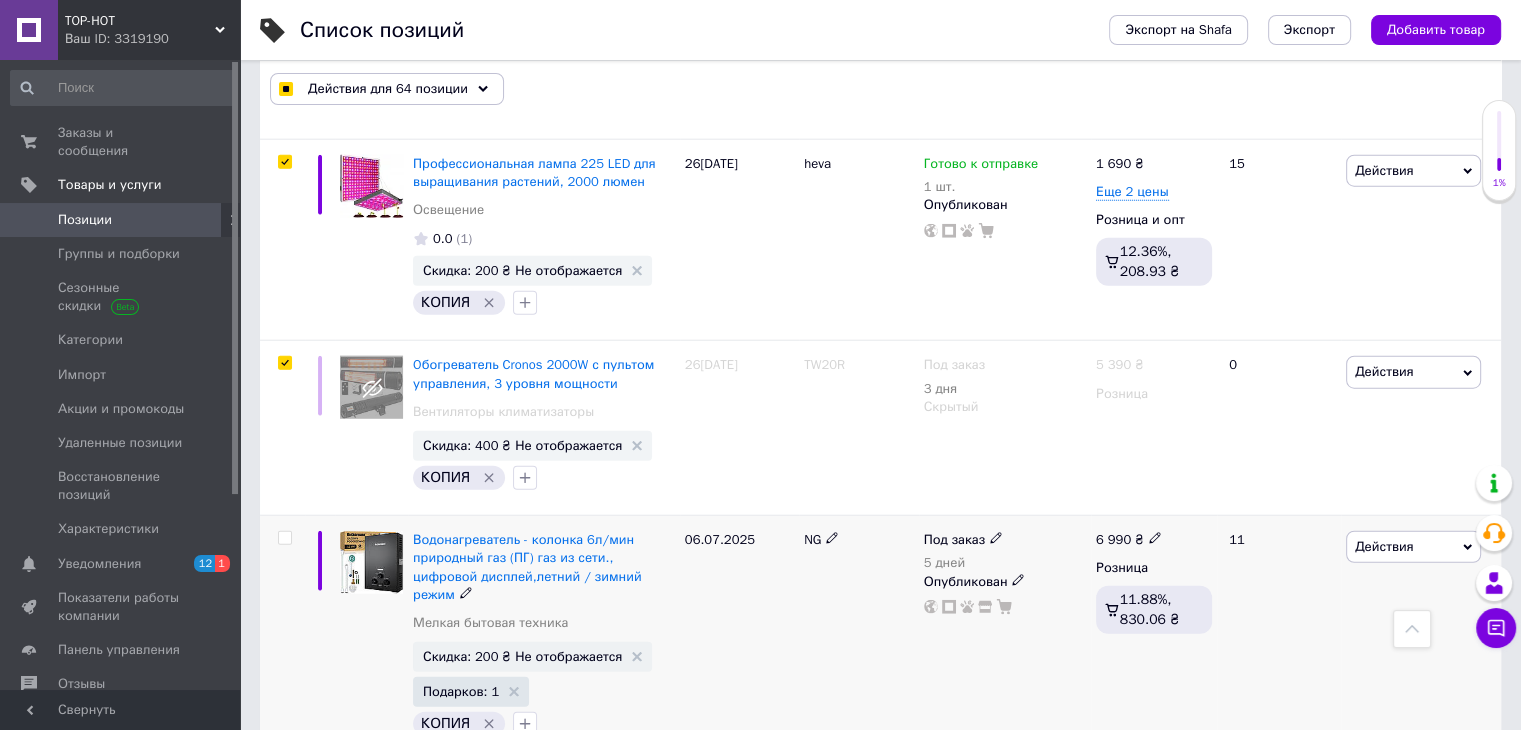 checkbox on "false" 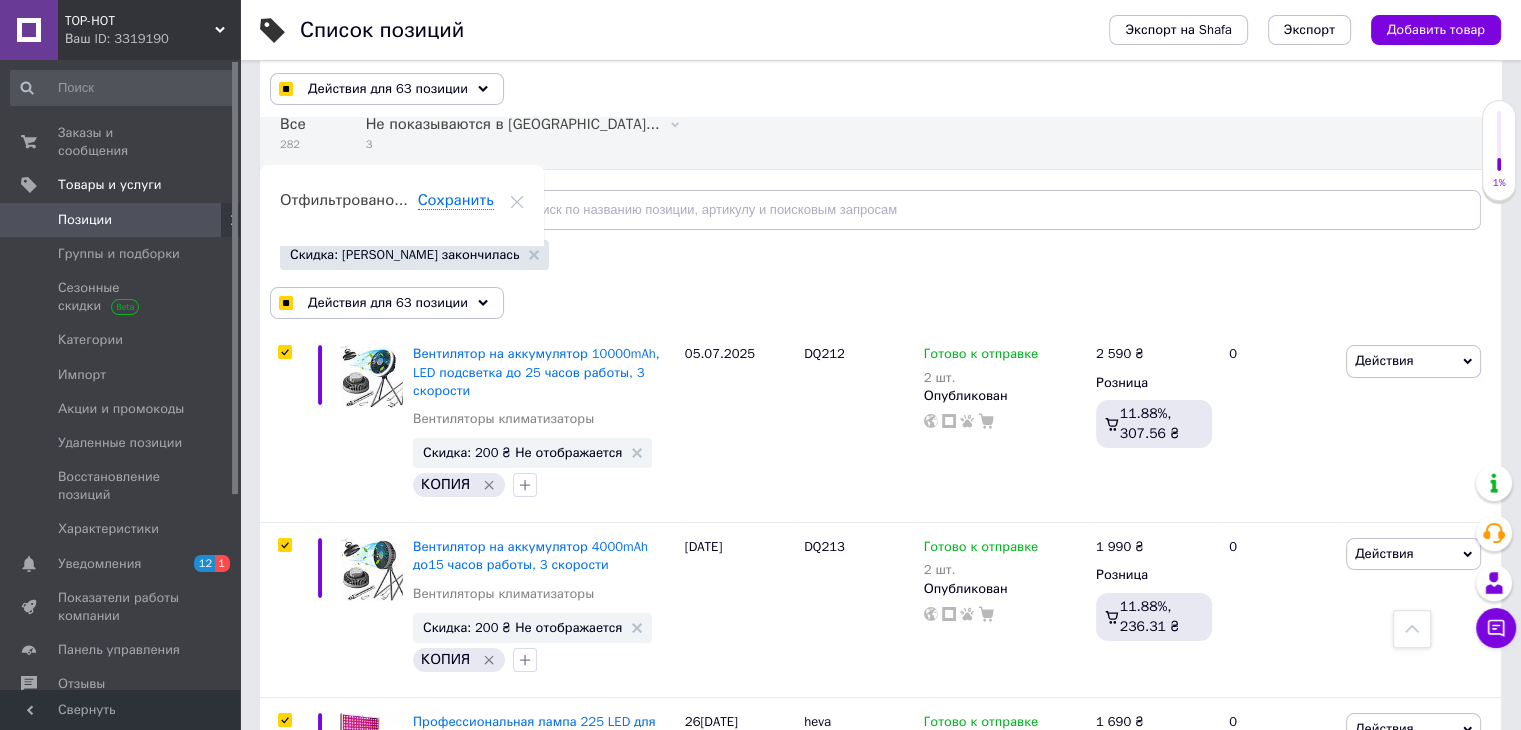 scroll, scrollTop: 0, scrollLeft: 0, axis: both 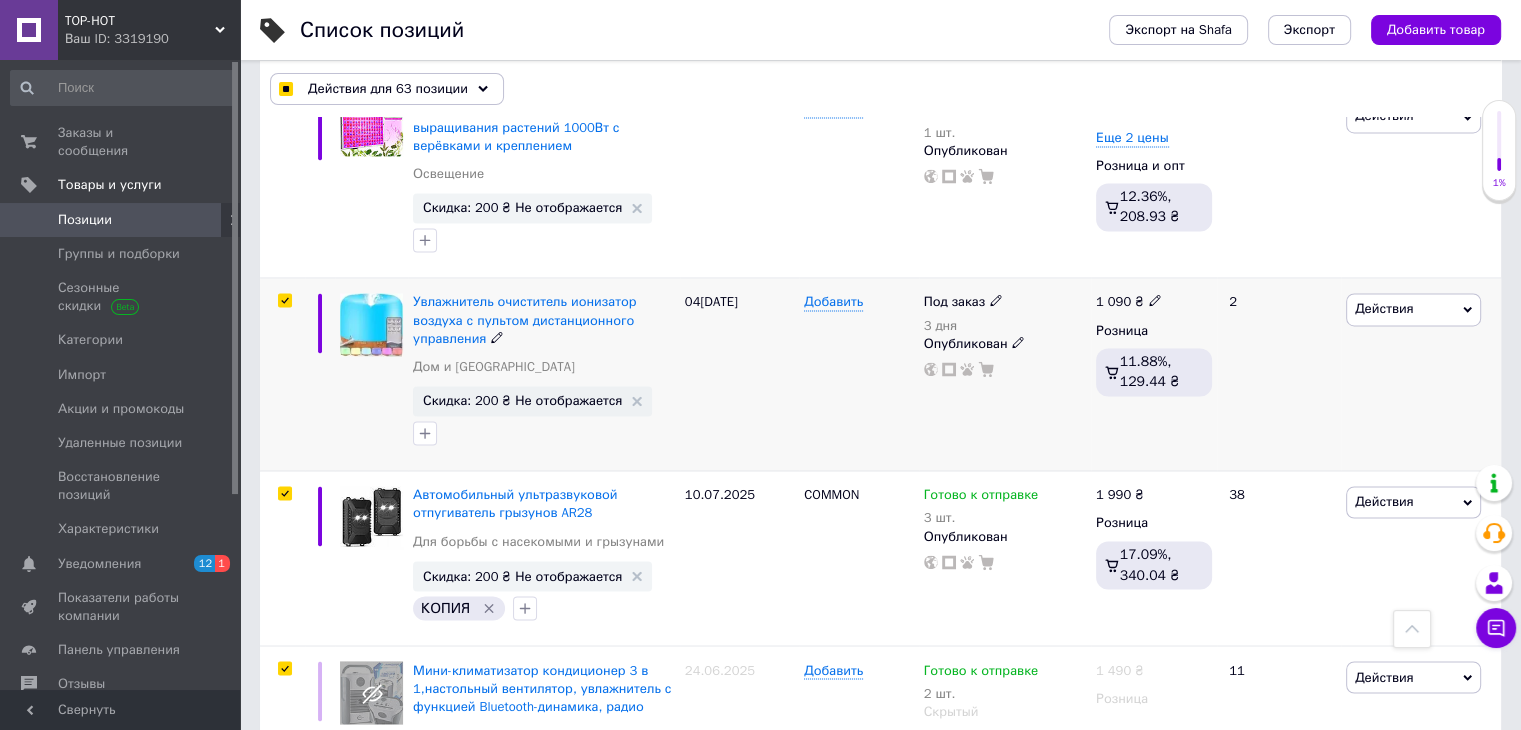 click 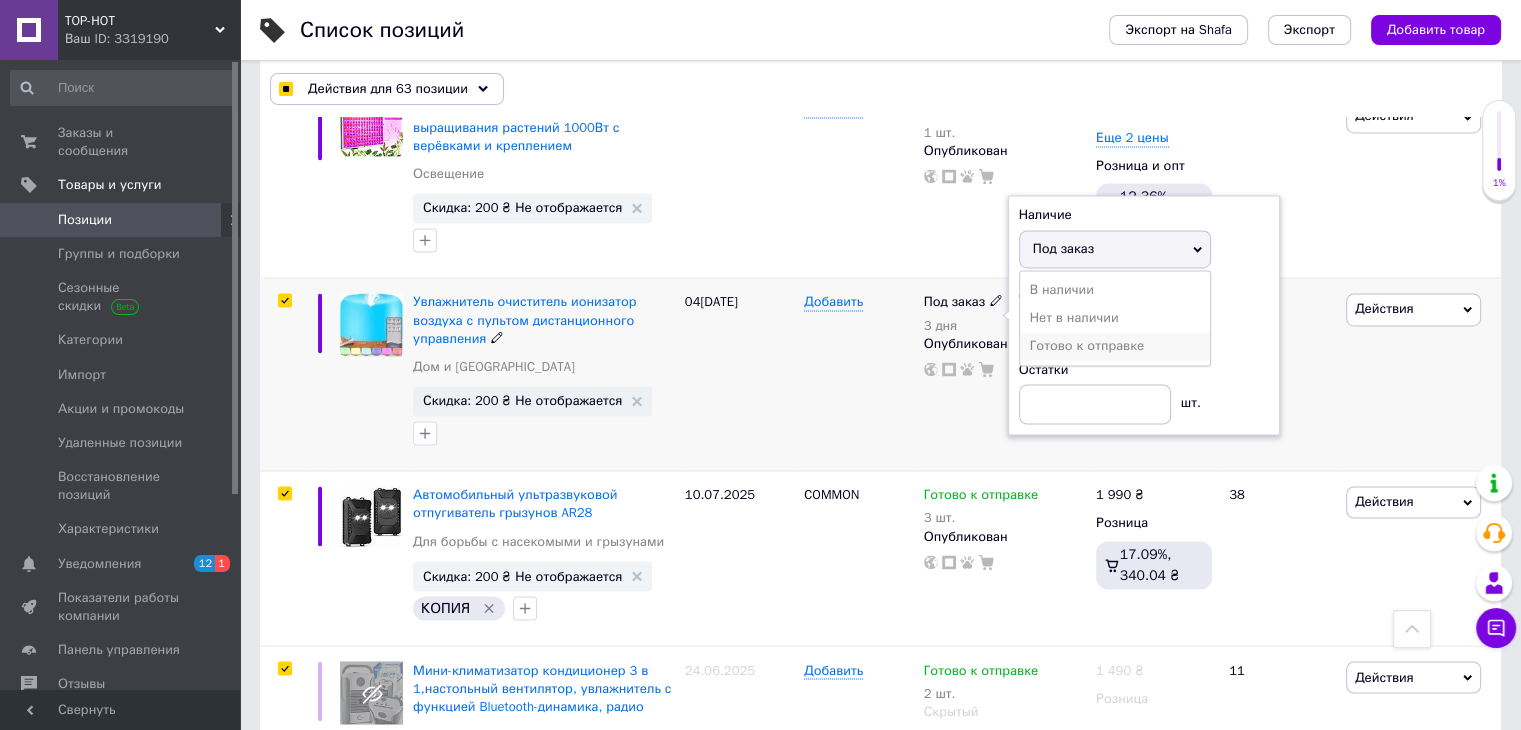 click on "Готово к отправке" at bounding box center [1115, 346] 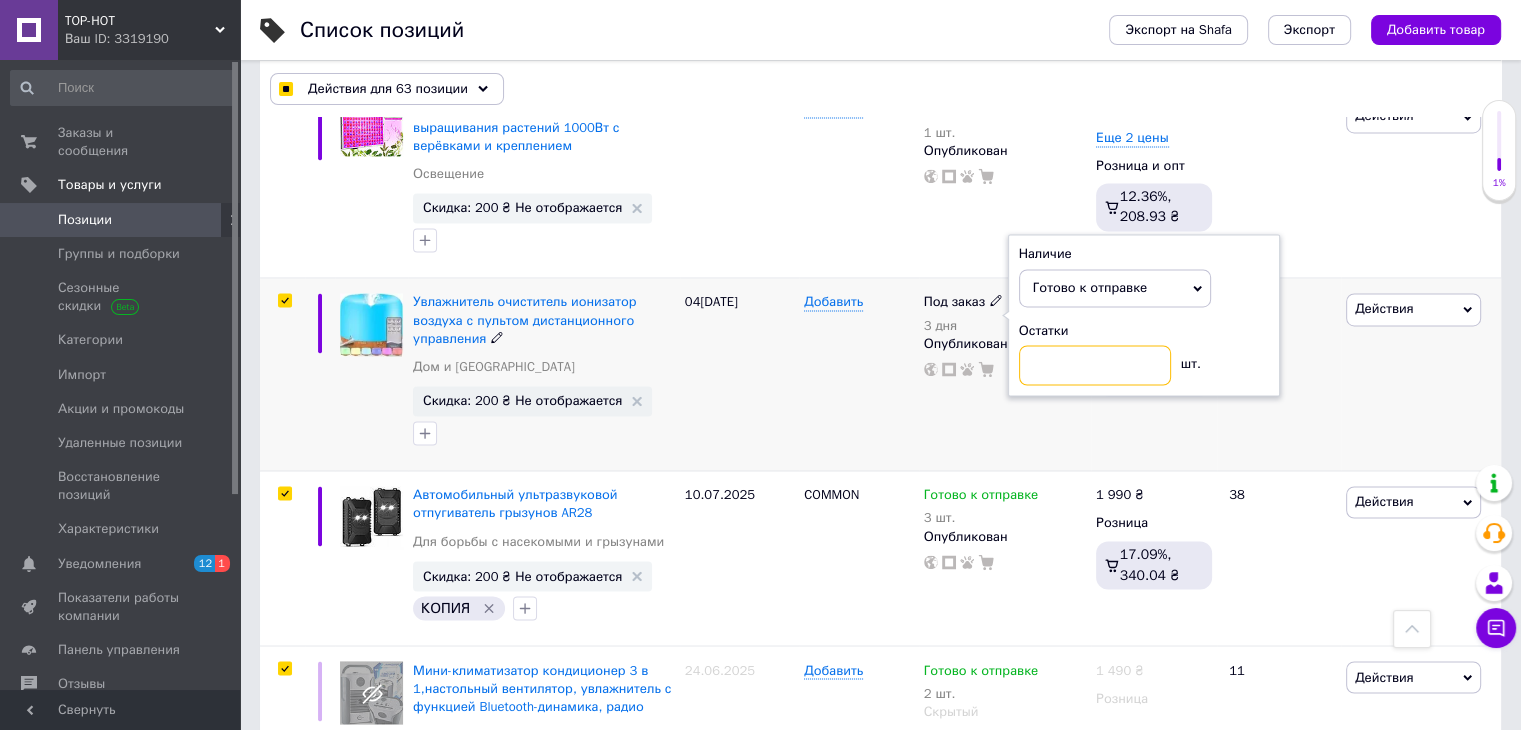click at bounding box center [1095, 365] 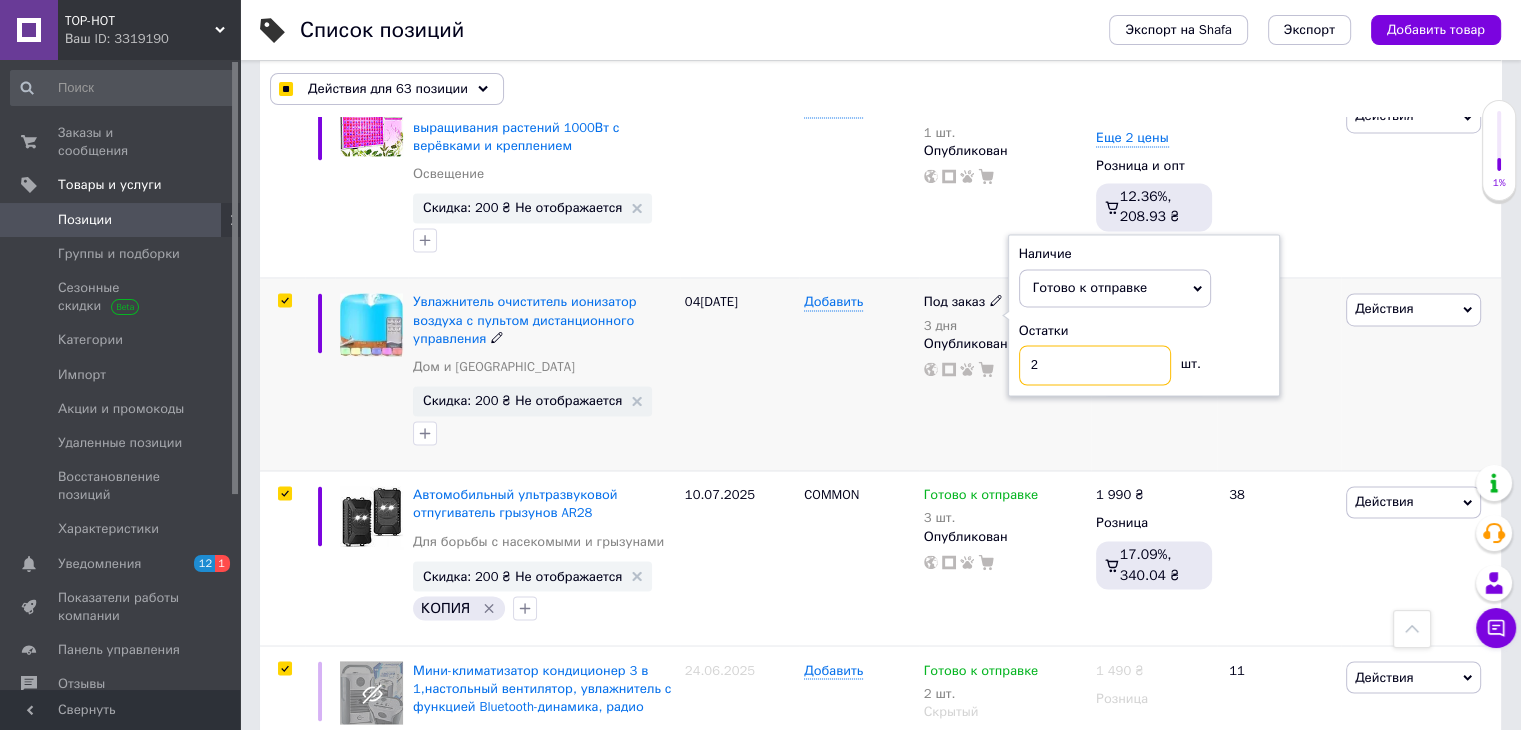 type on "2" 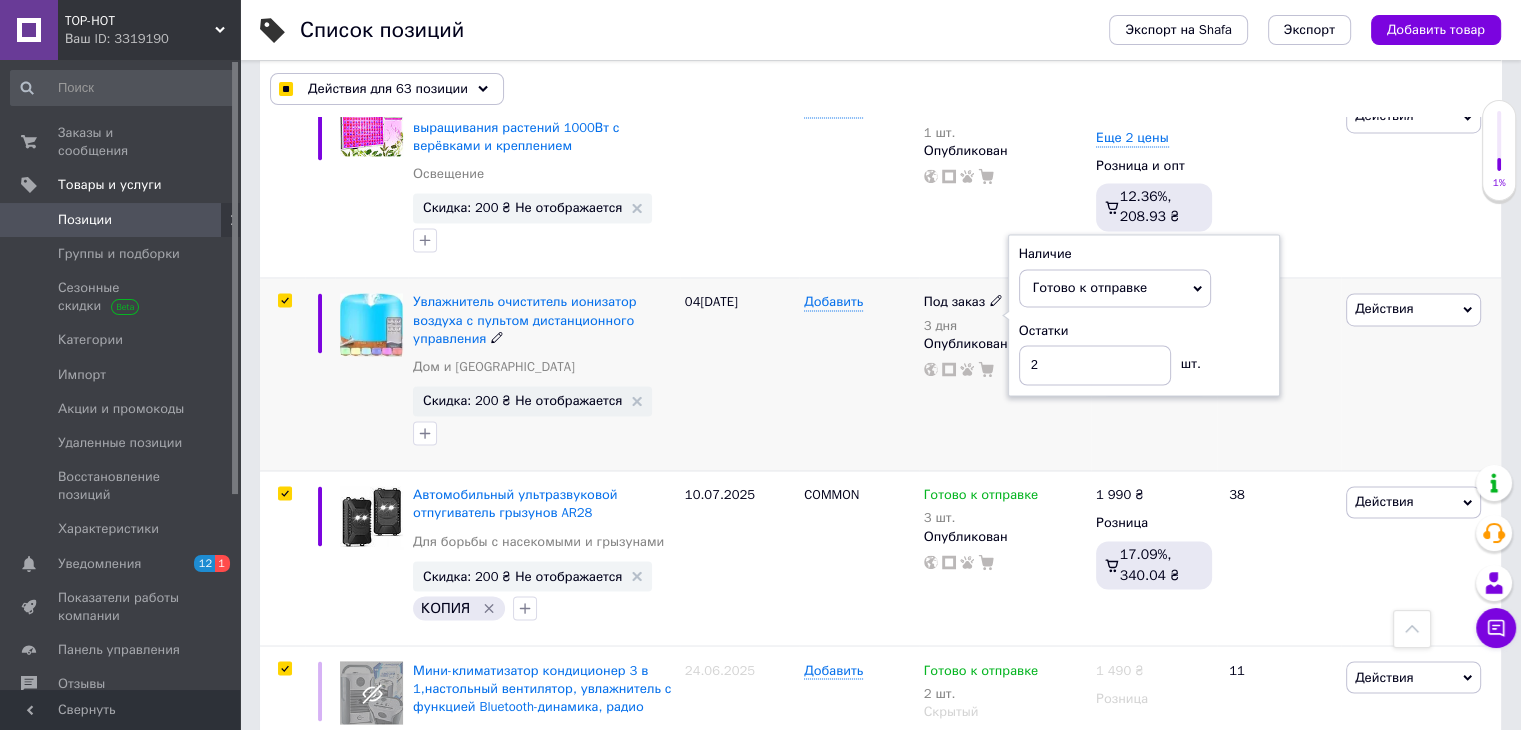 click on "04[DATE]" at bounding box center [739, 374] 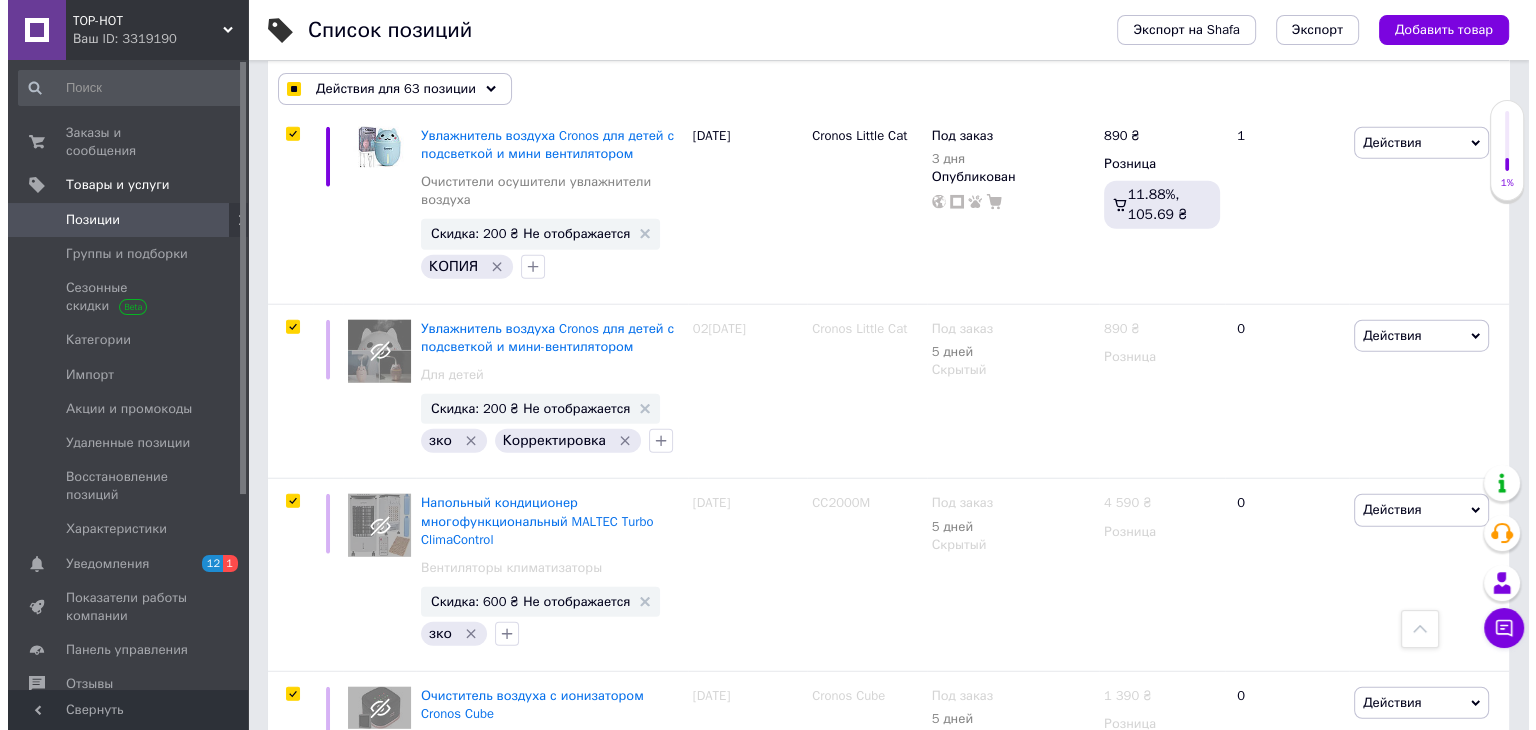 scroll, scrollTop: 12820, scrollLeft: 0, axis: vertical 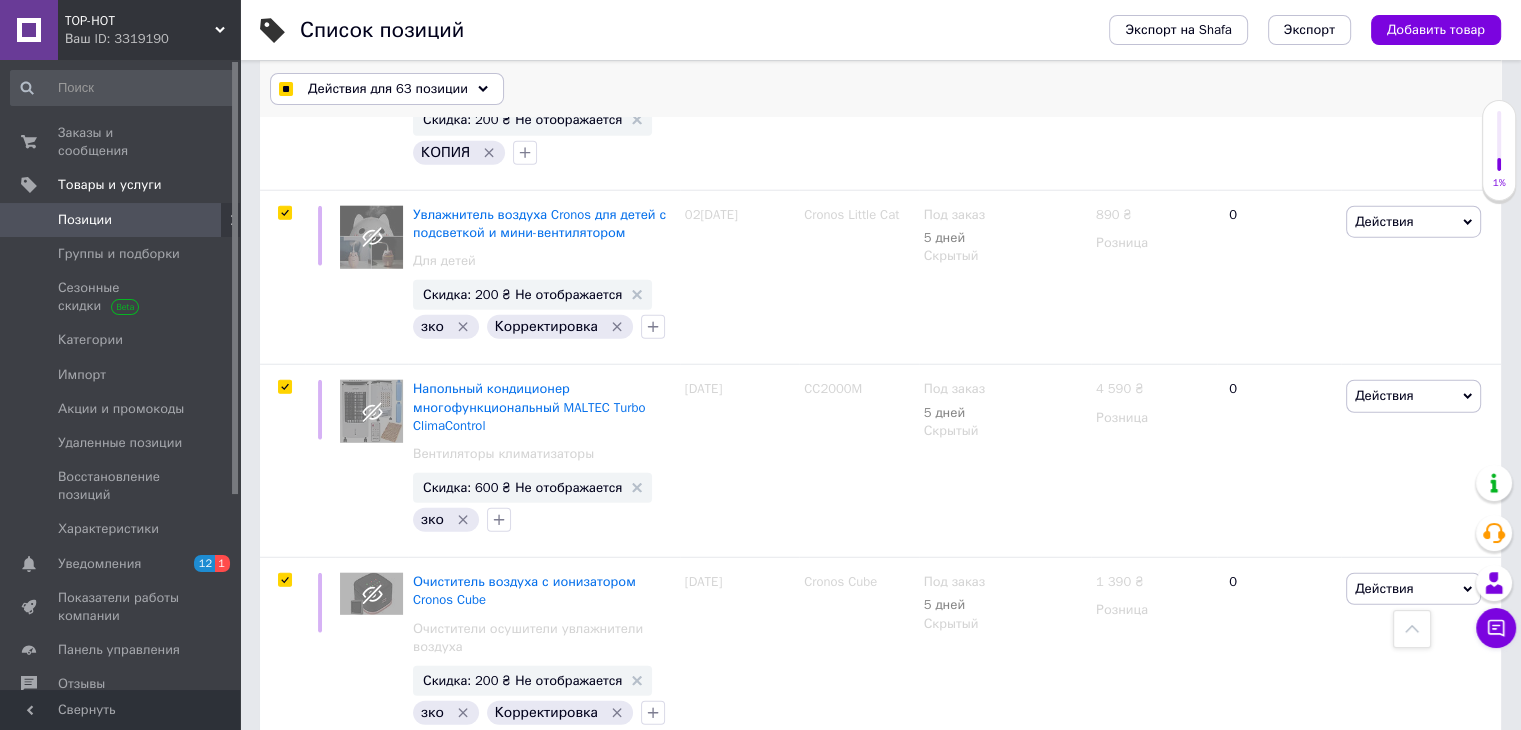click on "Действия для 63 позиции" at bounding box center [388, 89] 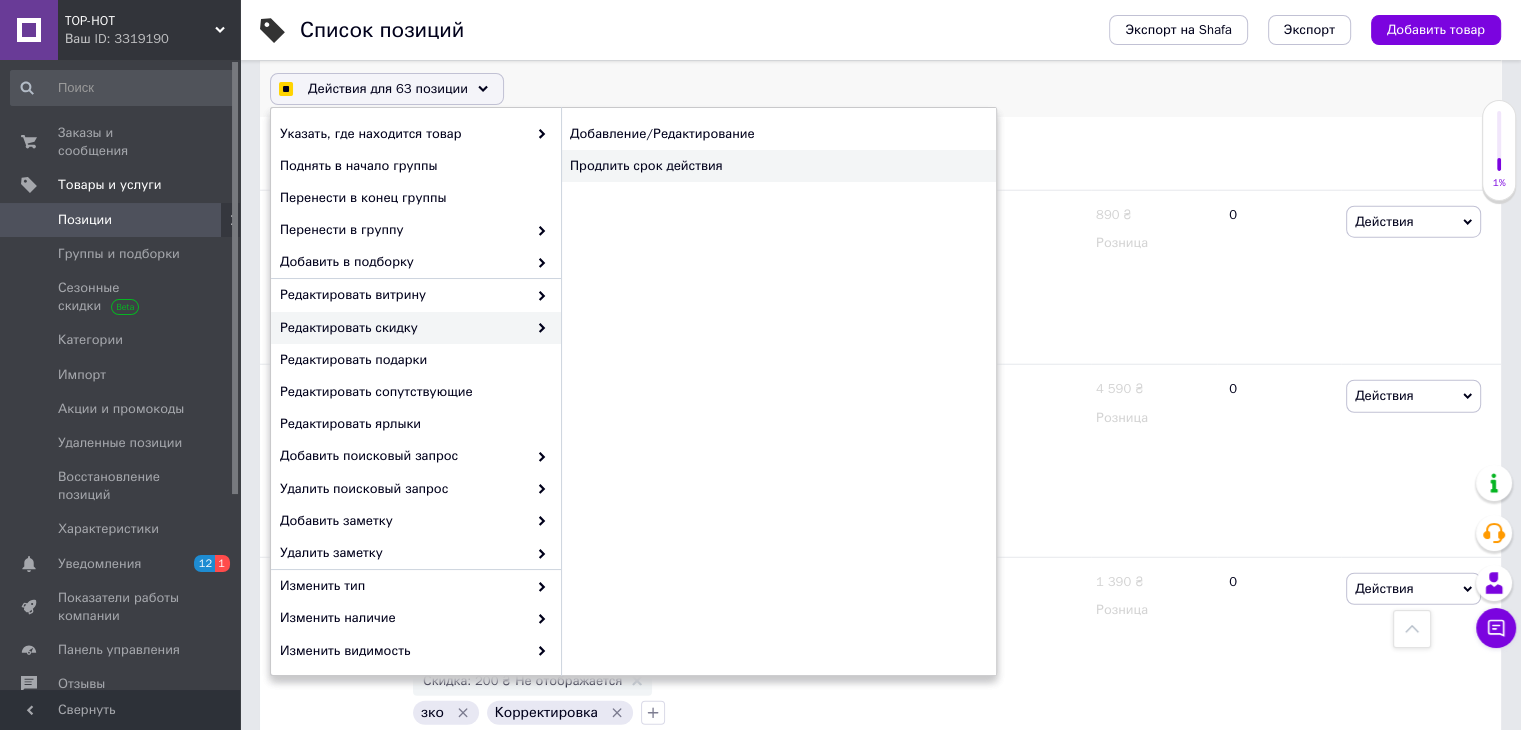 checkbox on "true" 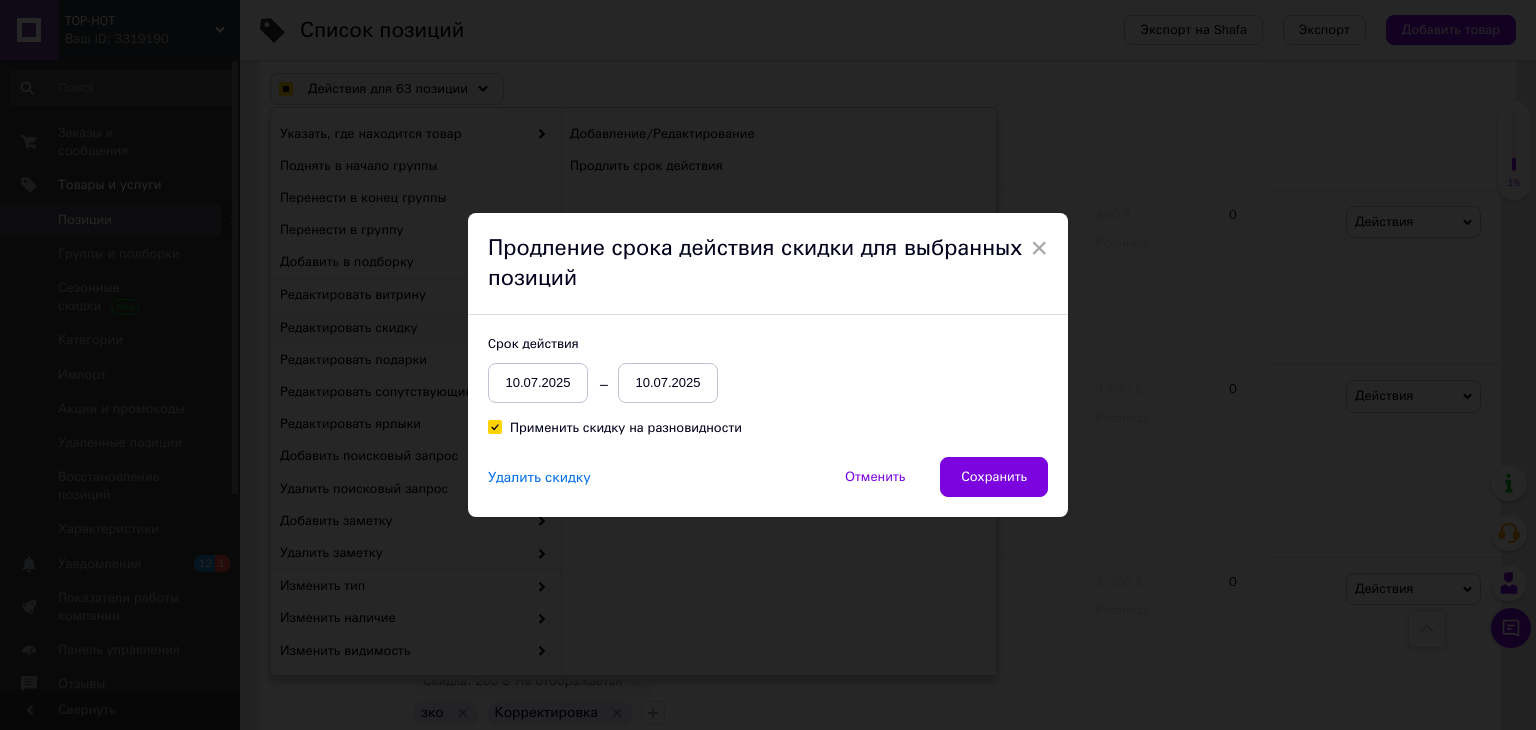 click on "10.07.2025" at bounding box center [668, 383] 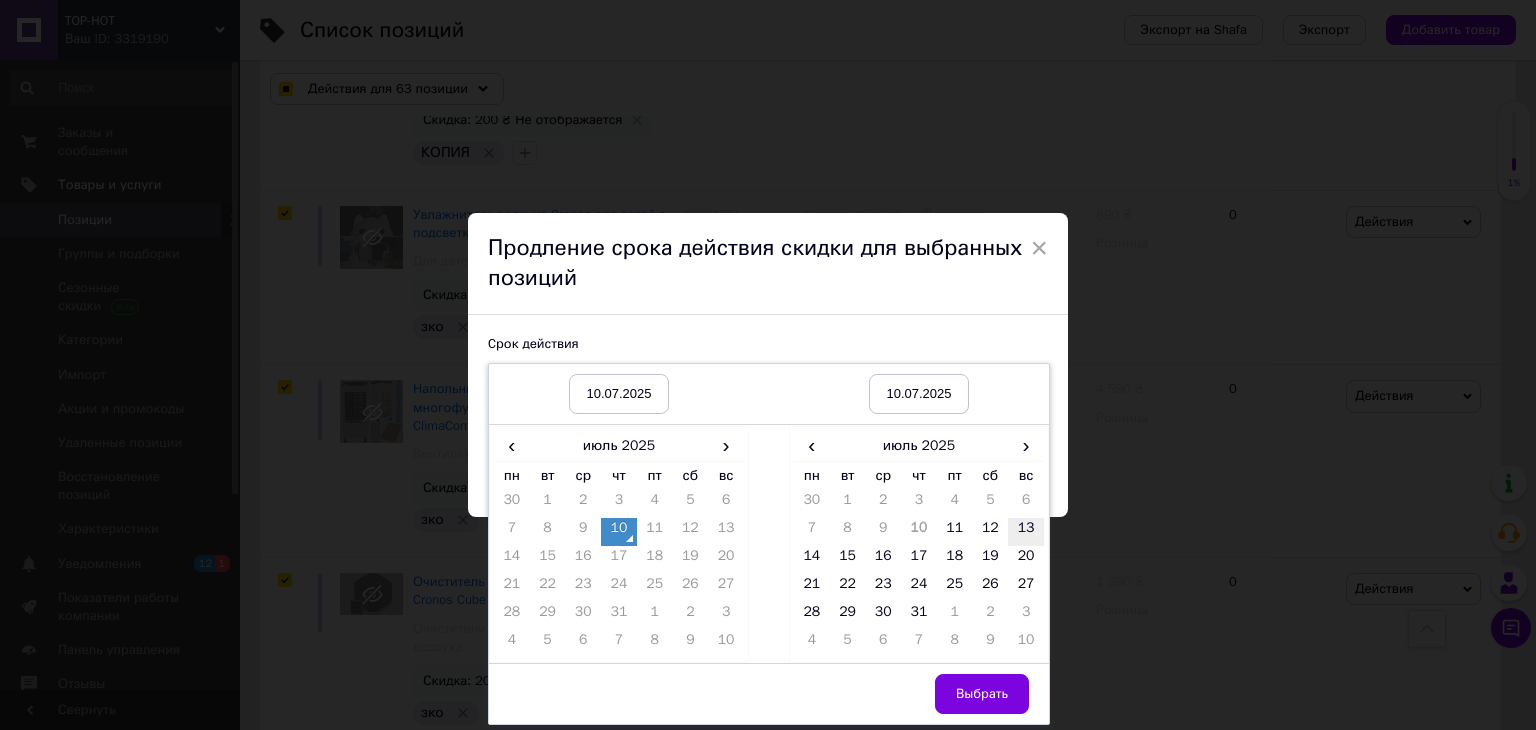 click on "13" at bounding box center [1026, 532] 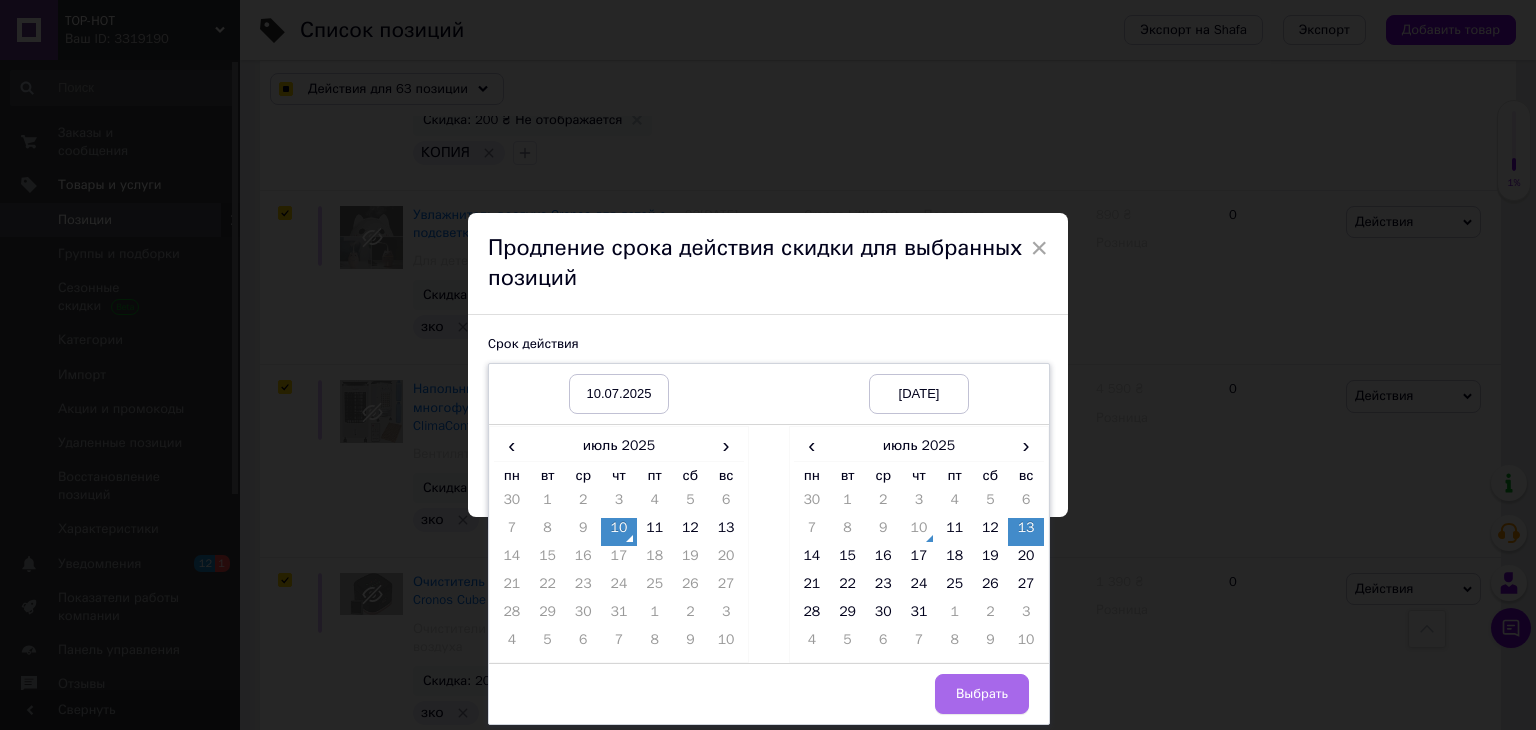 click on "Выбрать" at bounding box center (982, 694) 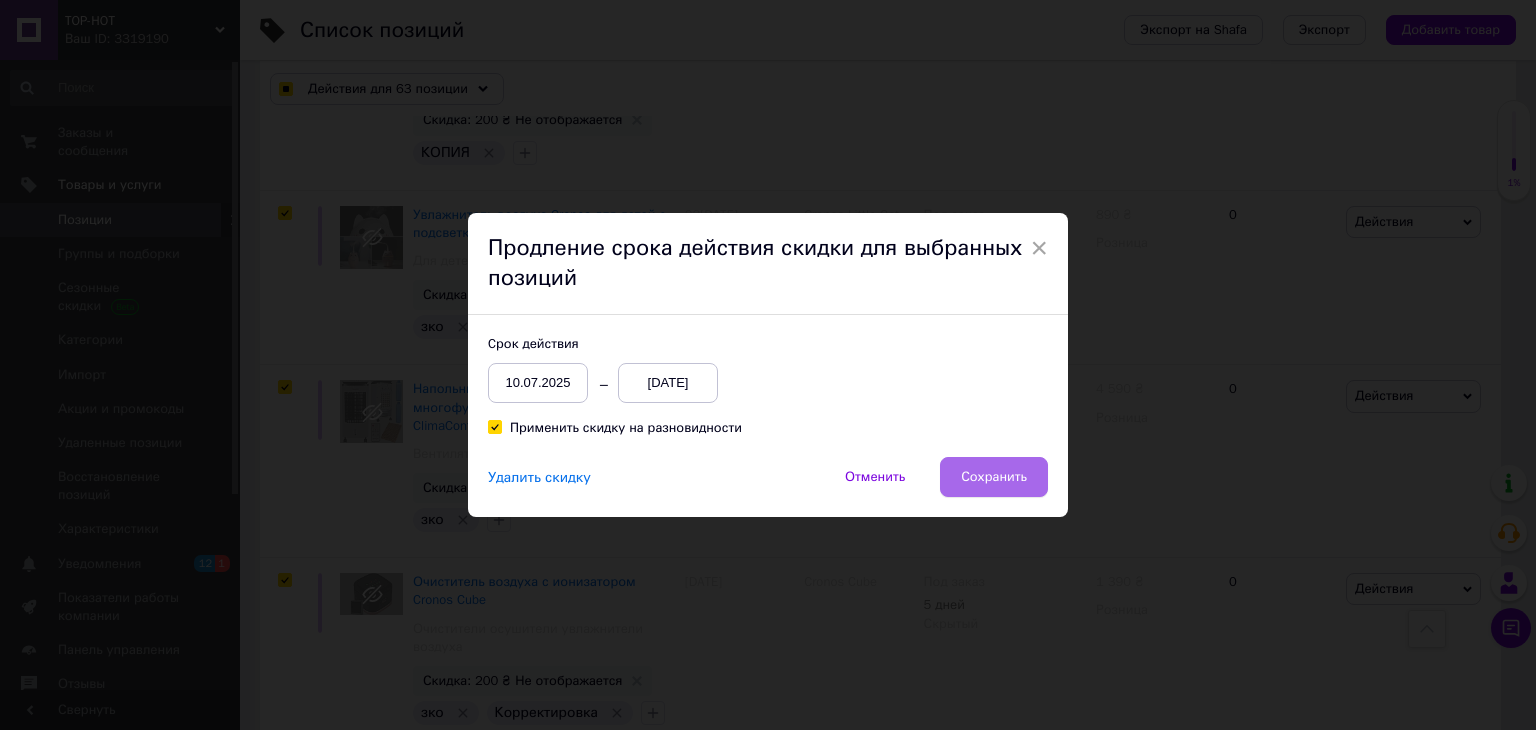 click on "Сохранить" at bounding box center (994, 477) 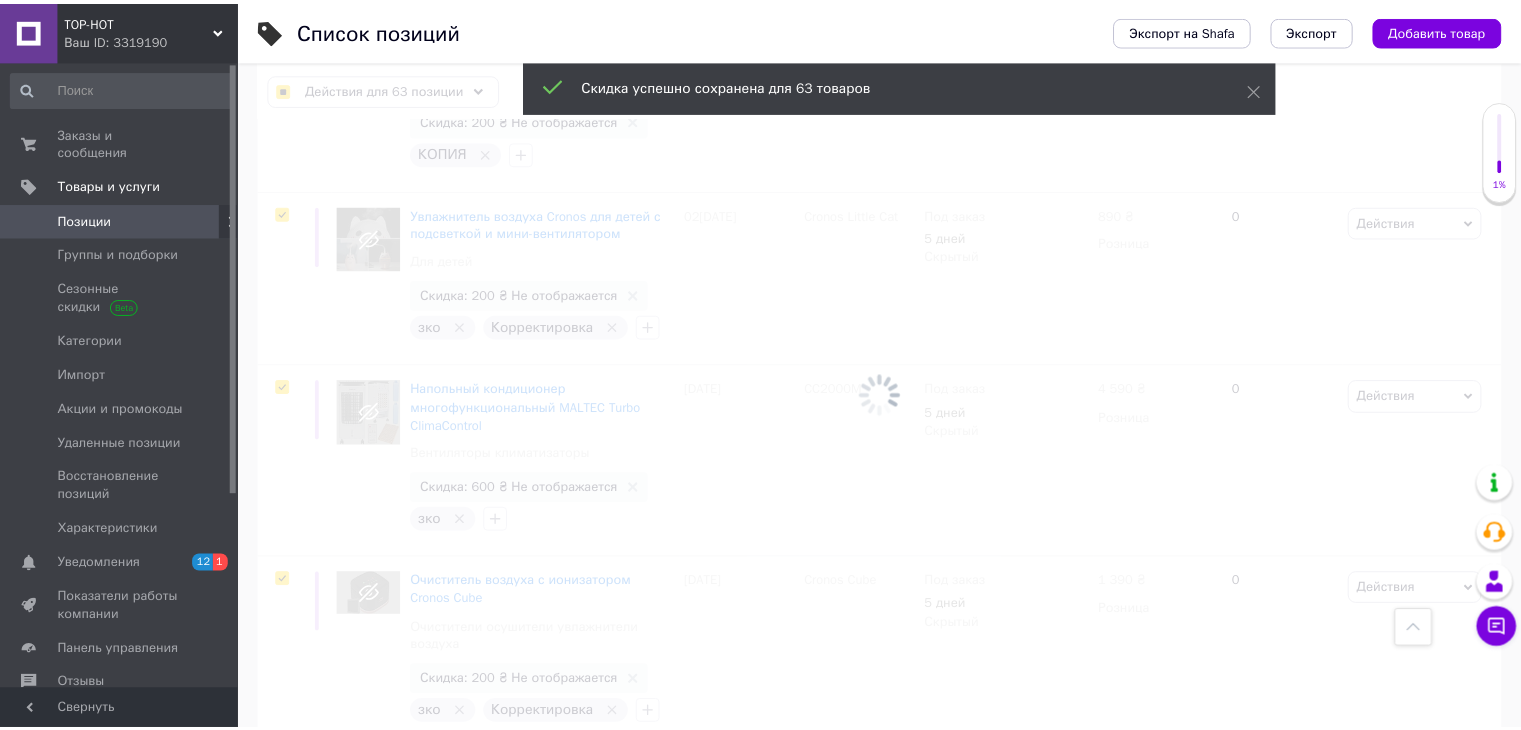 scroll, scrollTop: 12783, scrollLeft: 0, axis: vertical 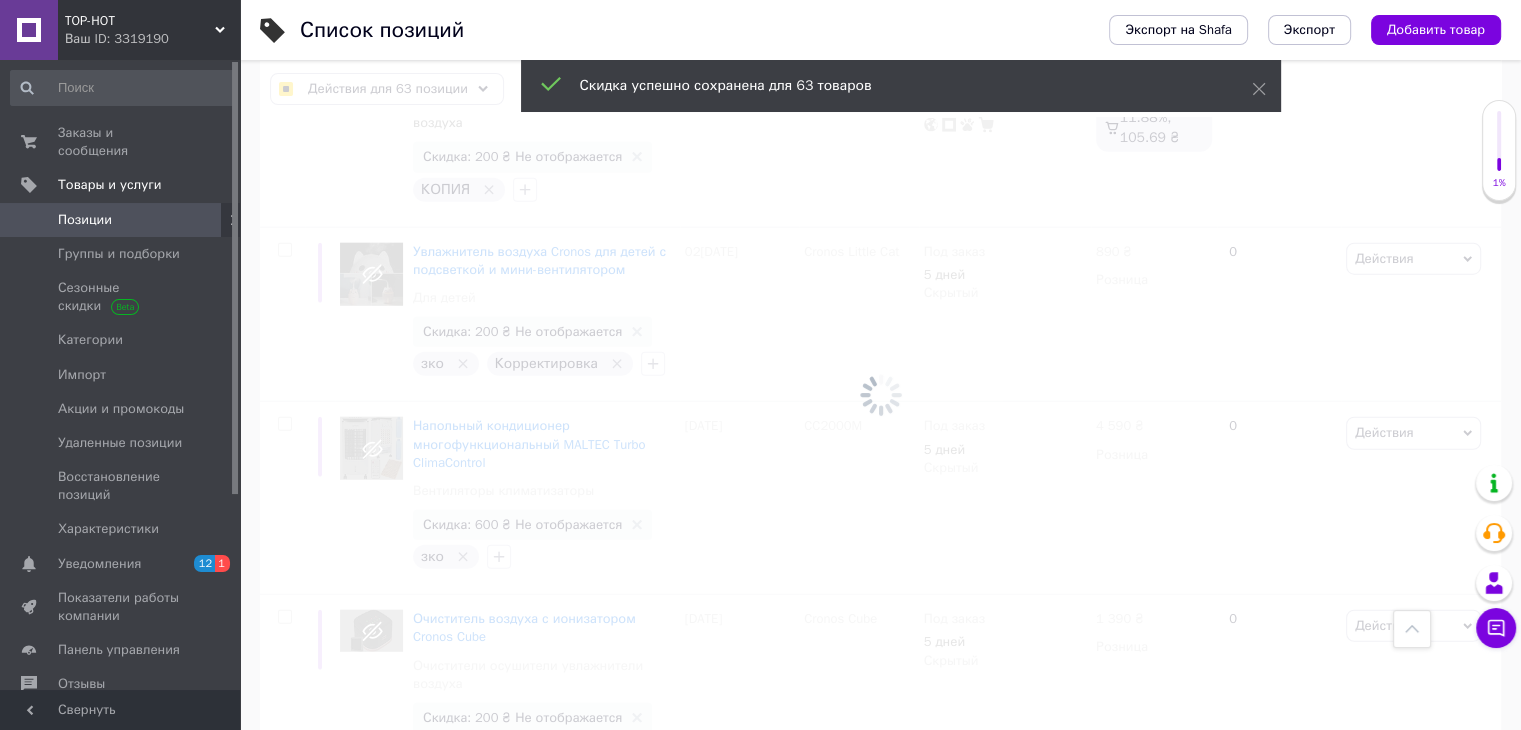 checkbox on "false" 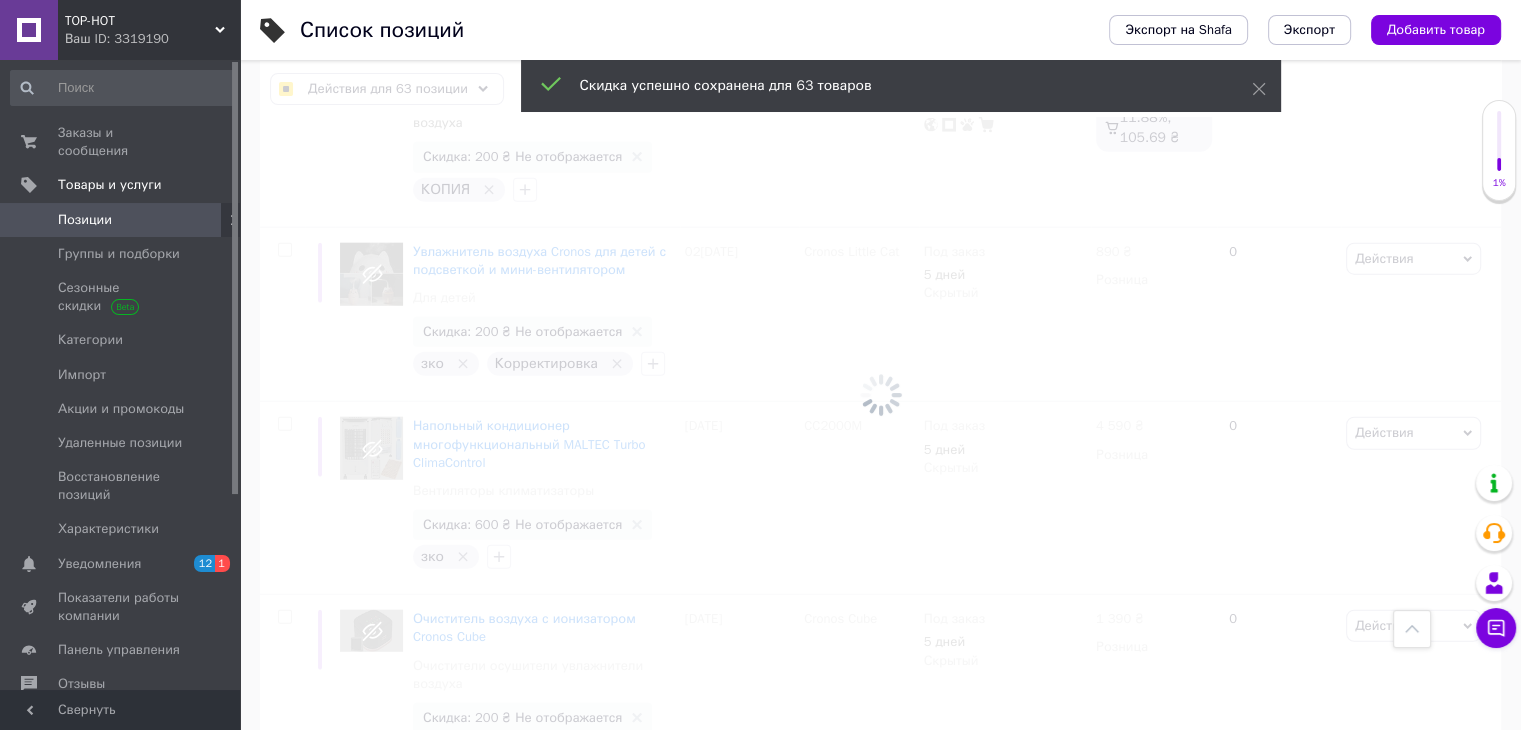 checkbox on "false" 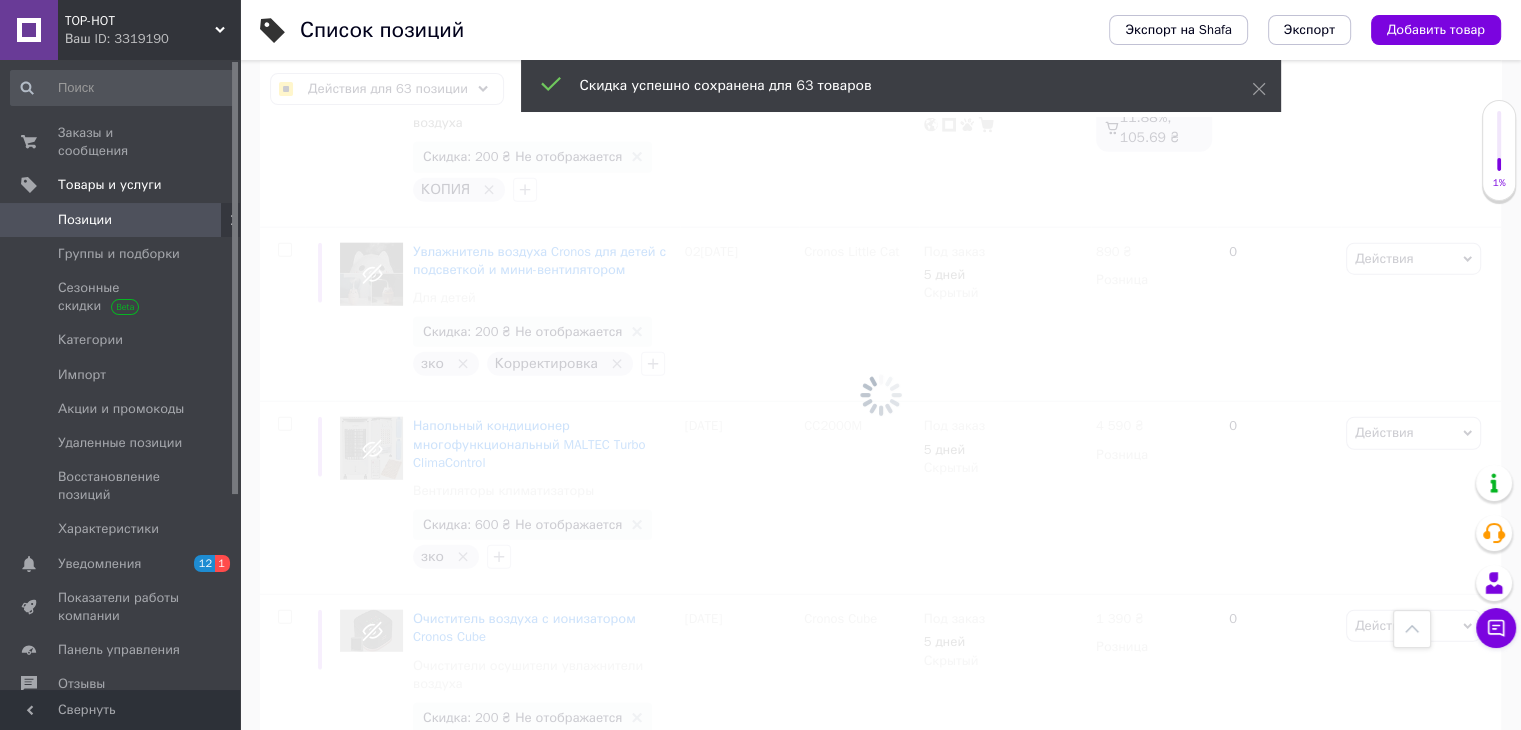 checkbox on "false" 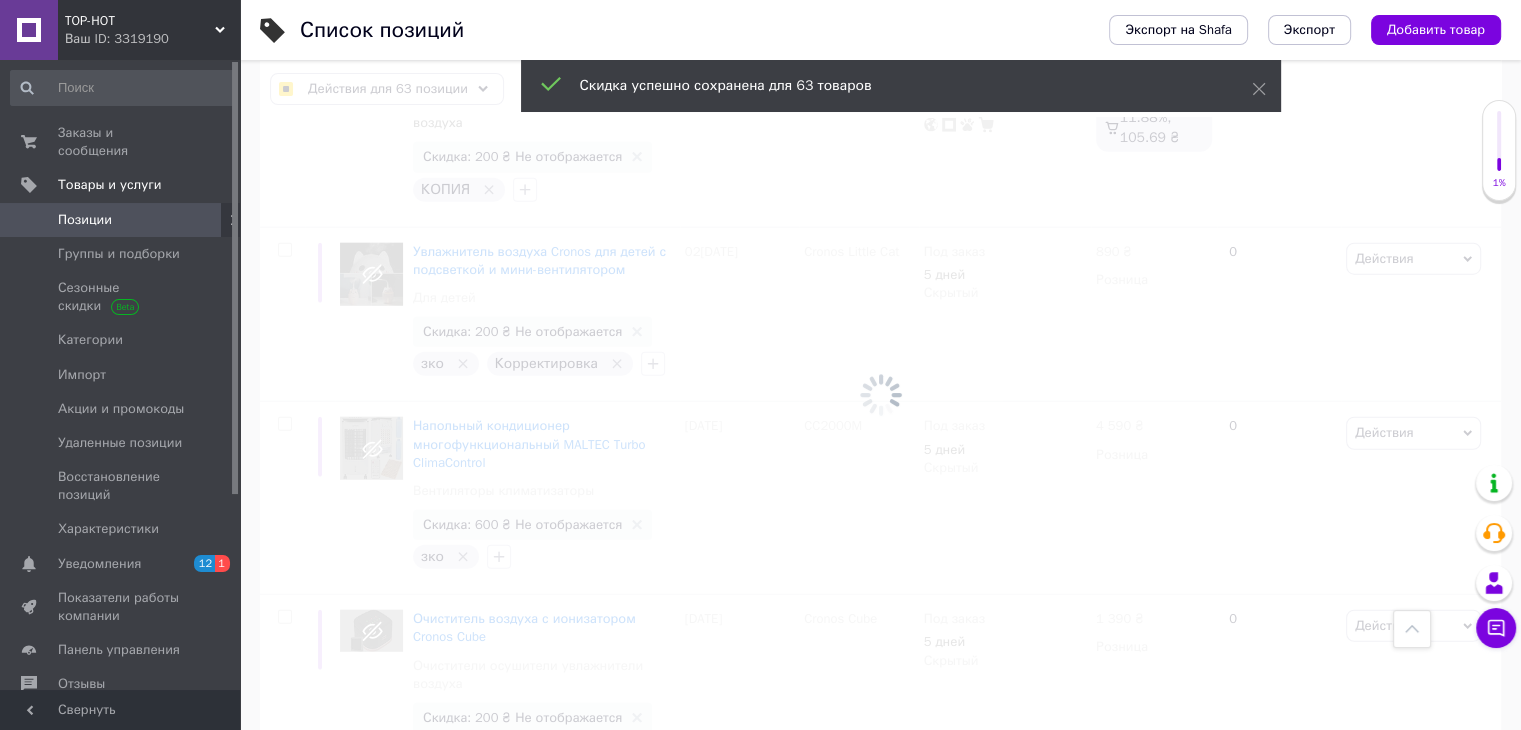 checkbox on "false" 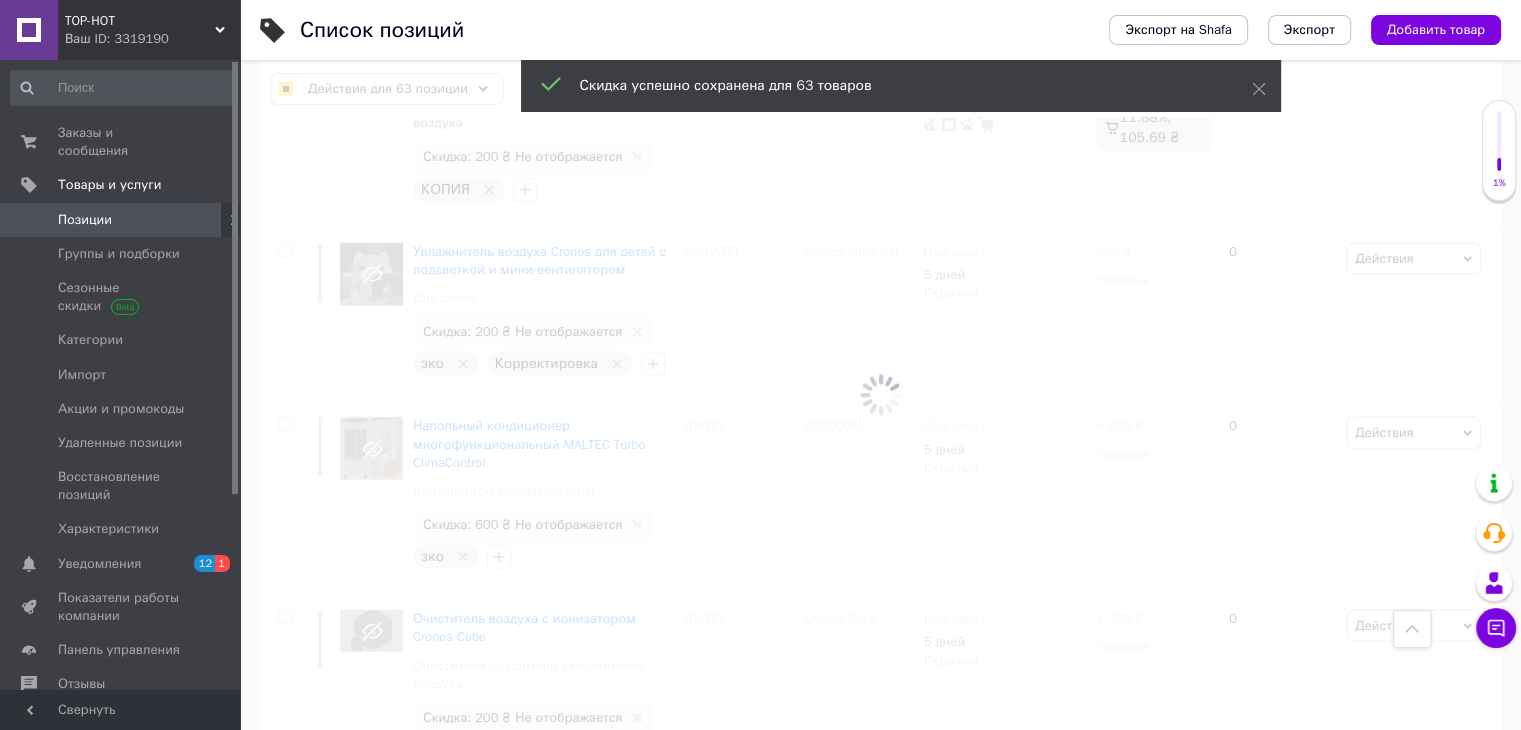 checkbox on "false" 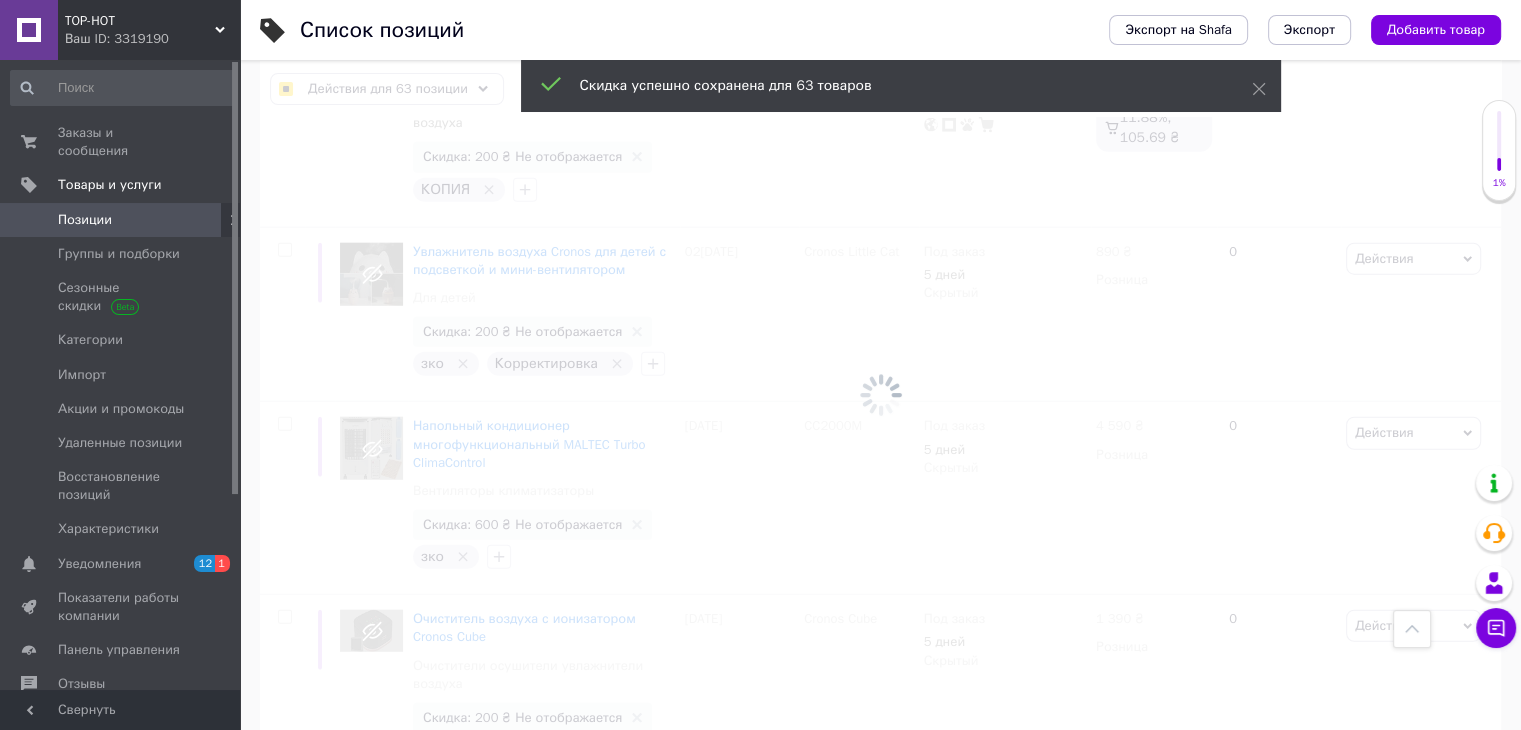 checkbox on "false" 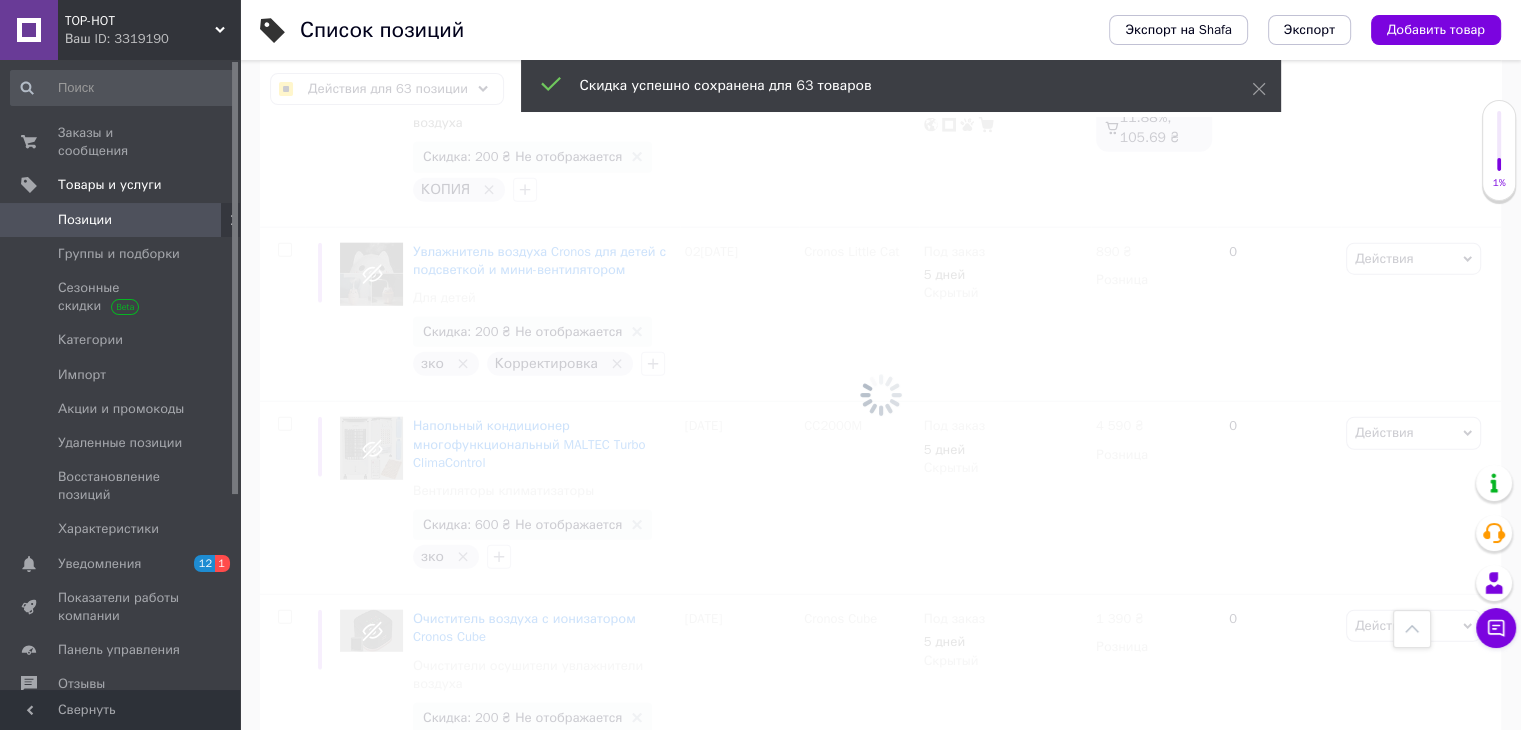 checkbox on "false" 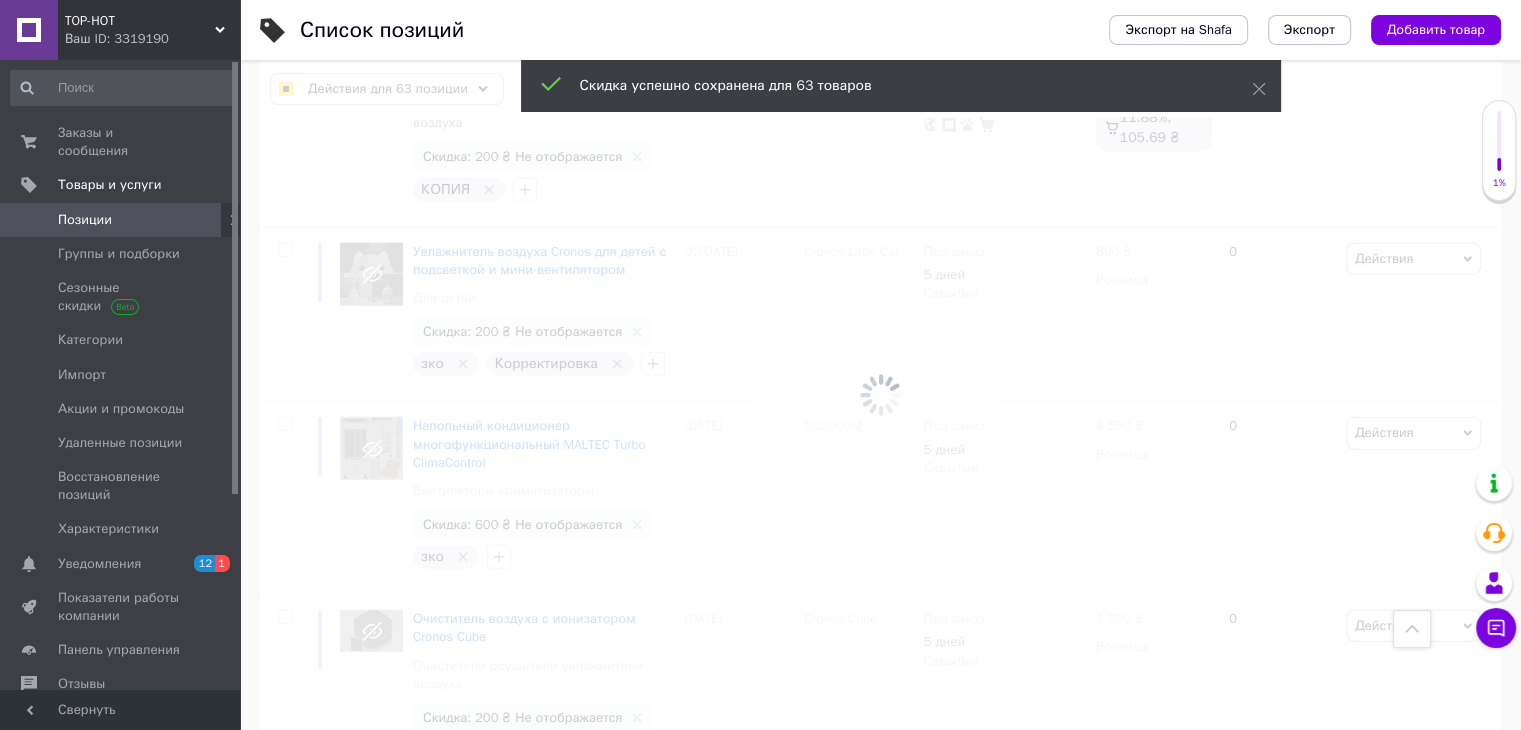 checkbox on "false" 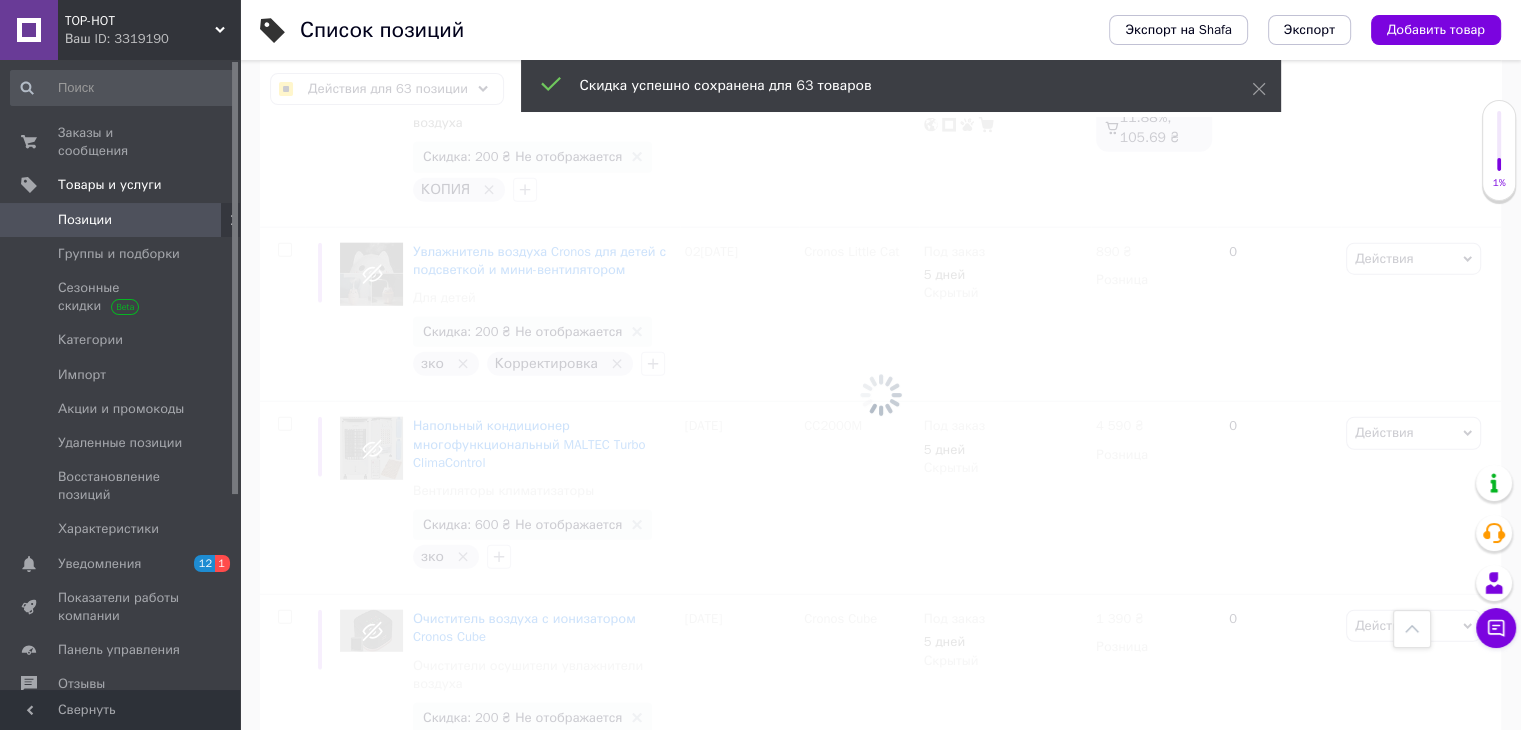 checkbox on "false" 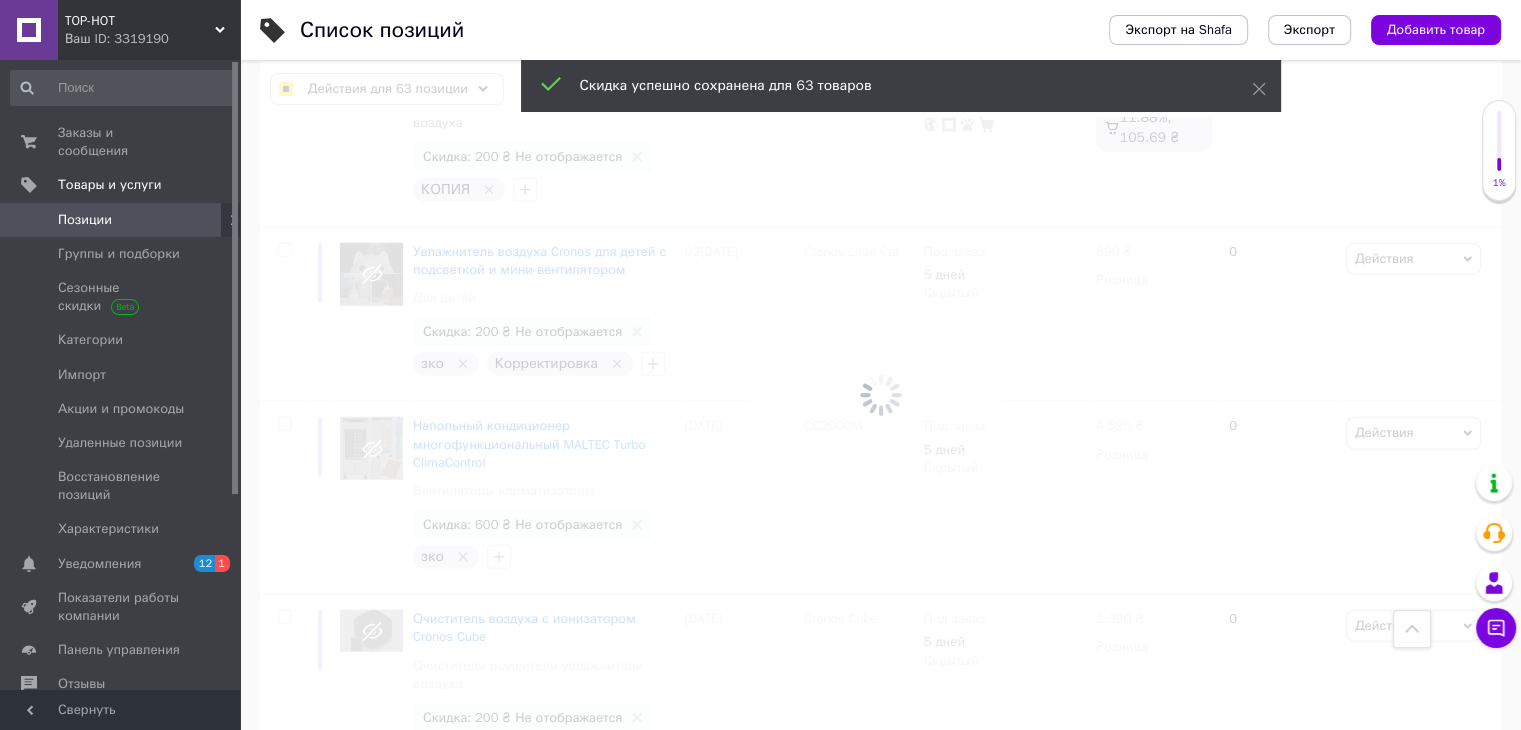 checkbox on "false" 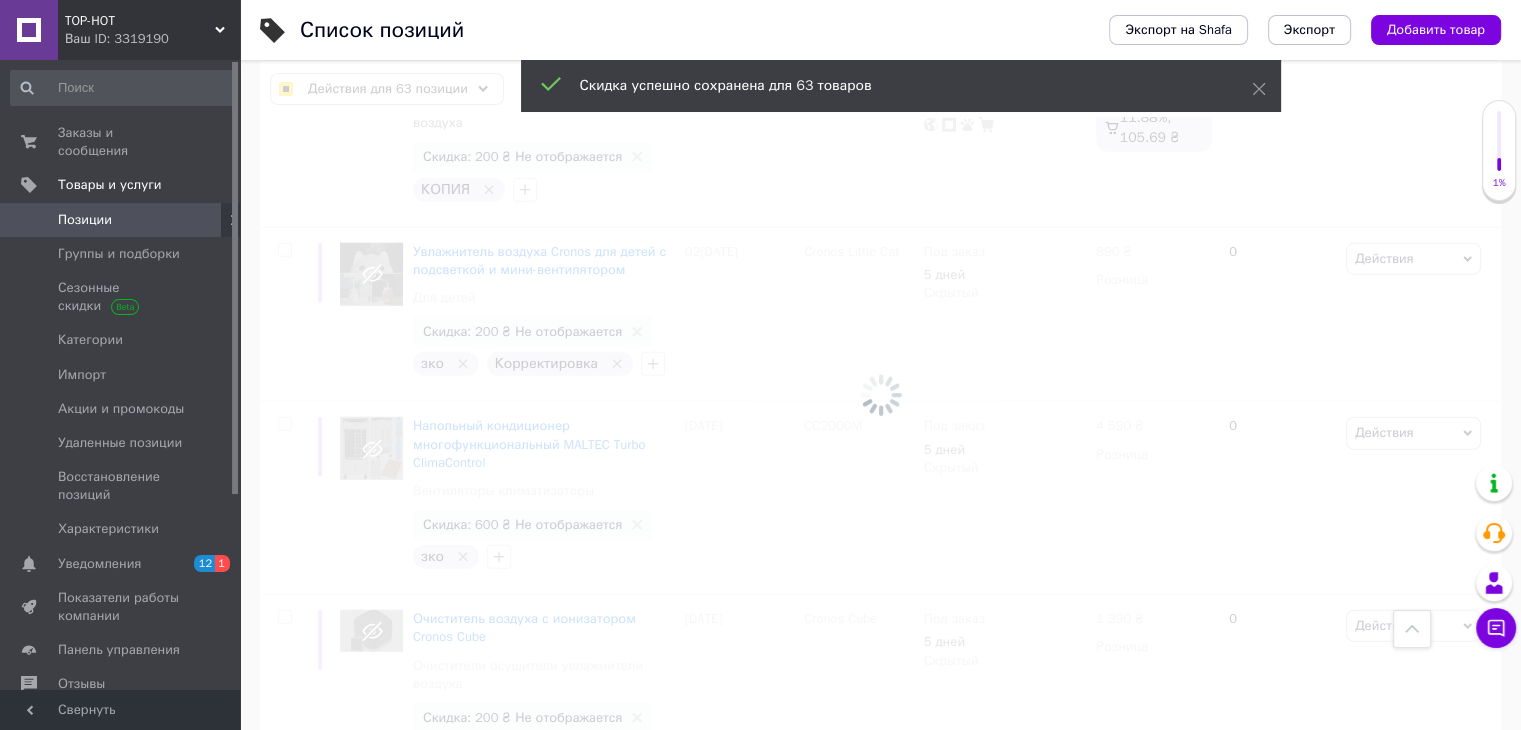 checkbox on "false" 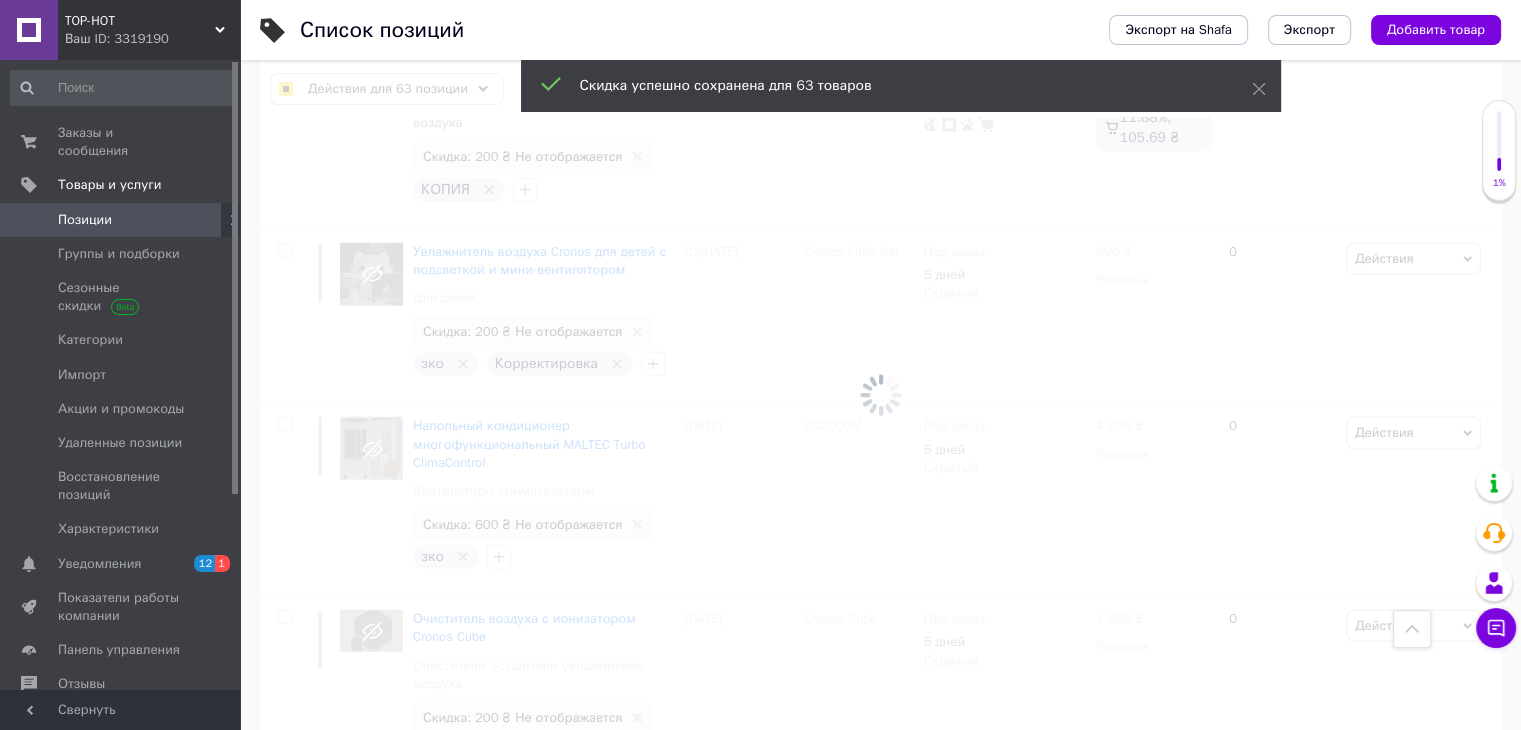 checkbox on "false" 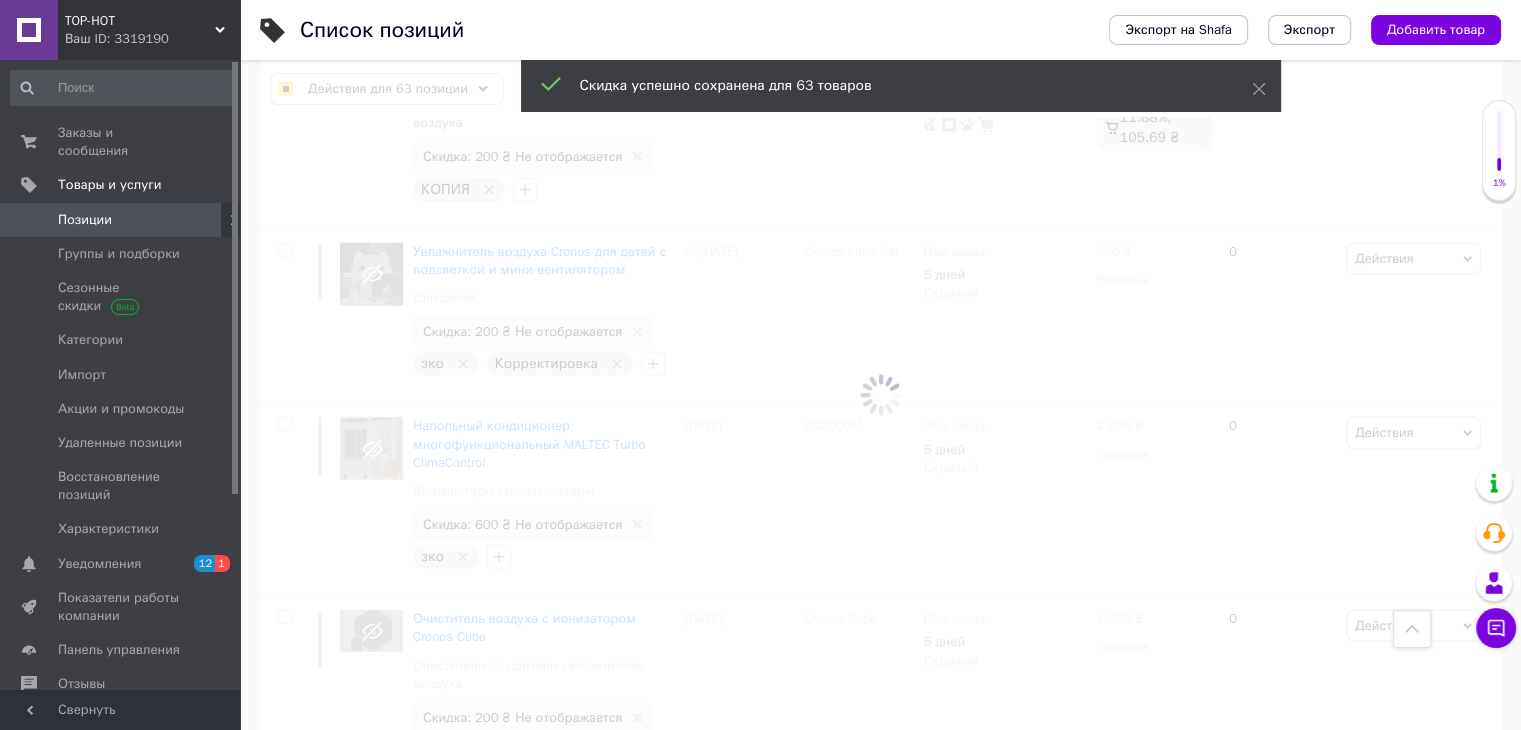 checkbox on "false" 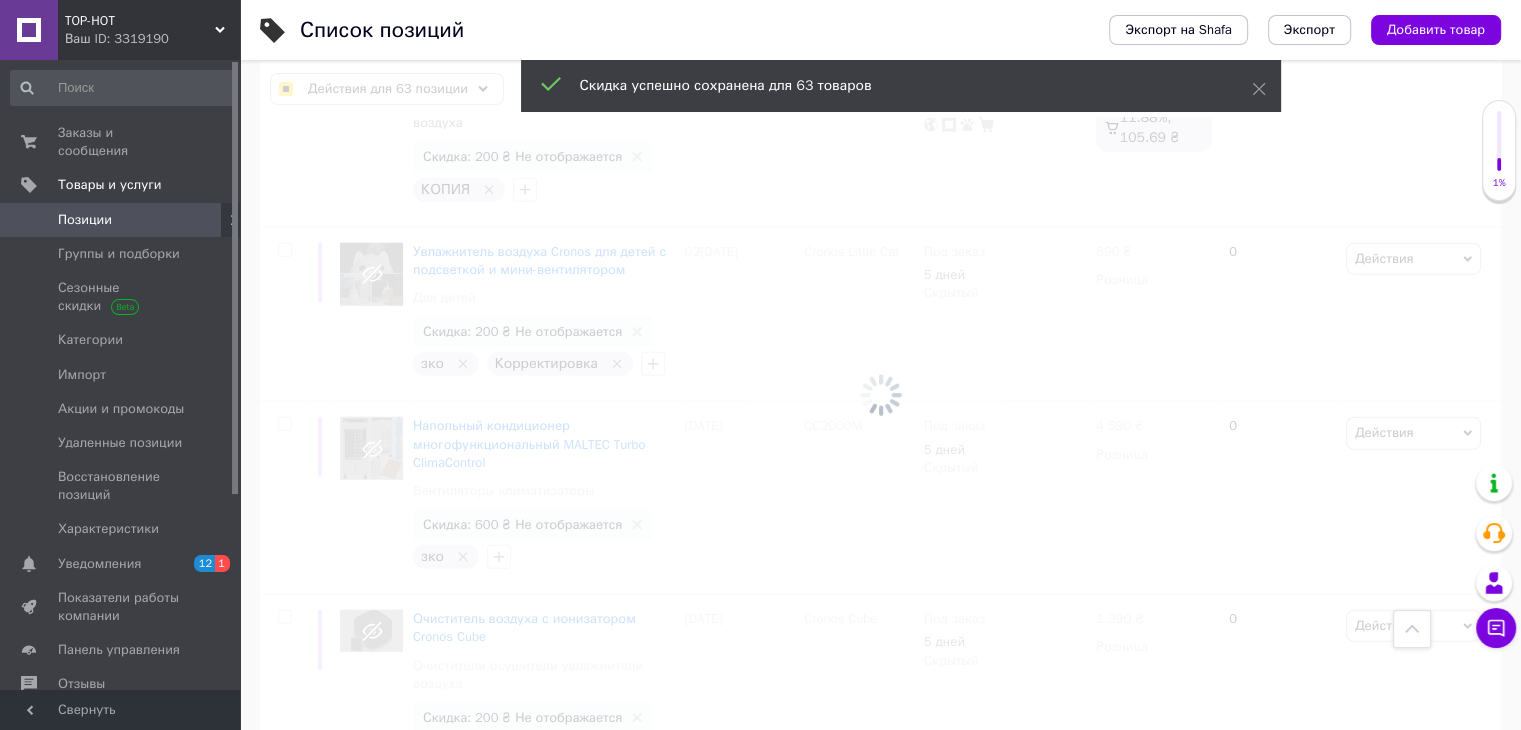 checkbox on "false" 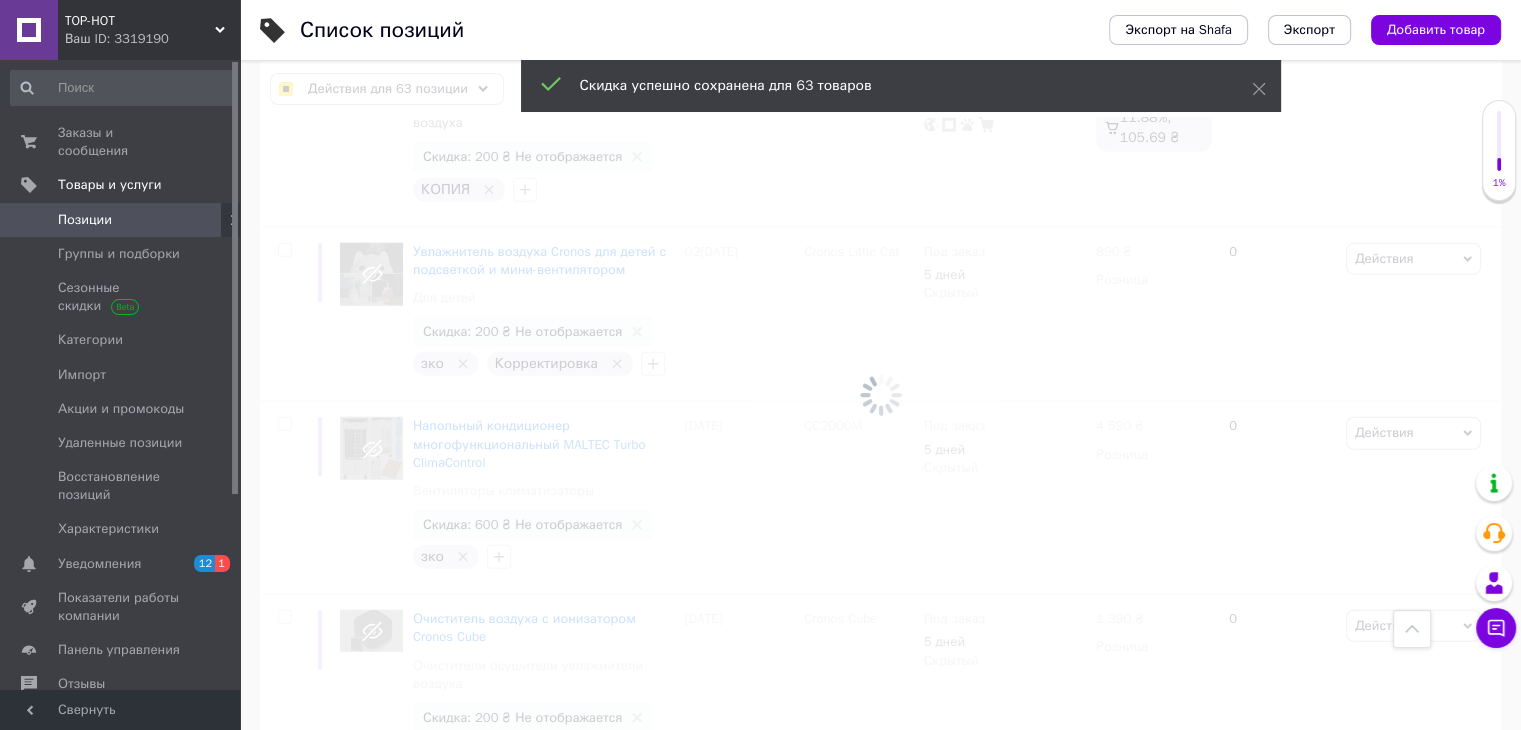 checkbox on "false" 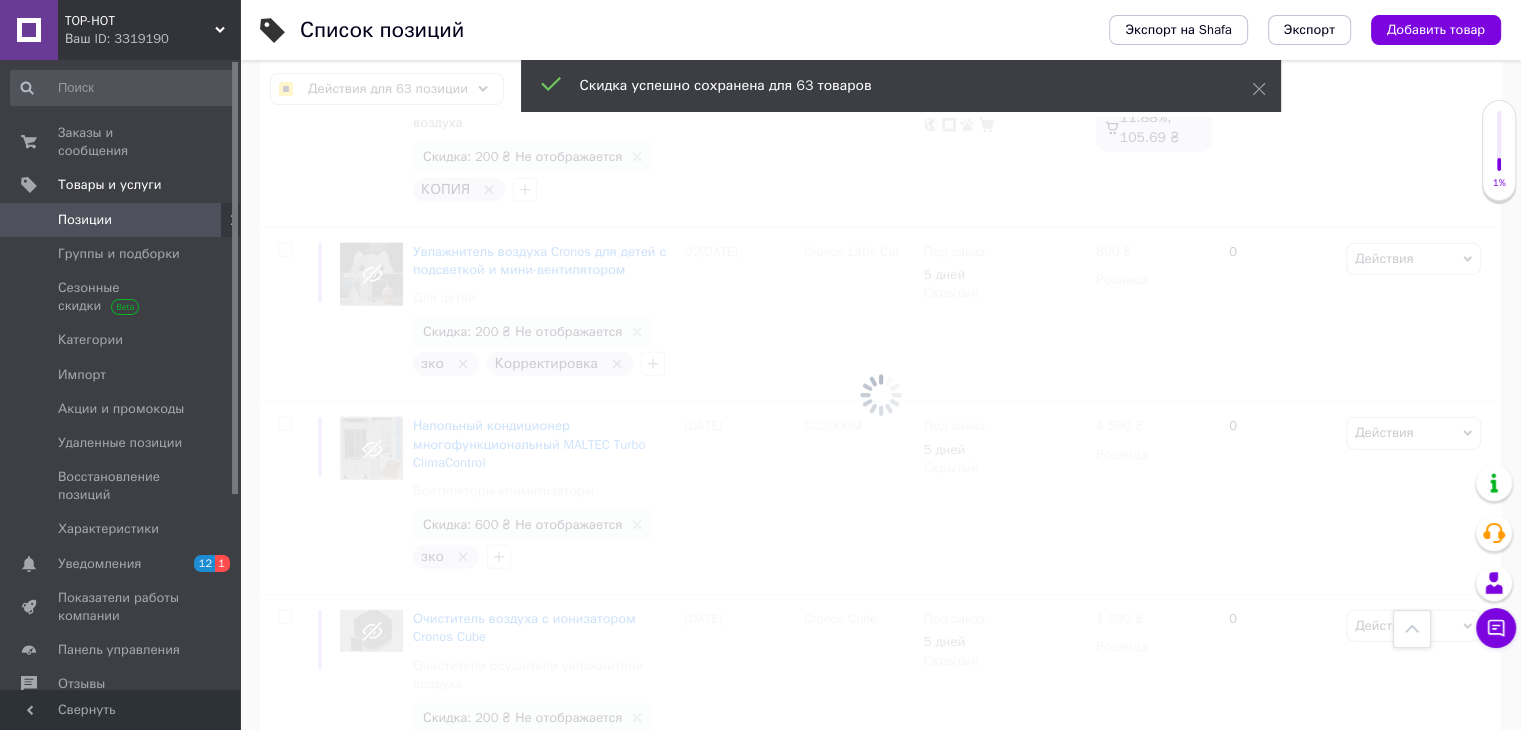 checkbox on "false" 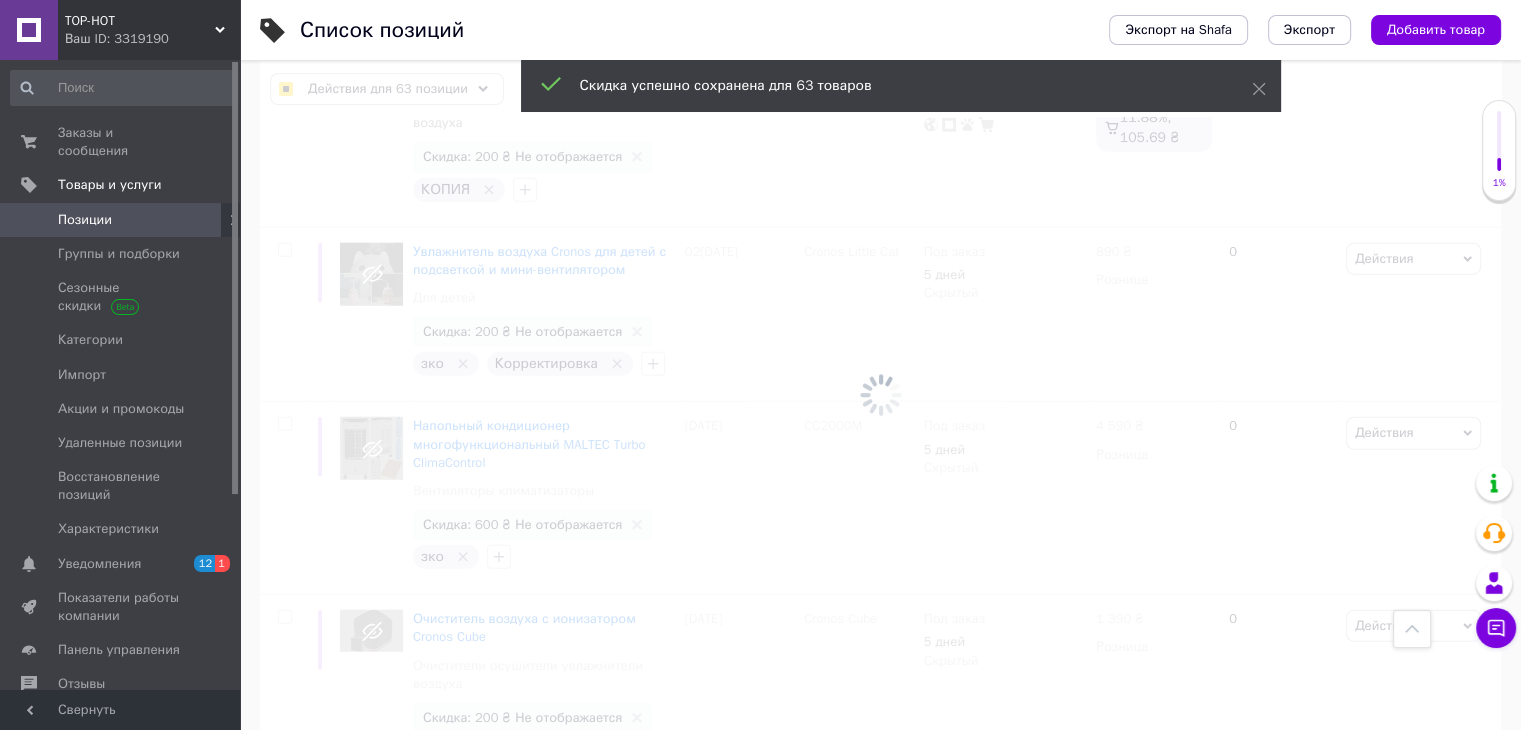 checkbox on "false" 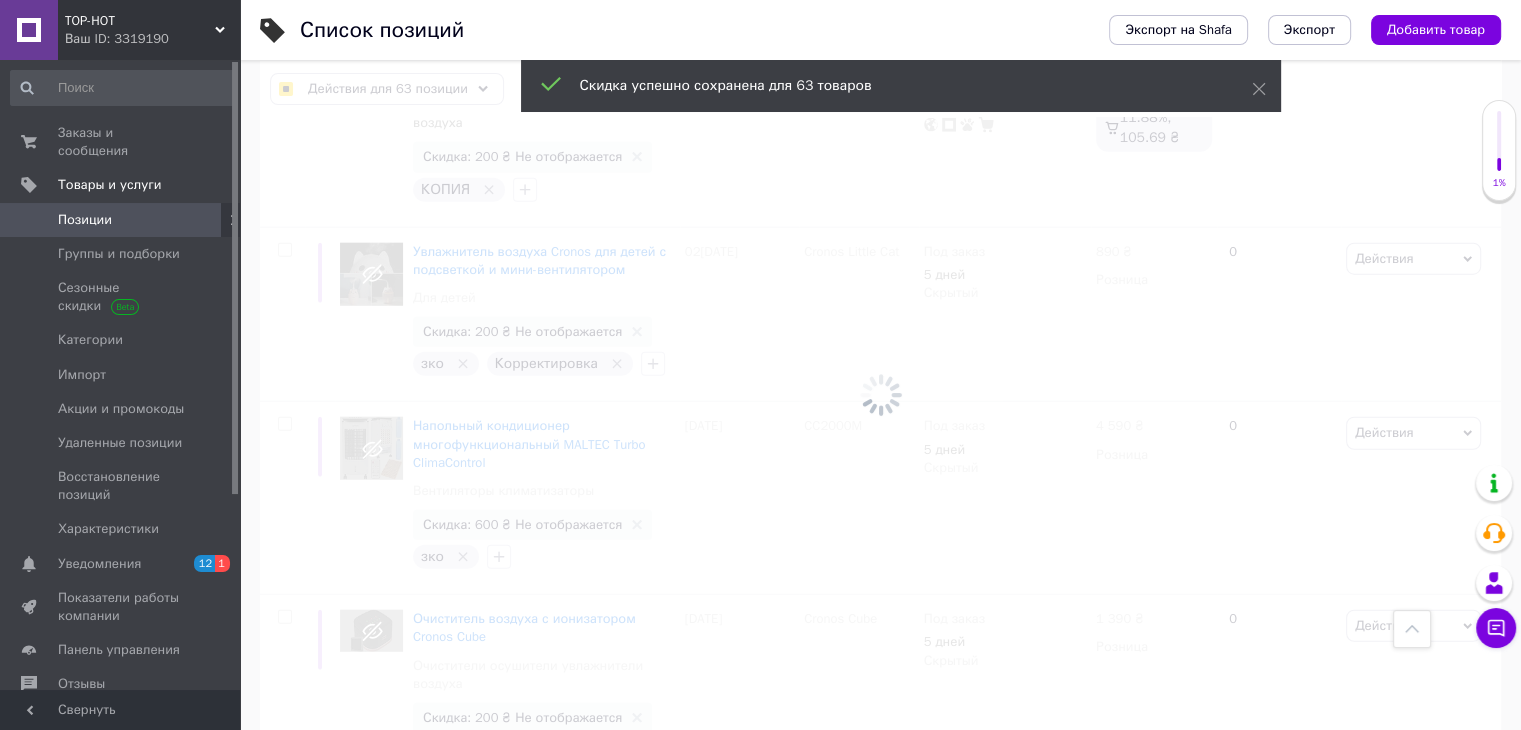 checkbox on "false" 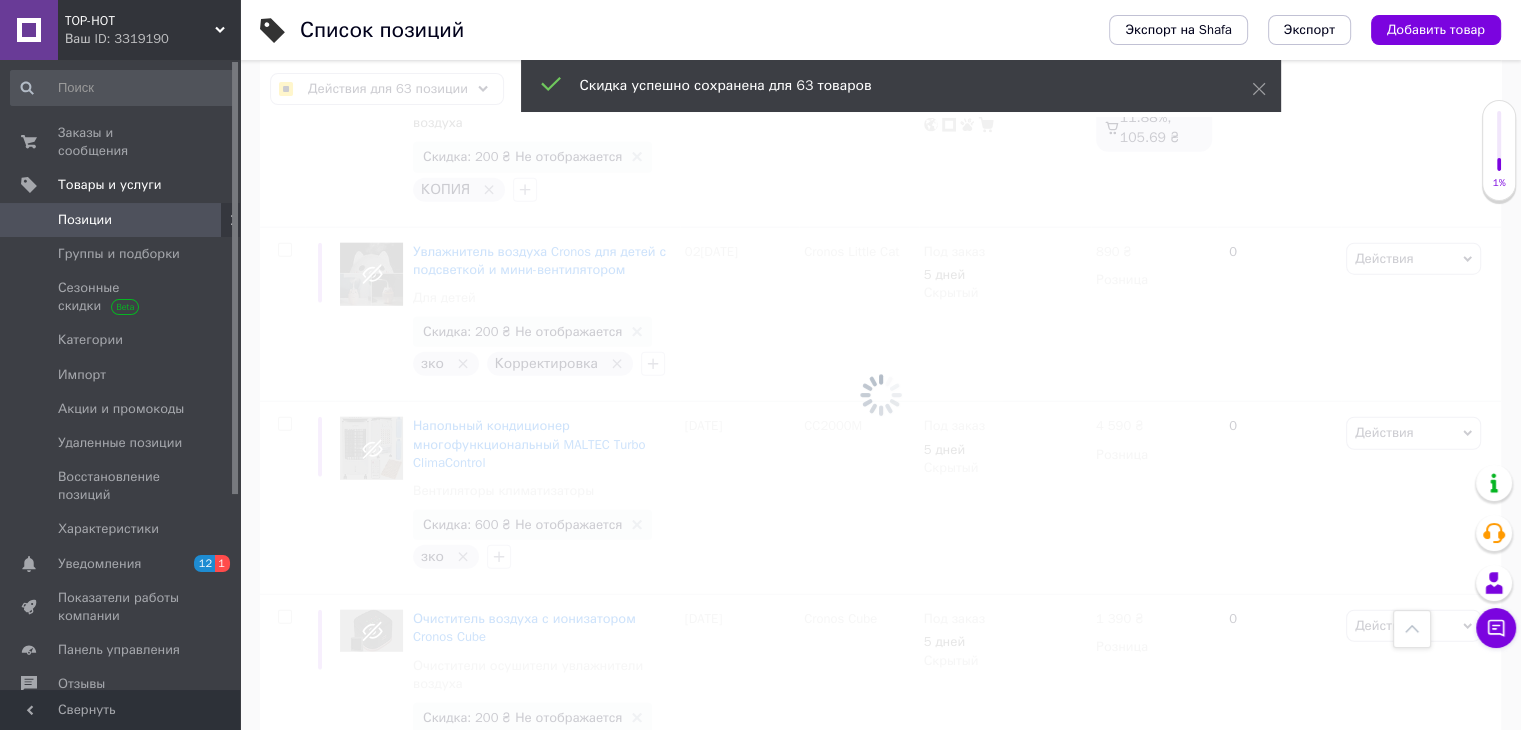 checkbox on "false" 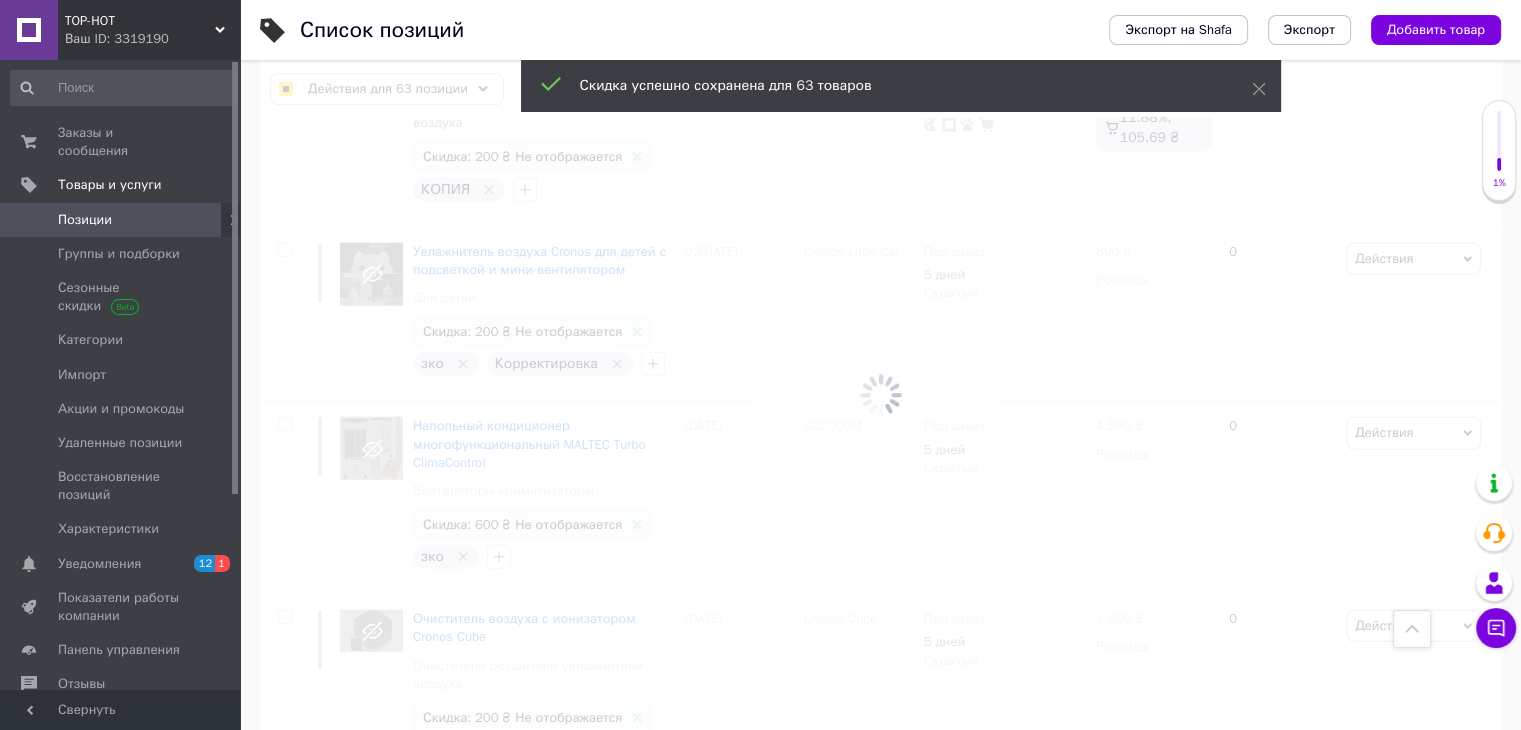 checkbox on "false" 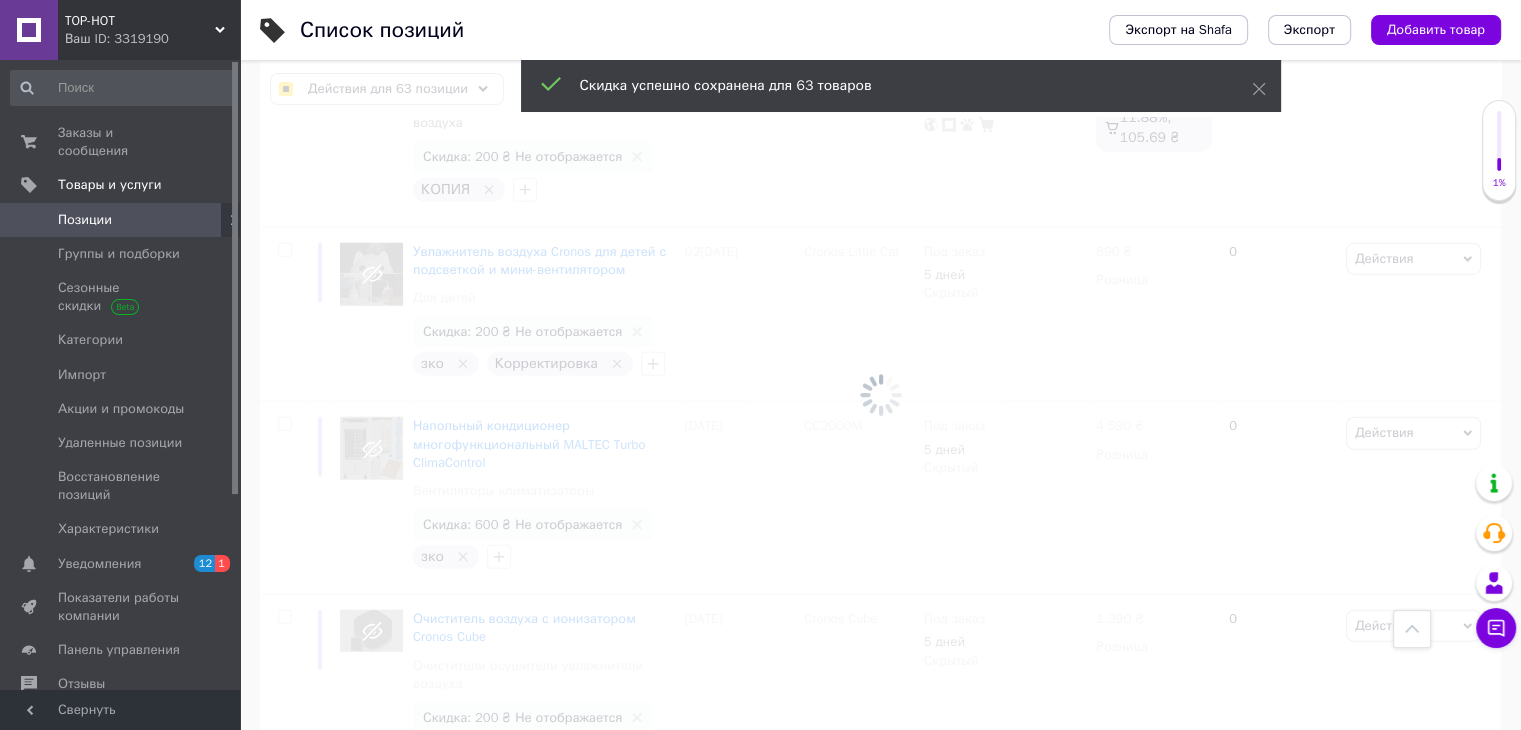 checkbox on "false" 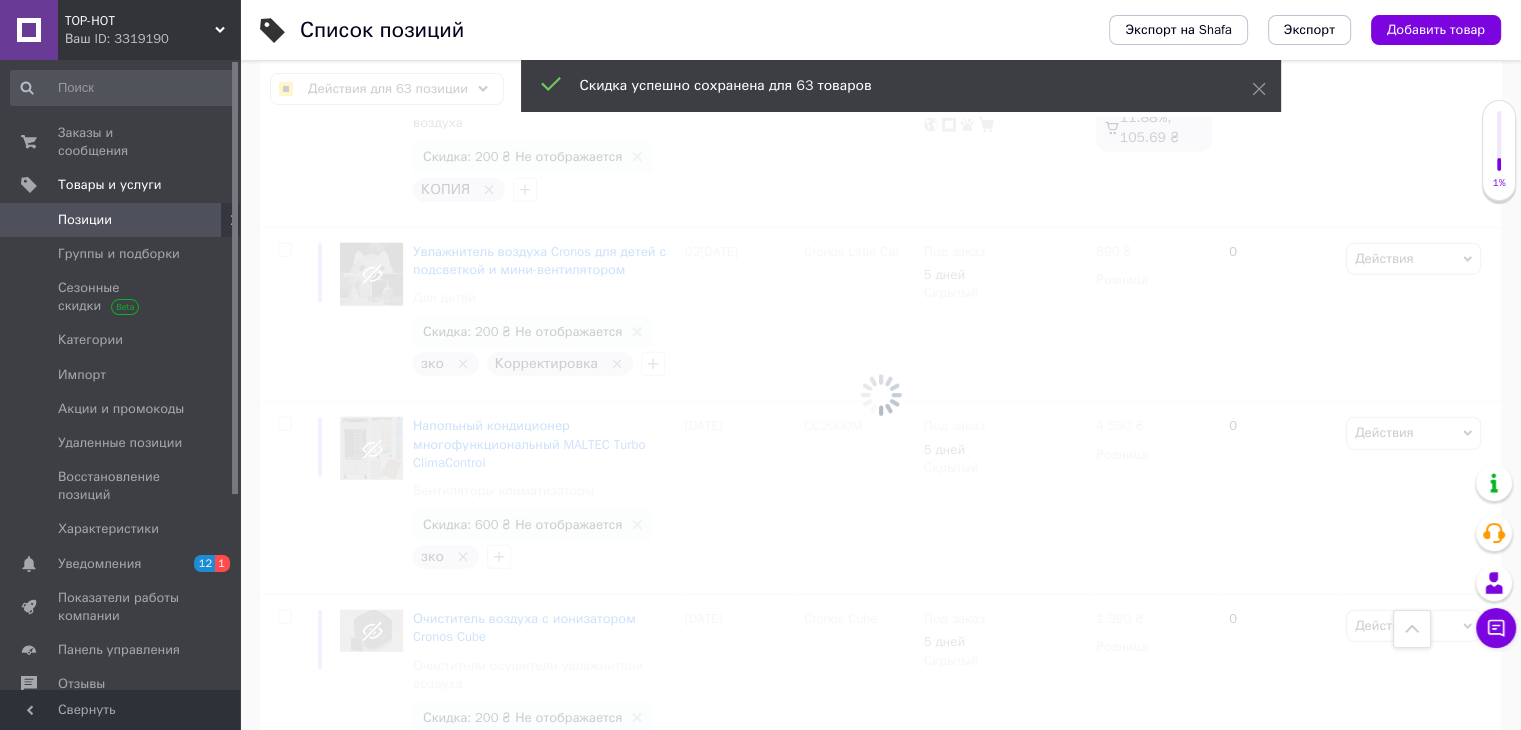 checkbox on "false" 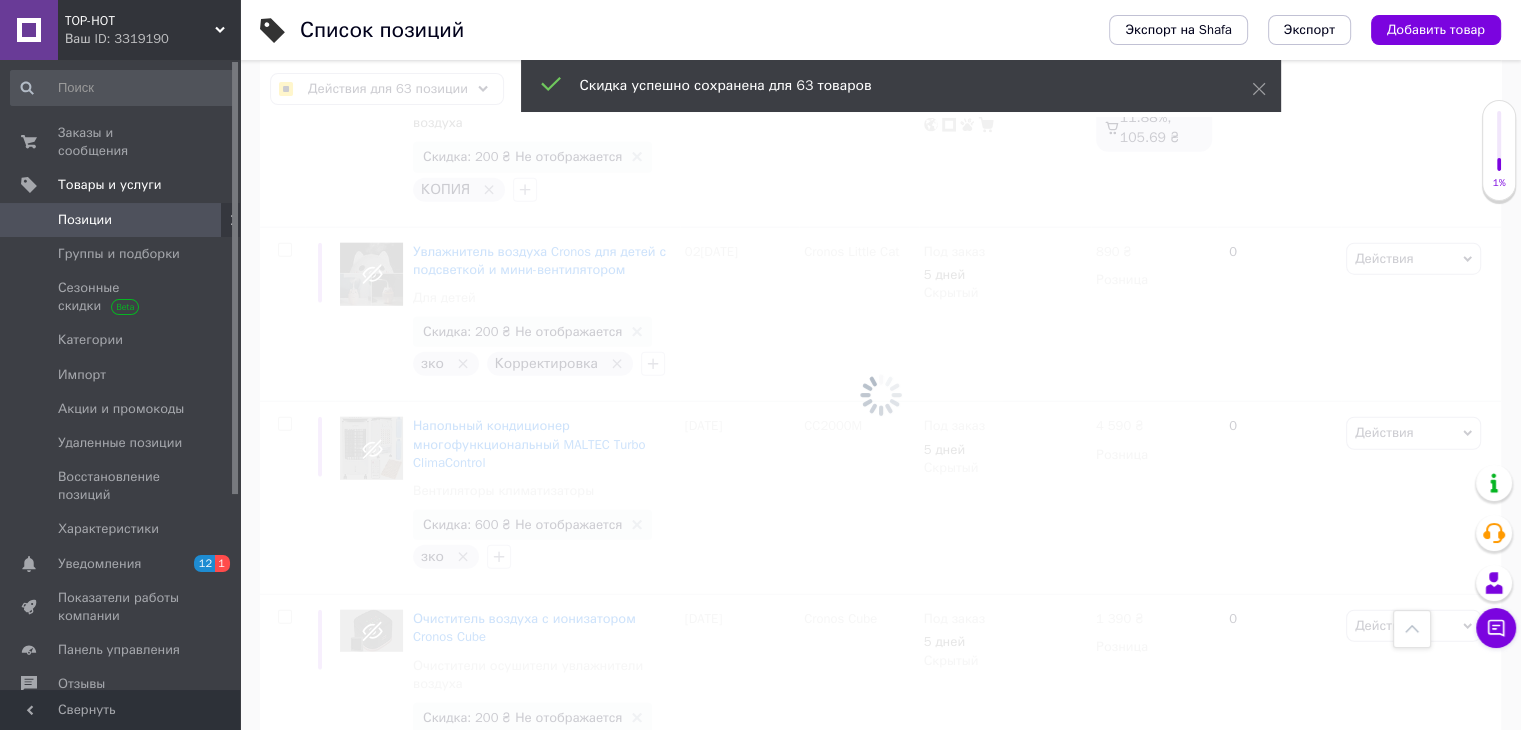 checkbox on "false" 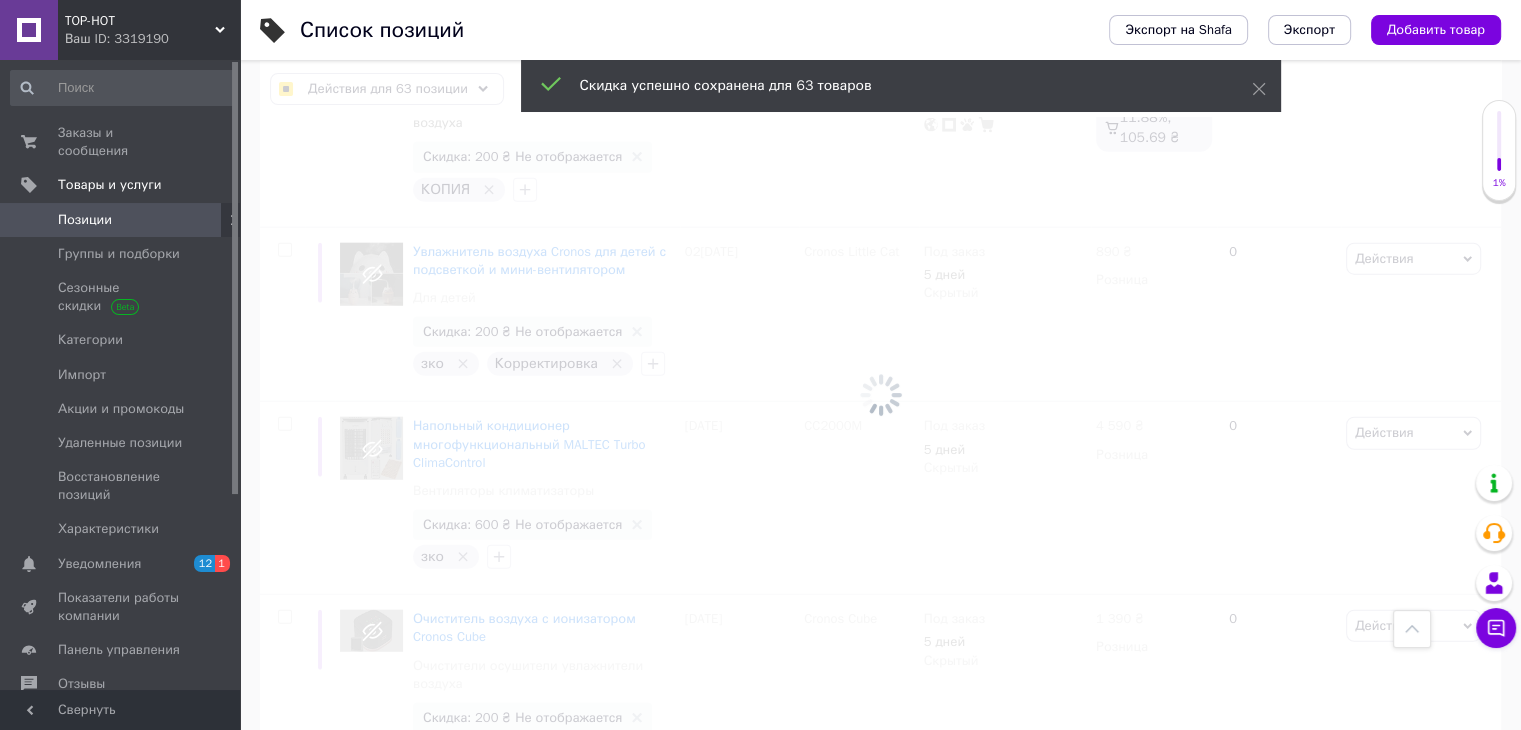 checkbox on "false" 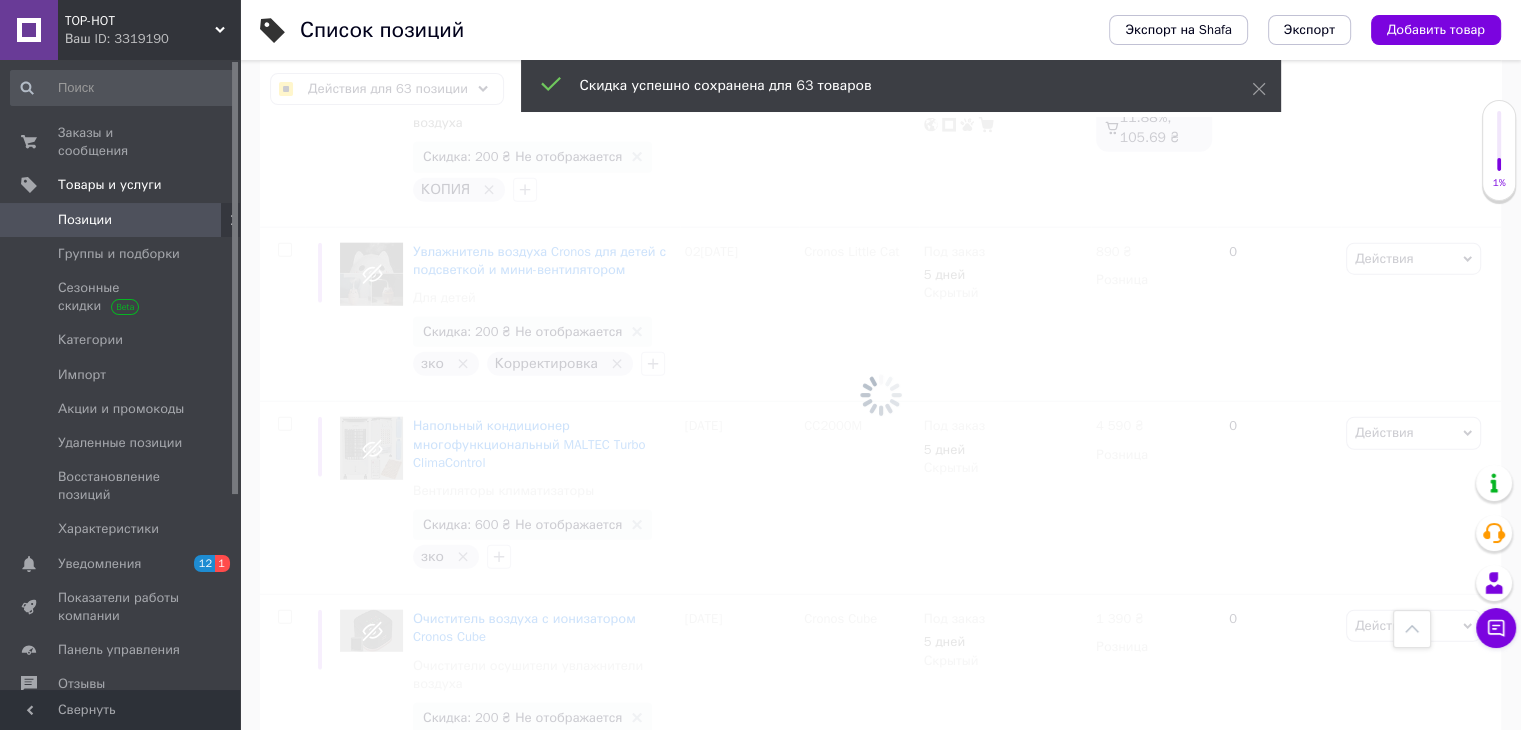 checkbox on "false" 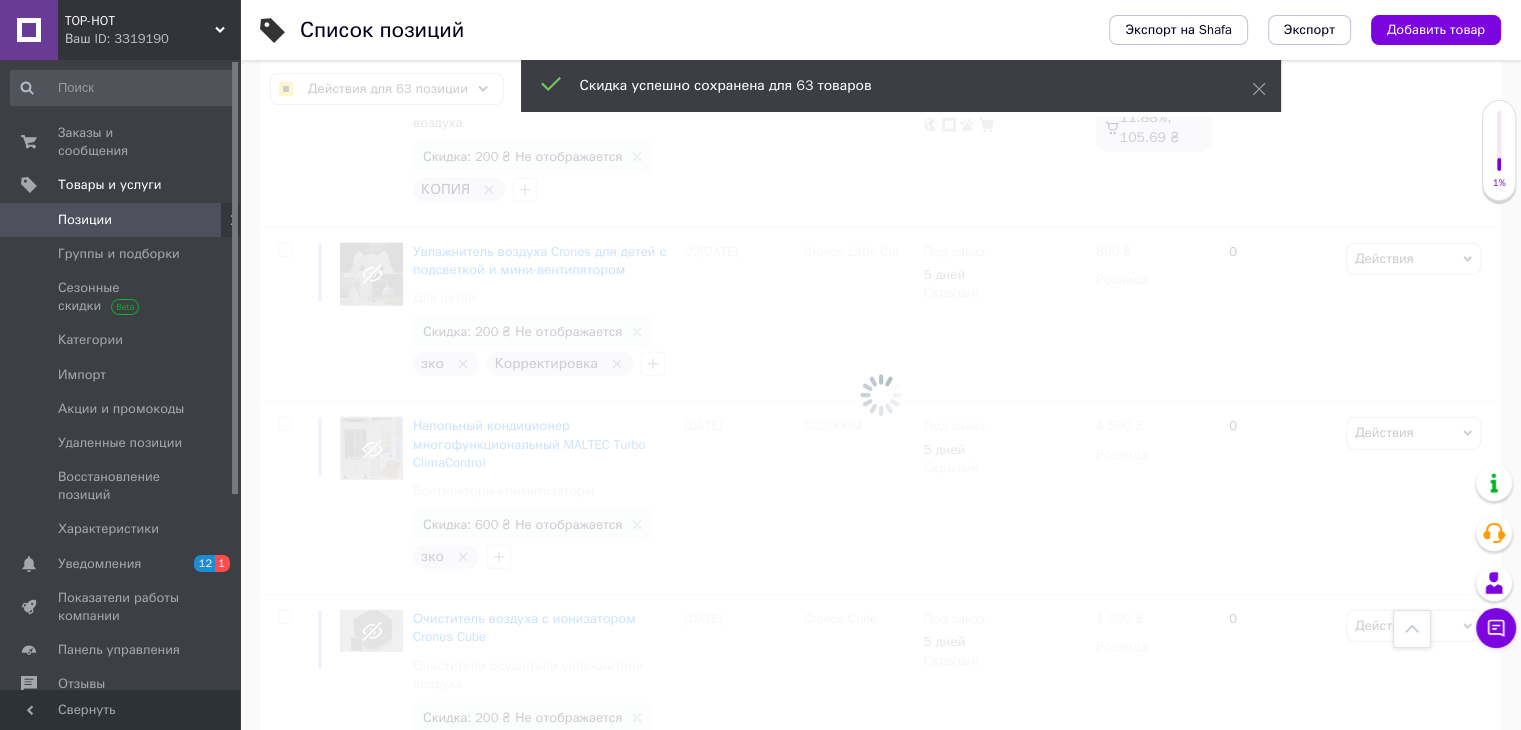 checkbox on "false" 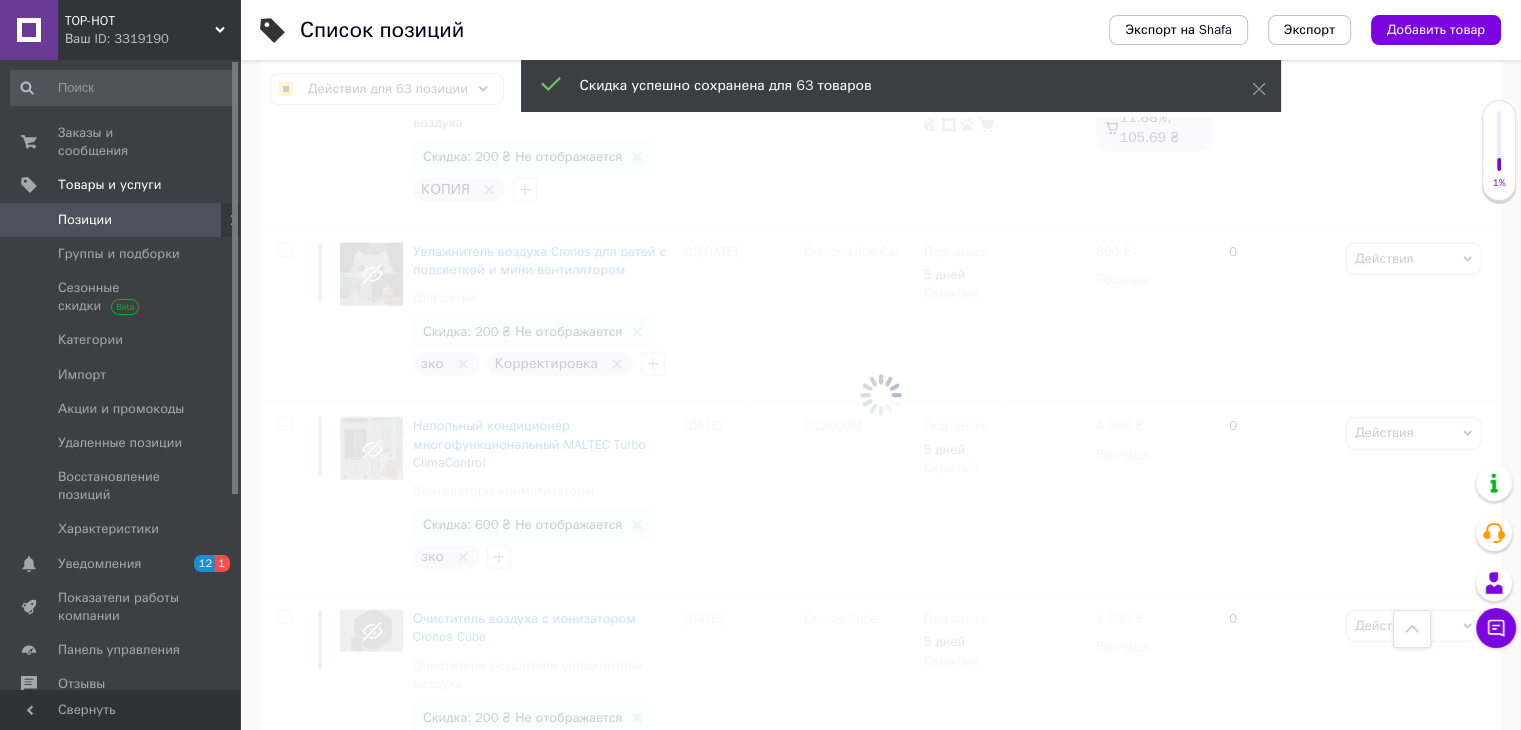 checkbox on "false" 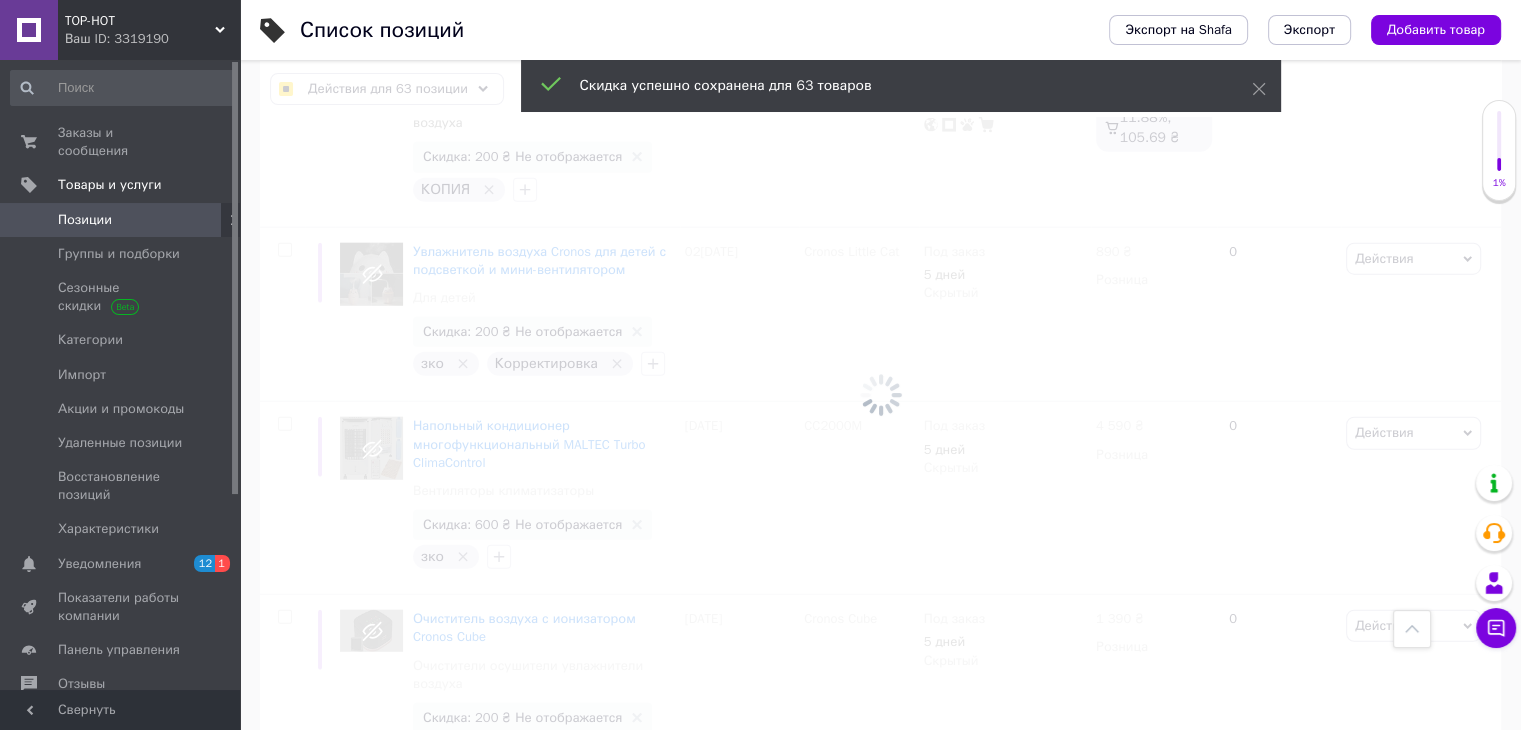checkbox on "false" 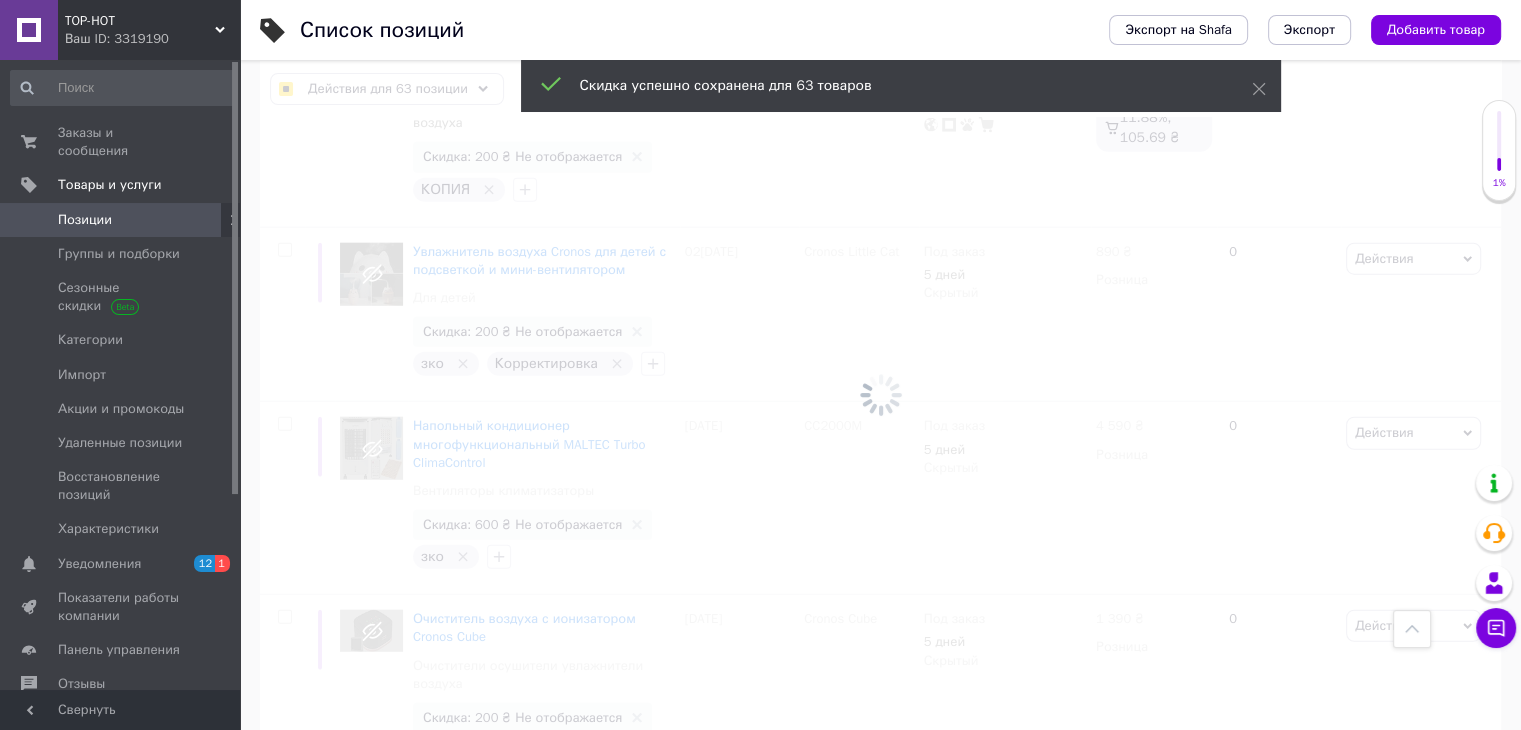 checkbox on "false" 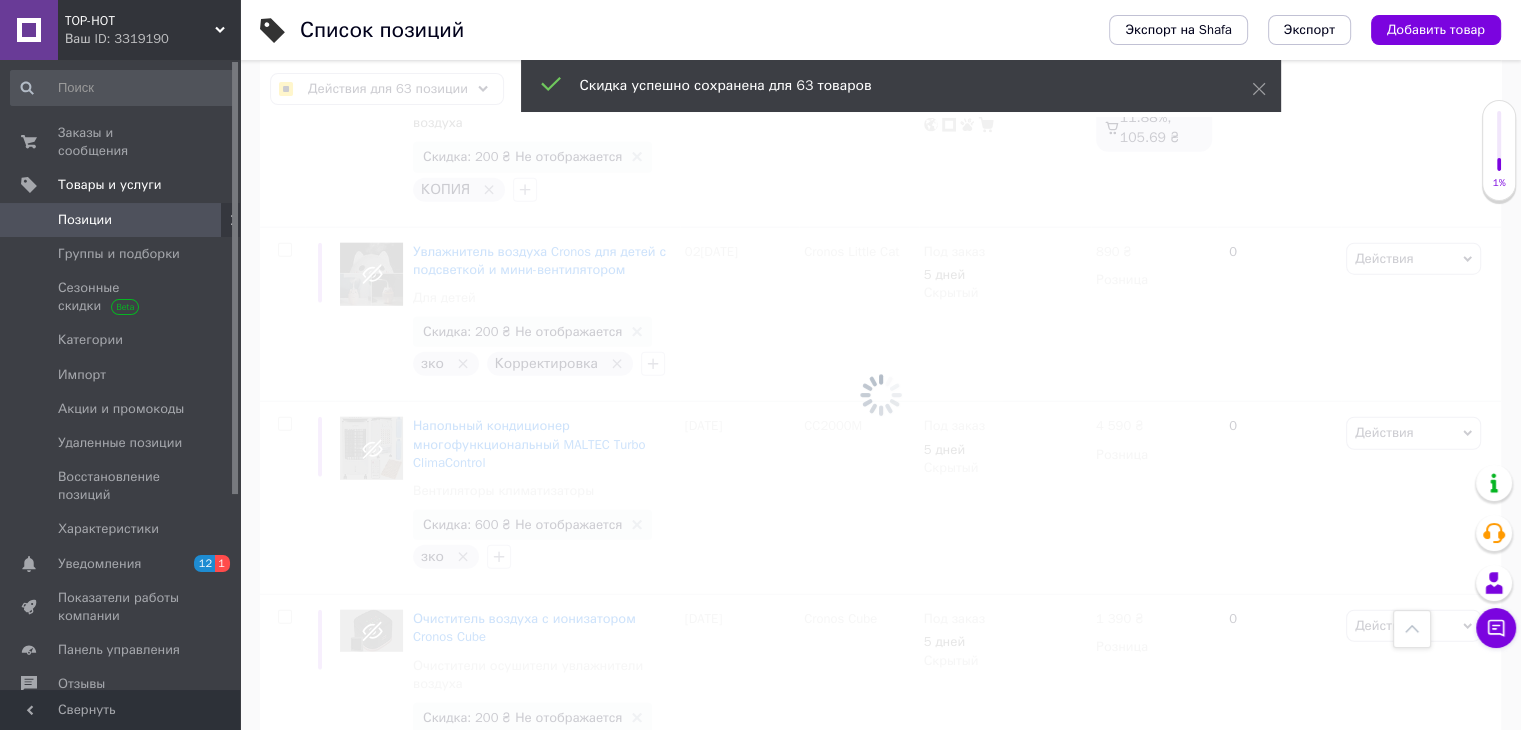 checkbox on "false" 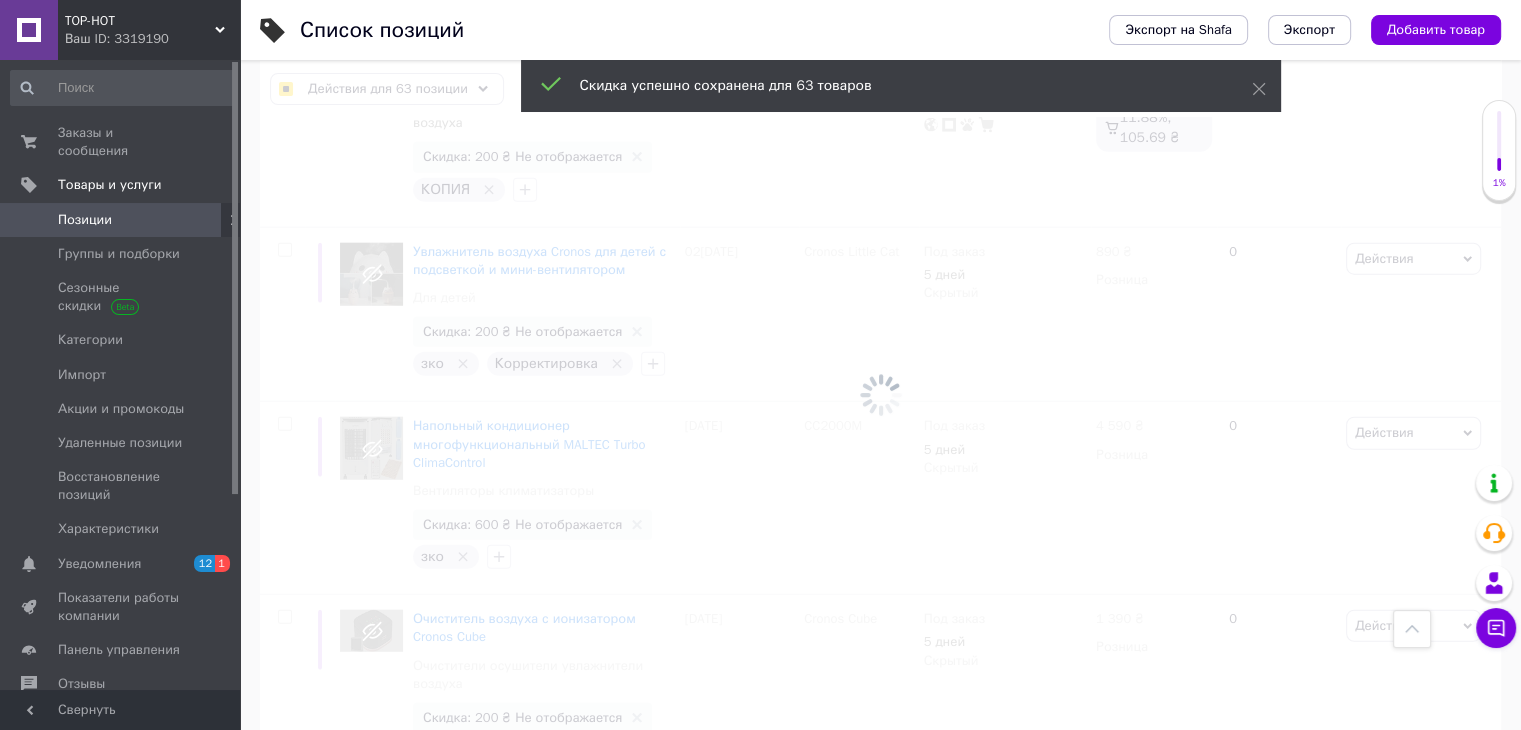checkbox on "false" 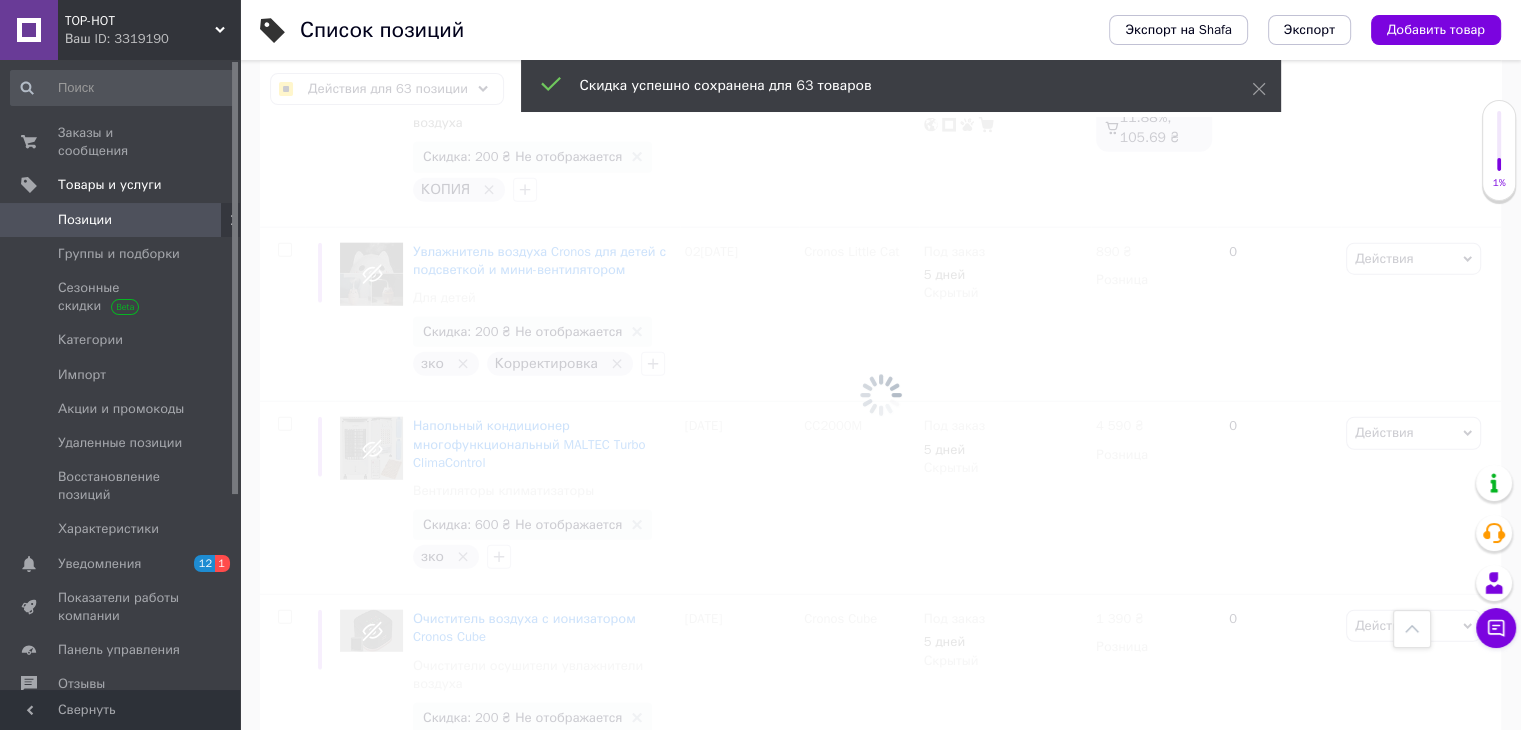 checkbox on "false" 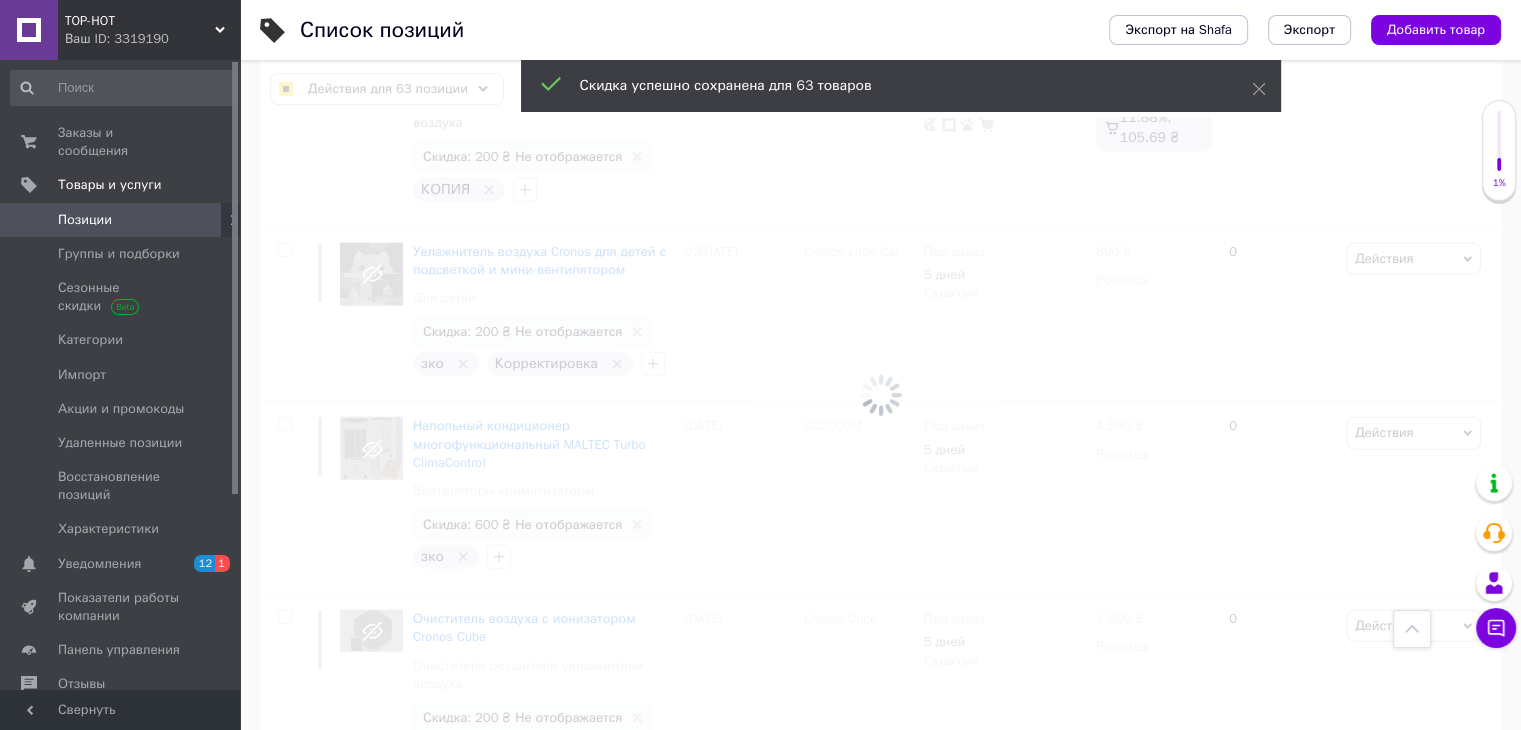 checkbox on "false" 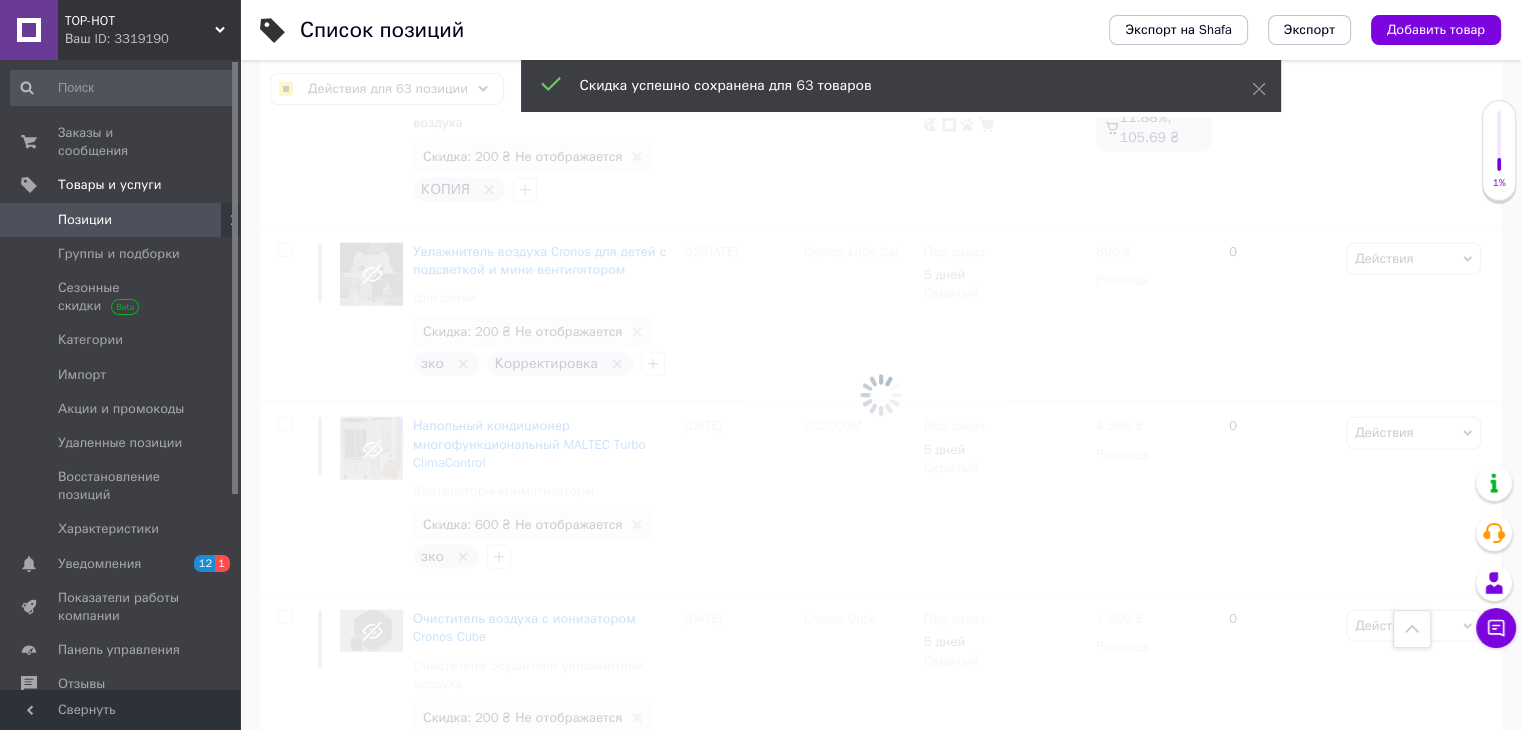 checkbox on "false" 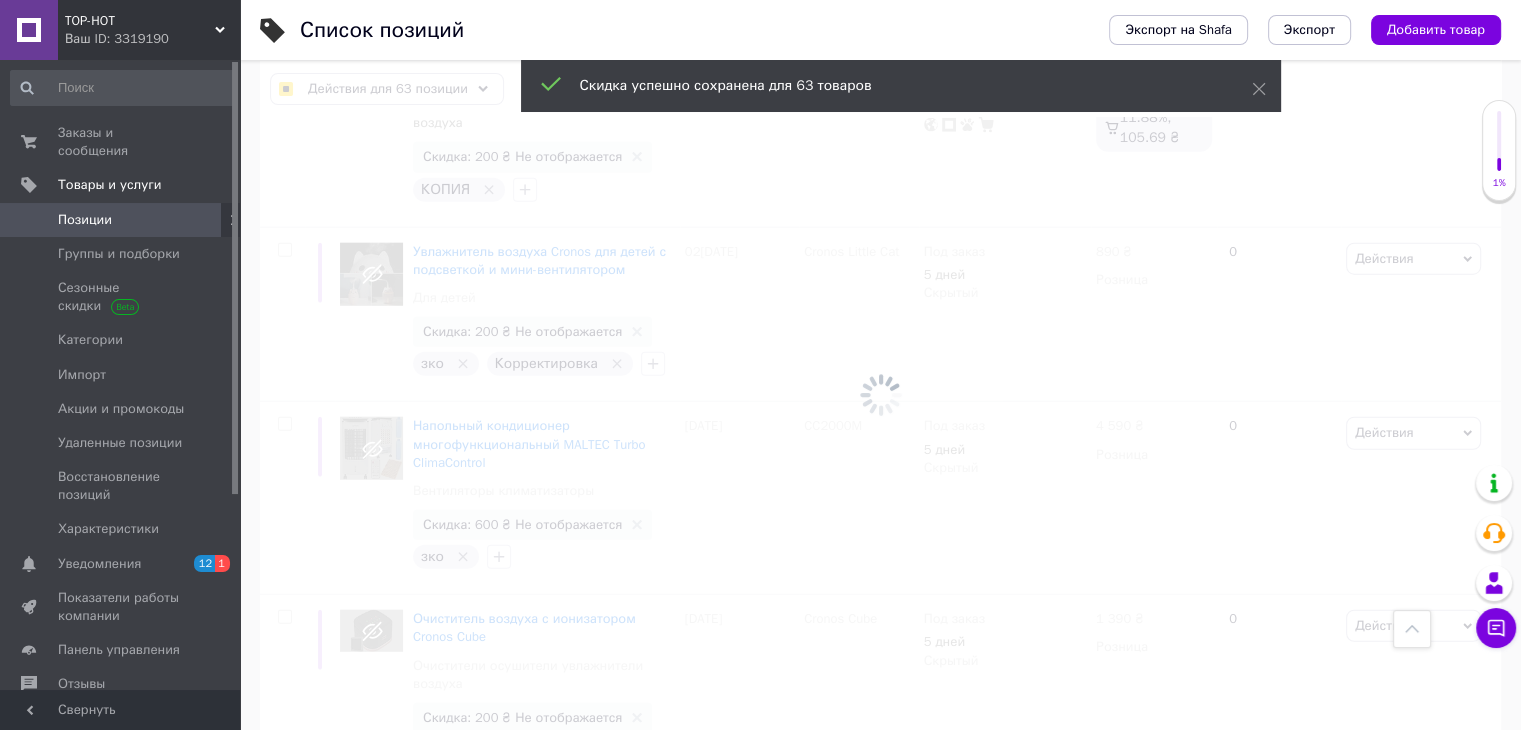 checkbox on "false" 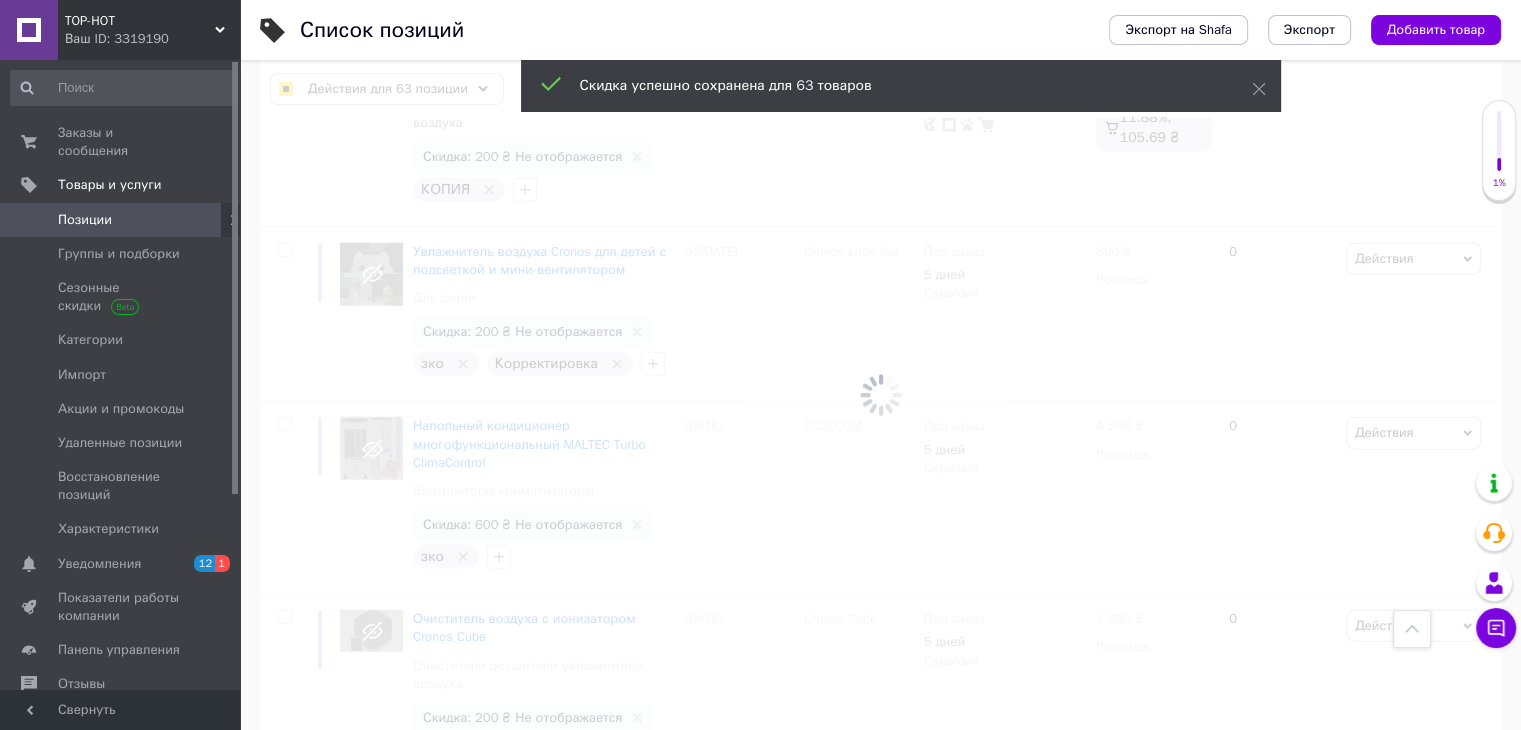 checkbox on "false" 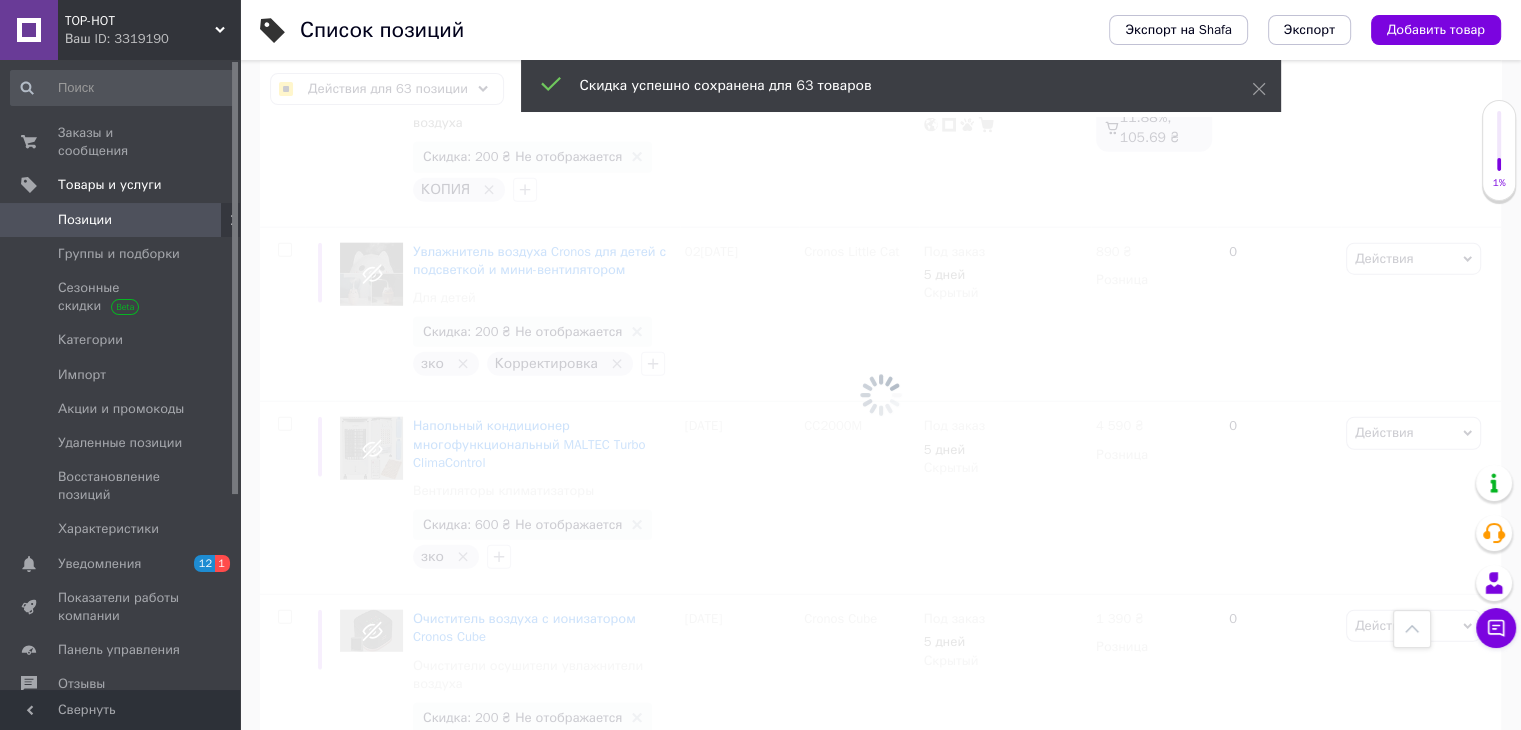 checkbox on "false" 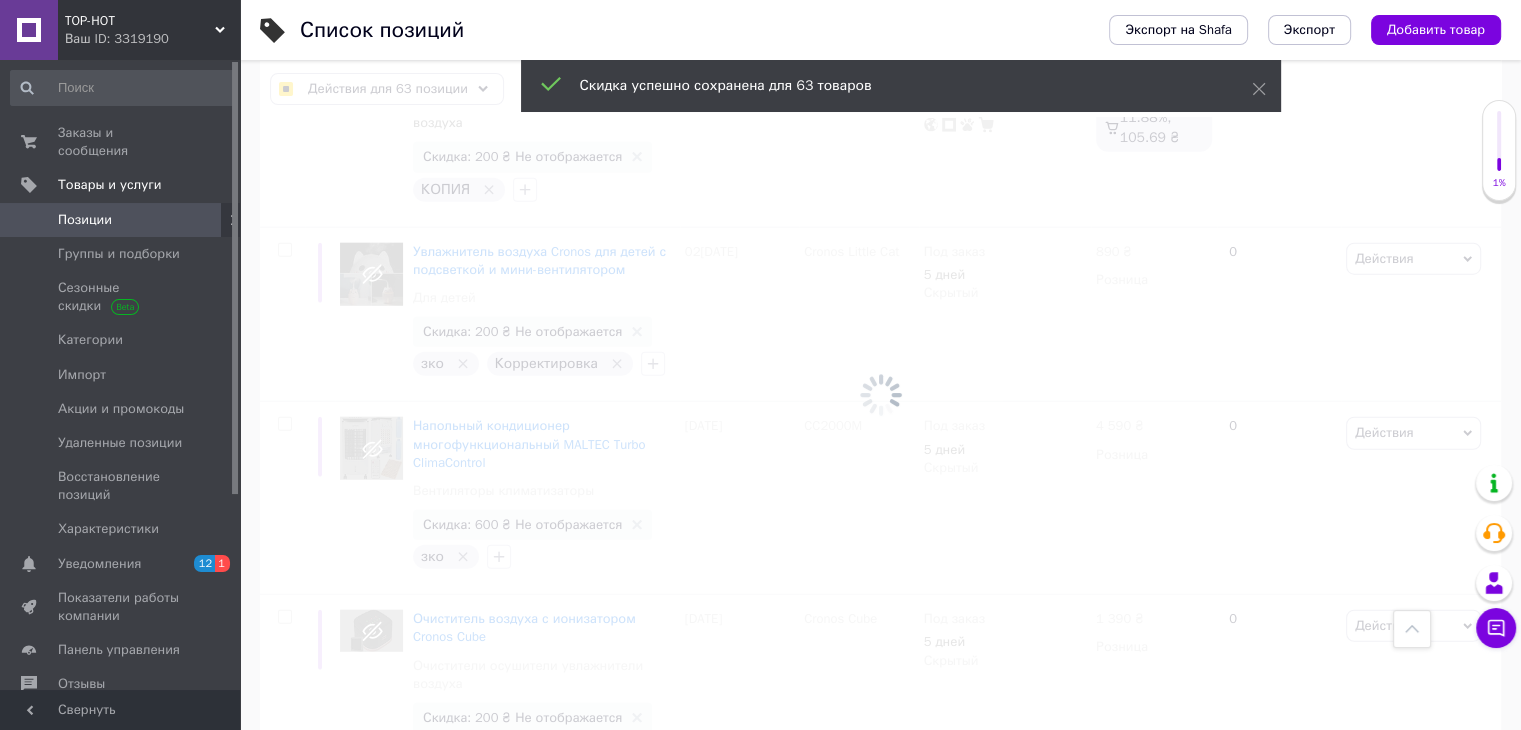 checkbox on "false" 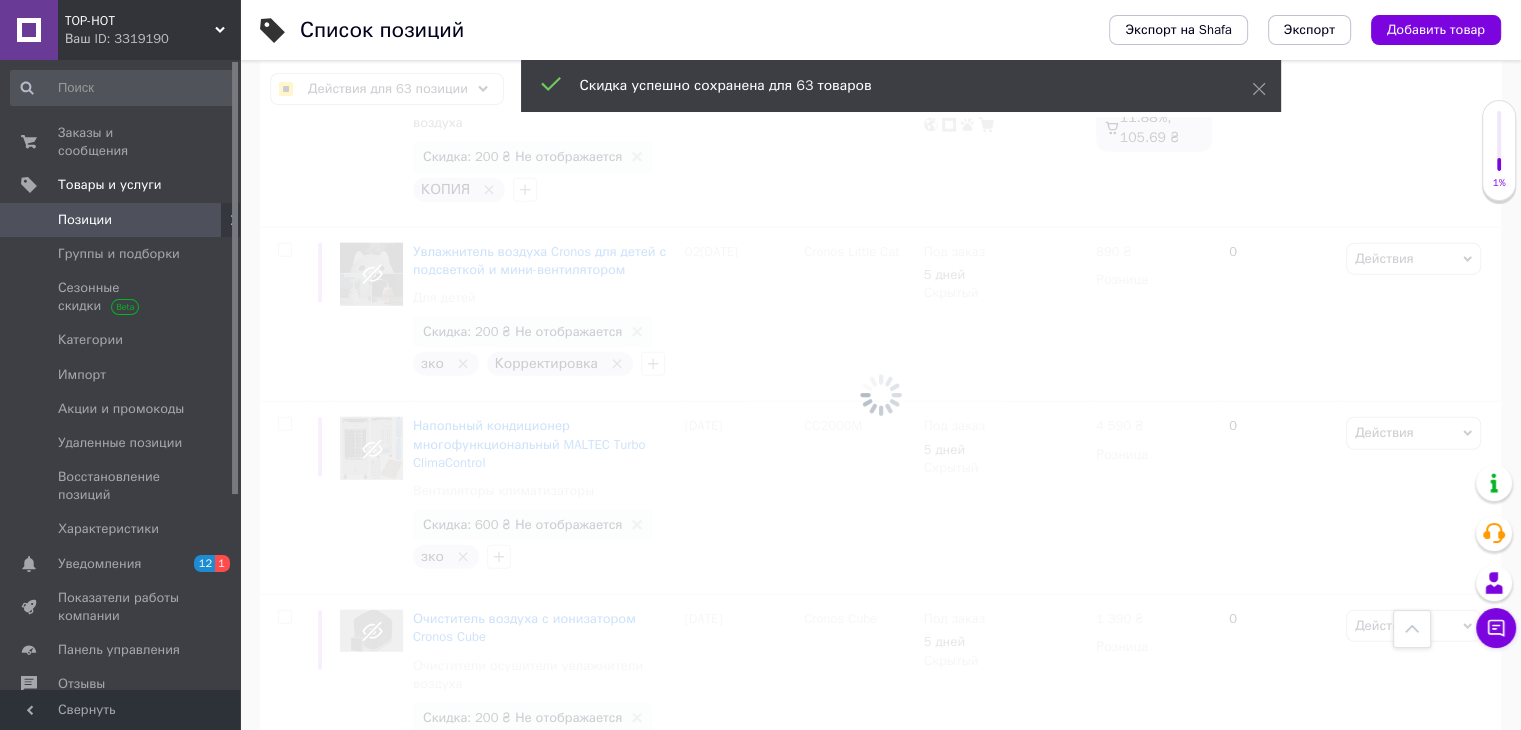 checkbox on "false" 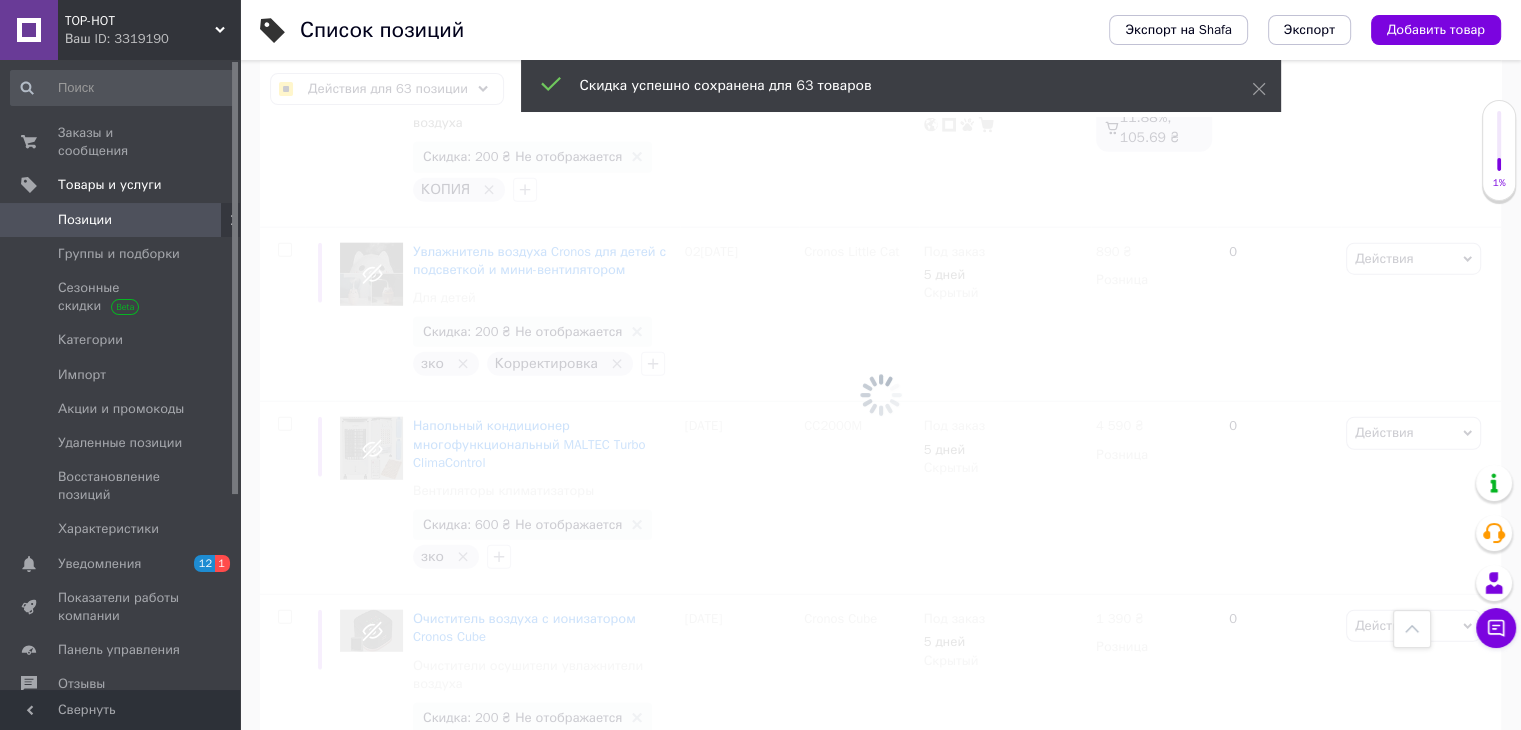 checkbox on "false" 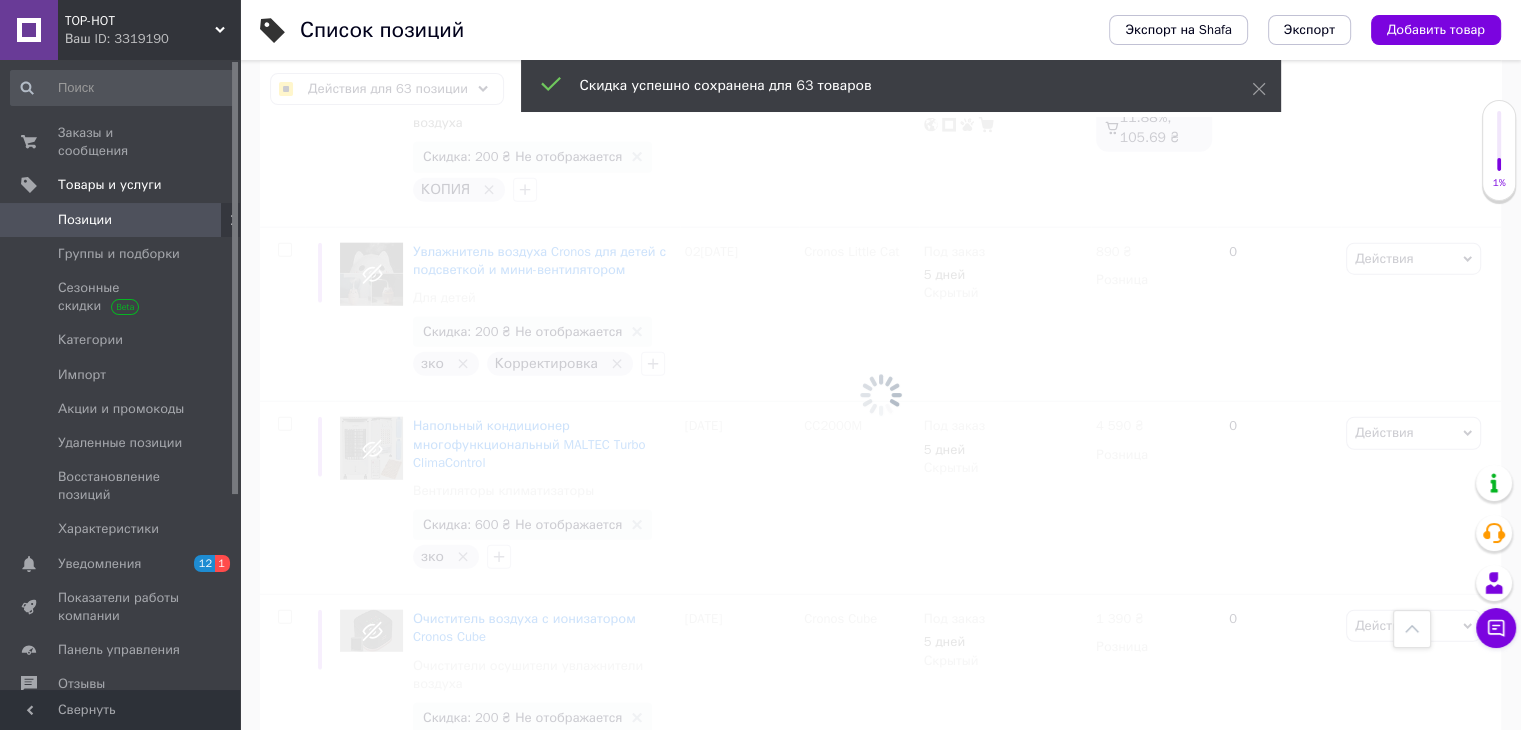 checkbox on "false" 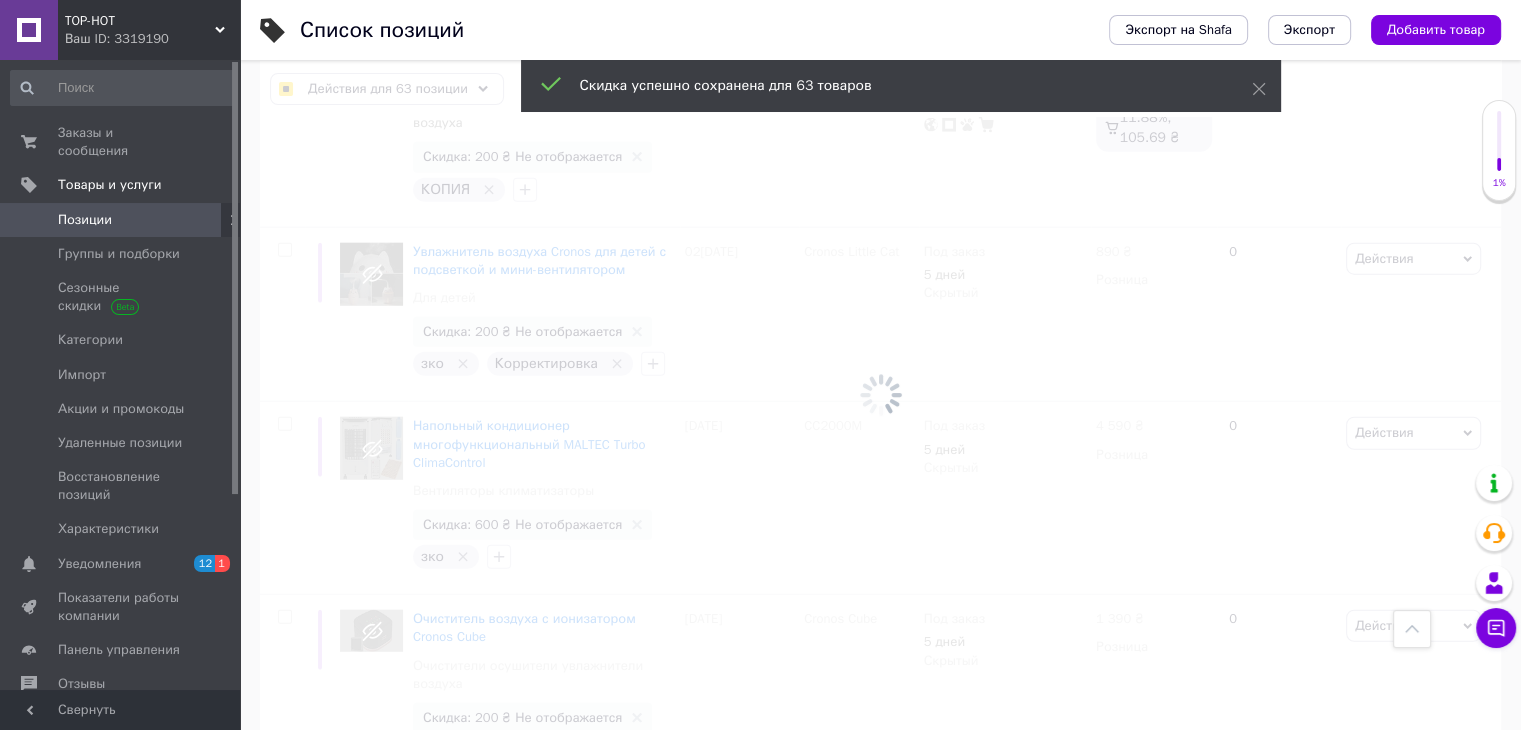checkbox on "false" 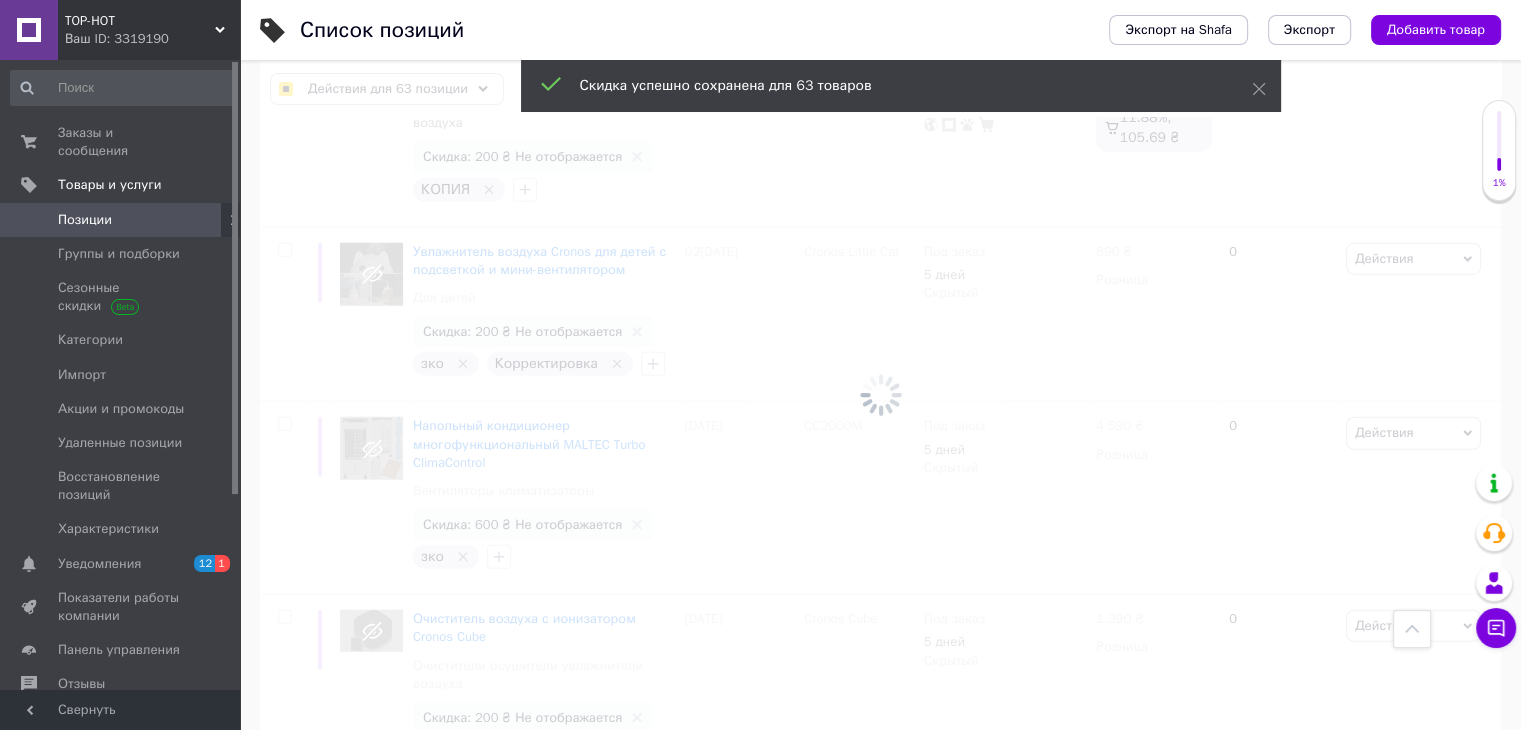 checkbox on "false" 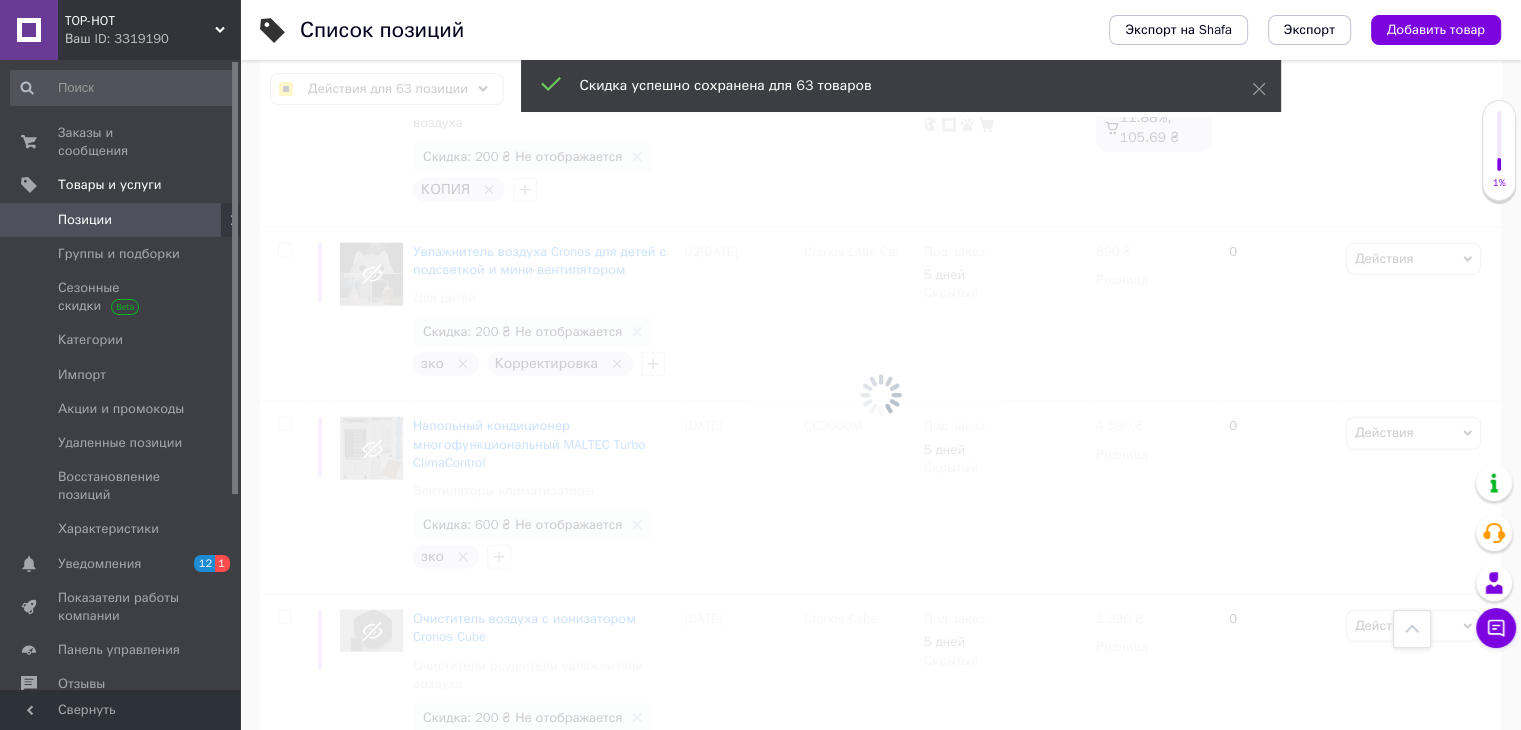 checkbox on "false" 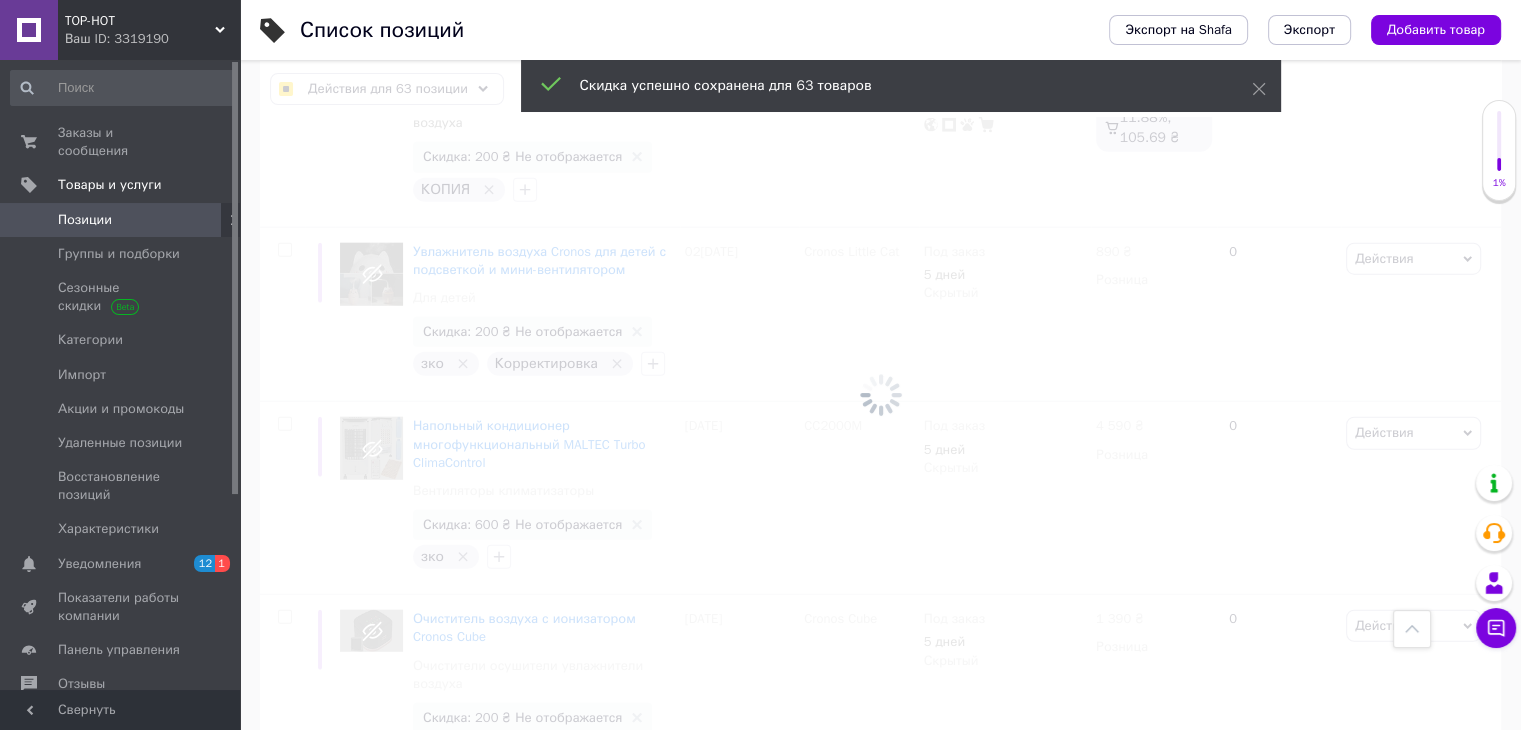 checkbox on "false" 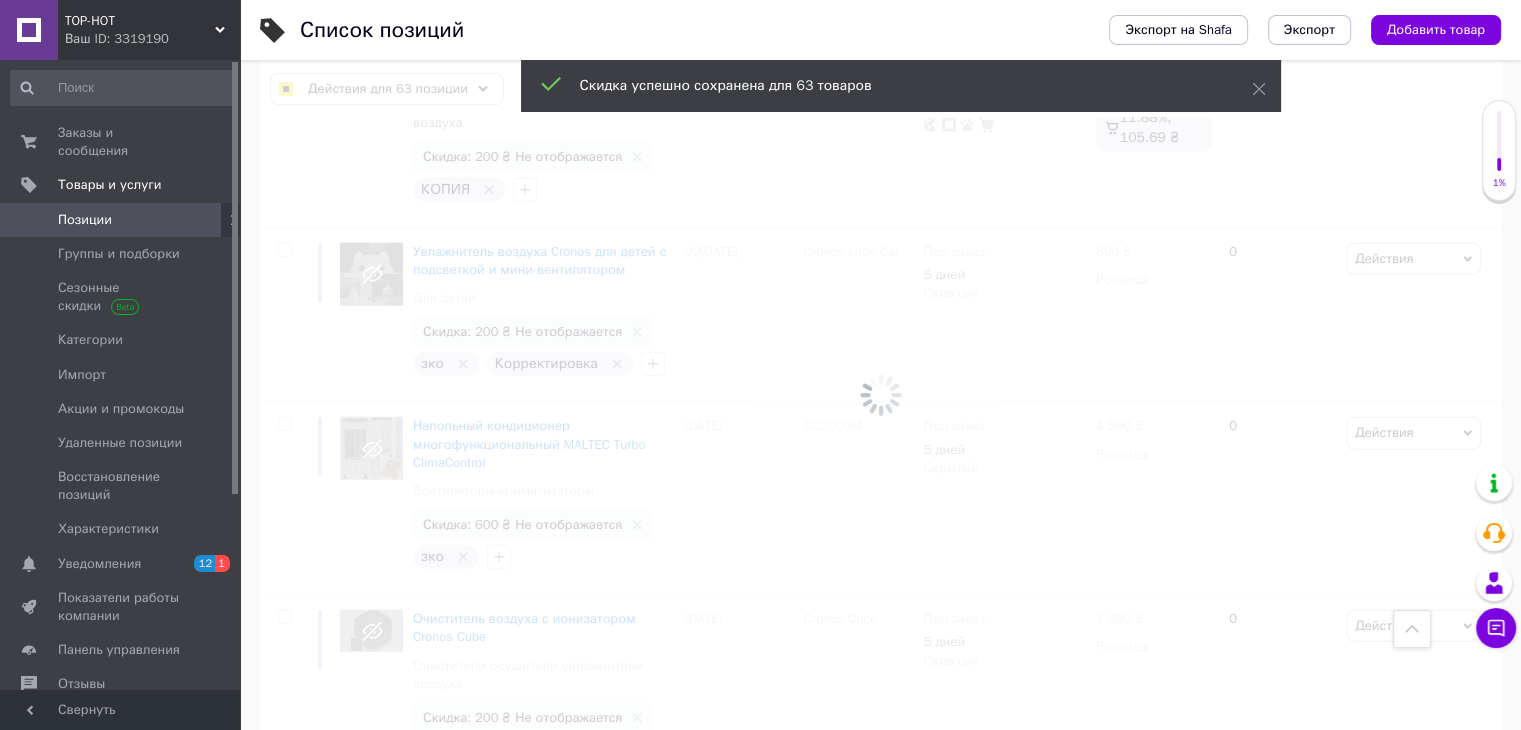 checkbox on "false" 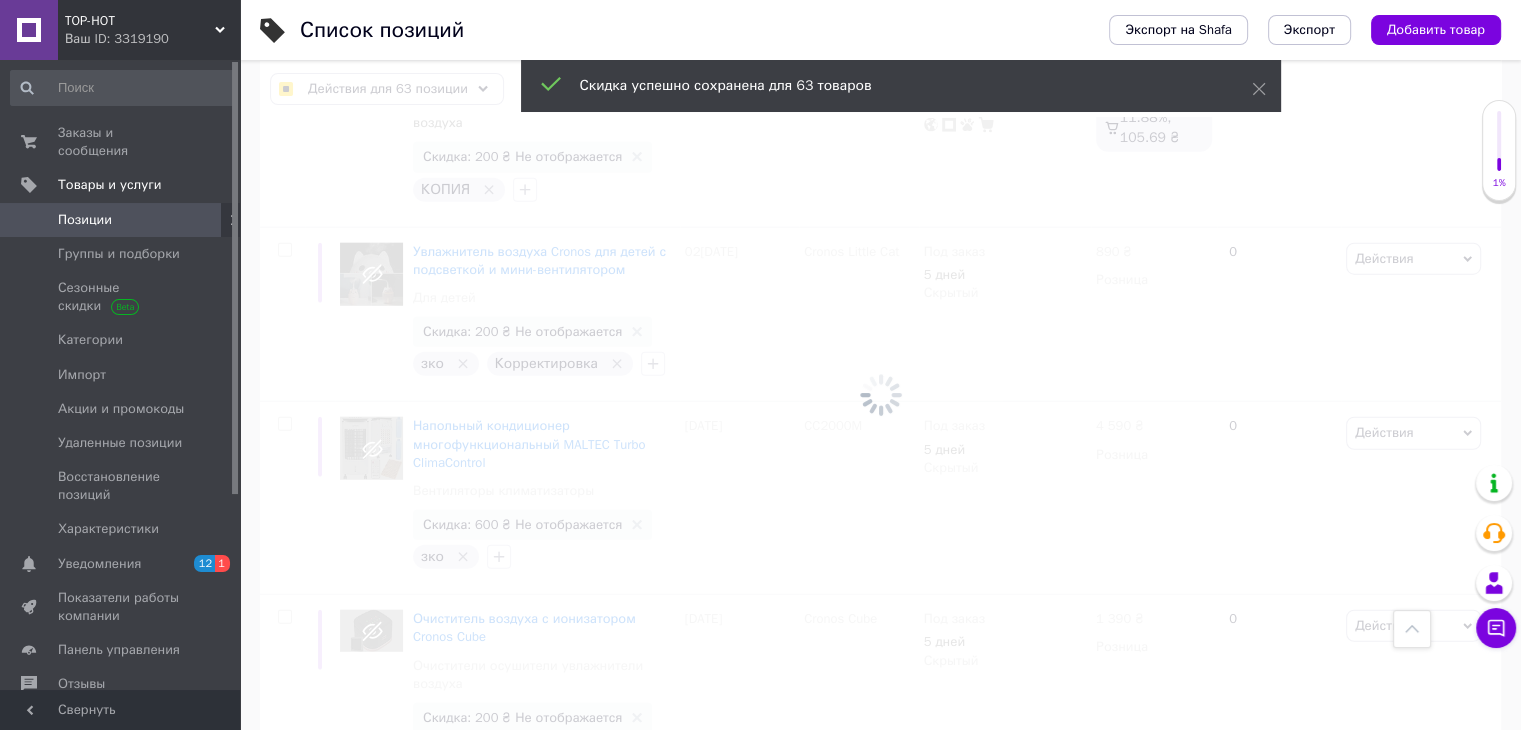 checkbox on "false" 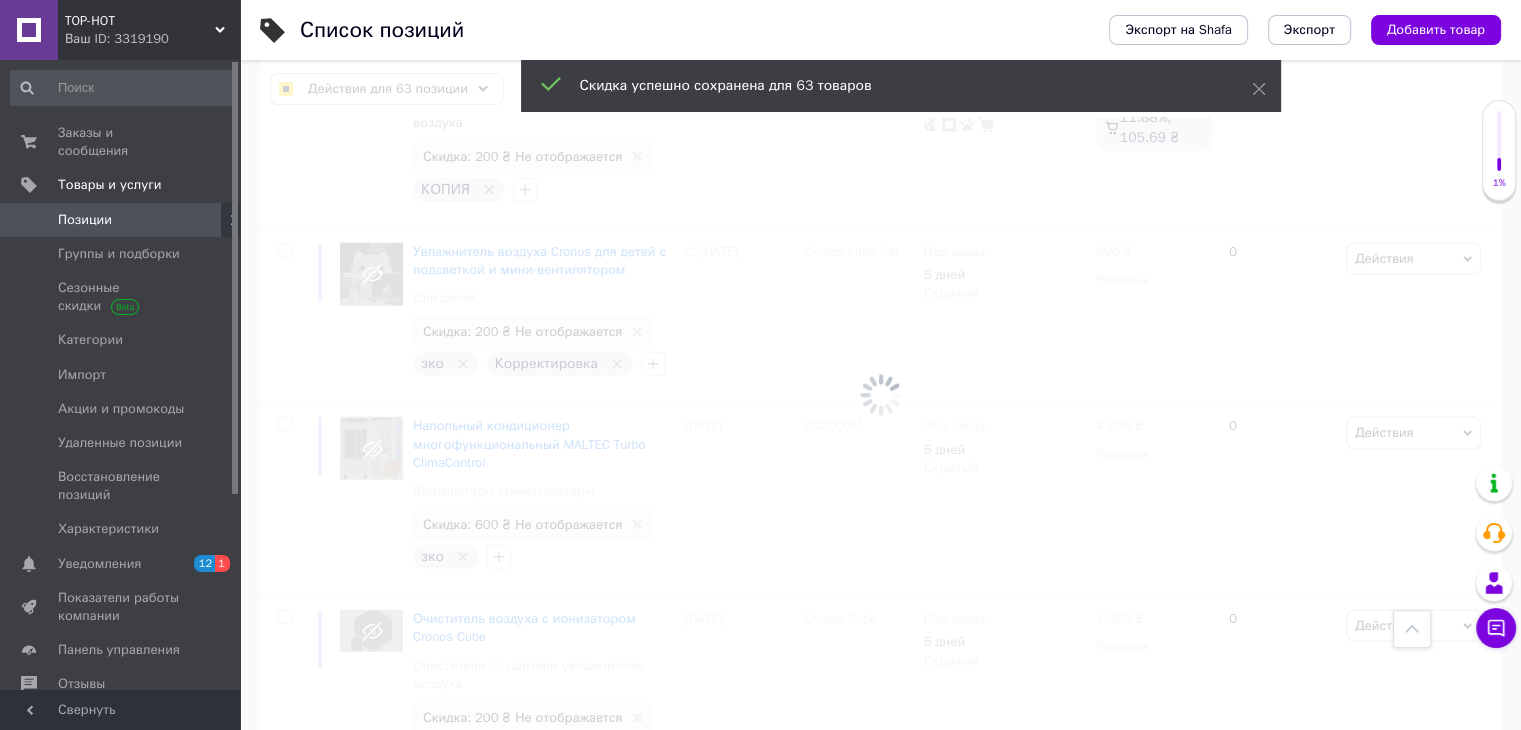 checkbox on "false" 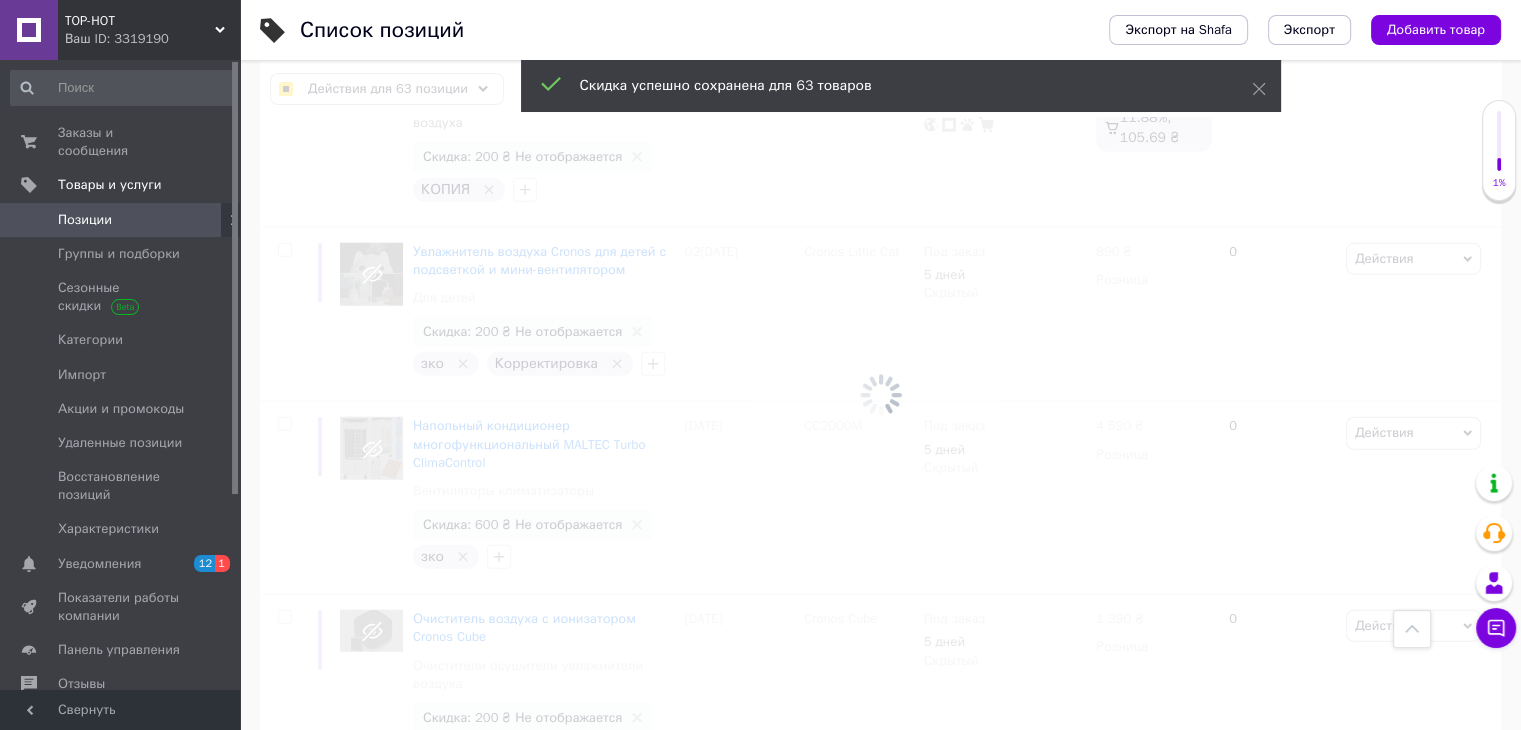 checkbox on "false" 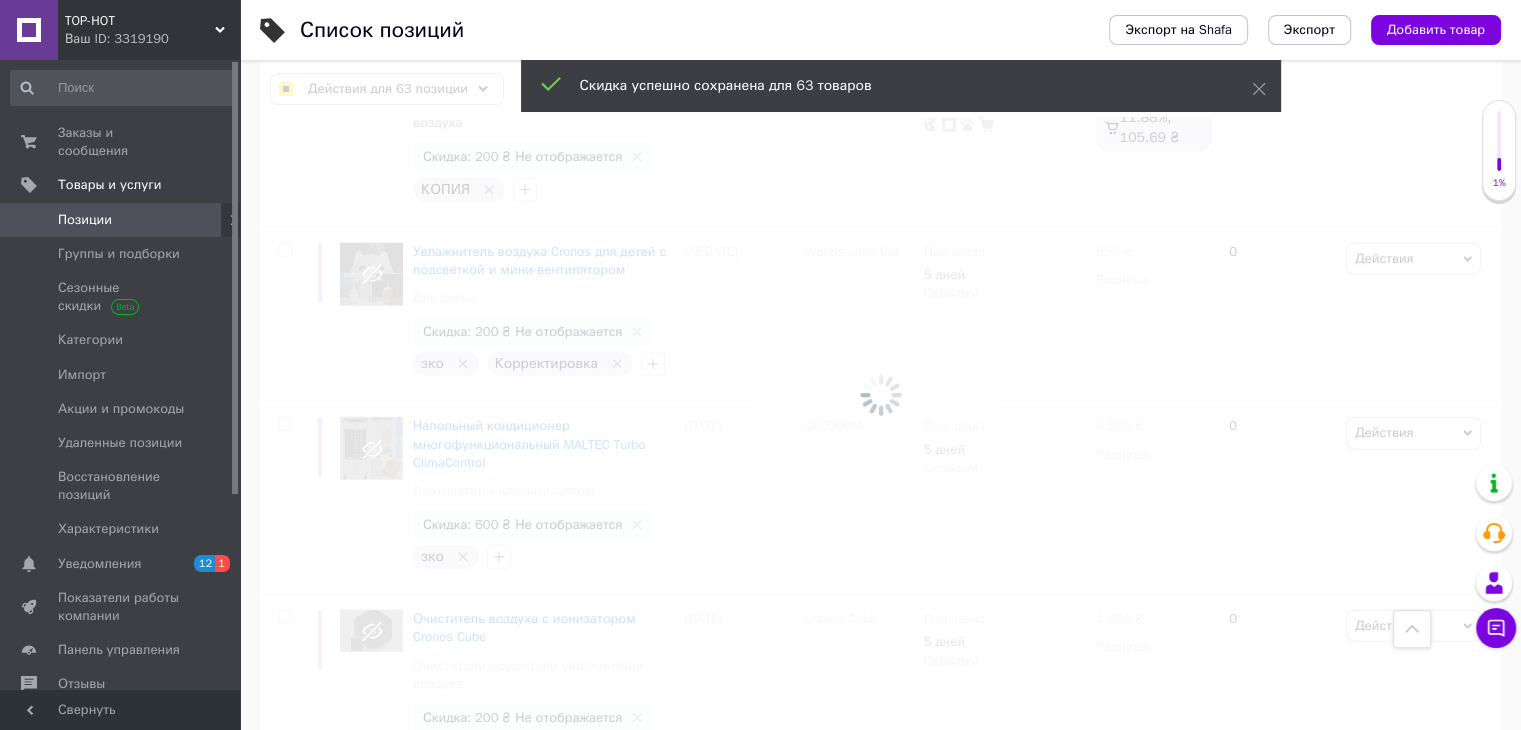 checkbox on "false" 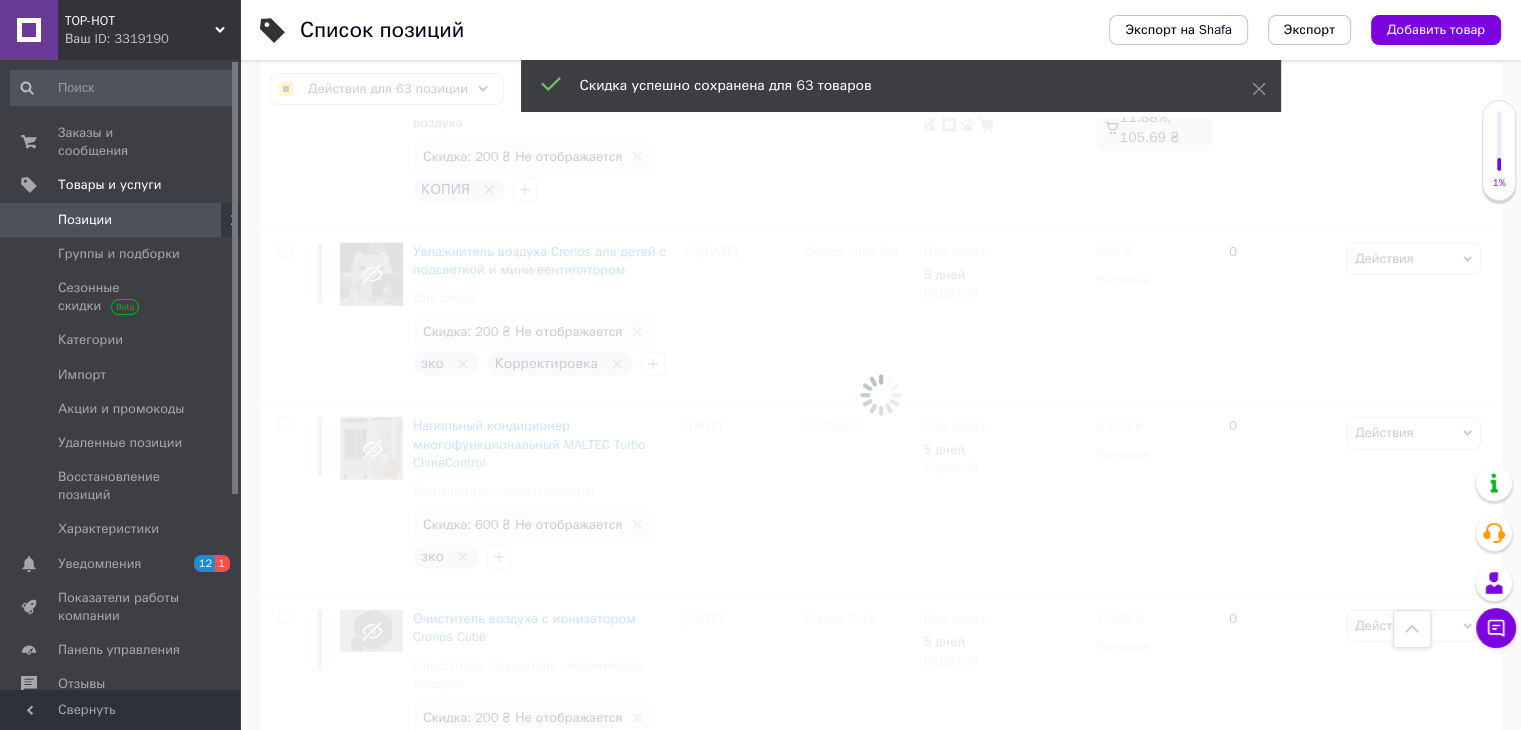 checkbox on "false" 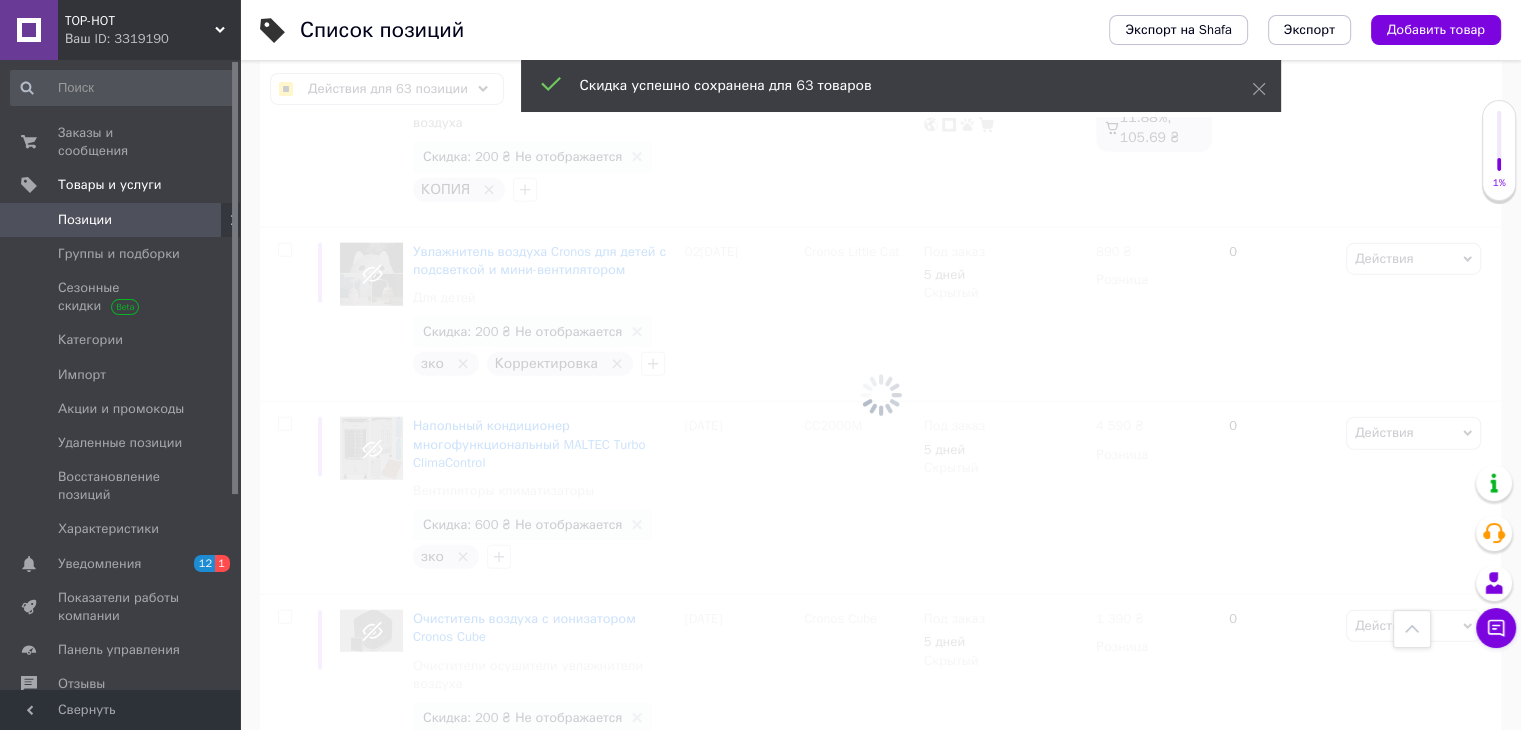 checkbox on "false" 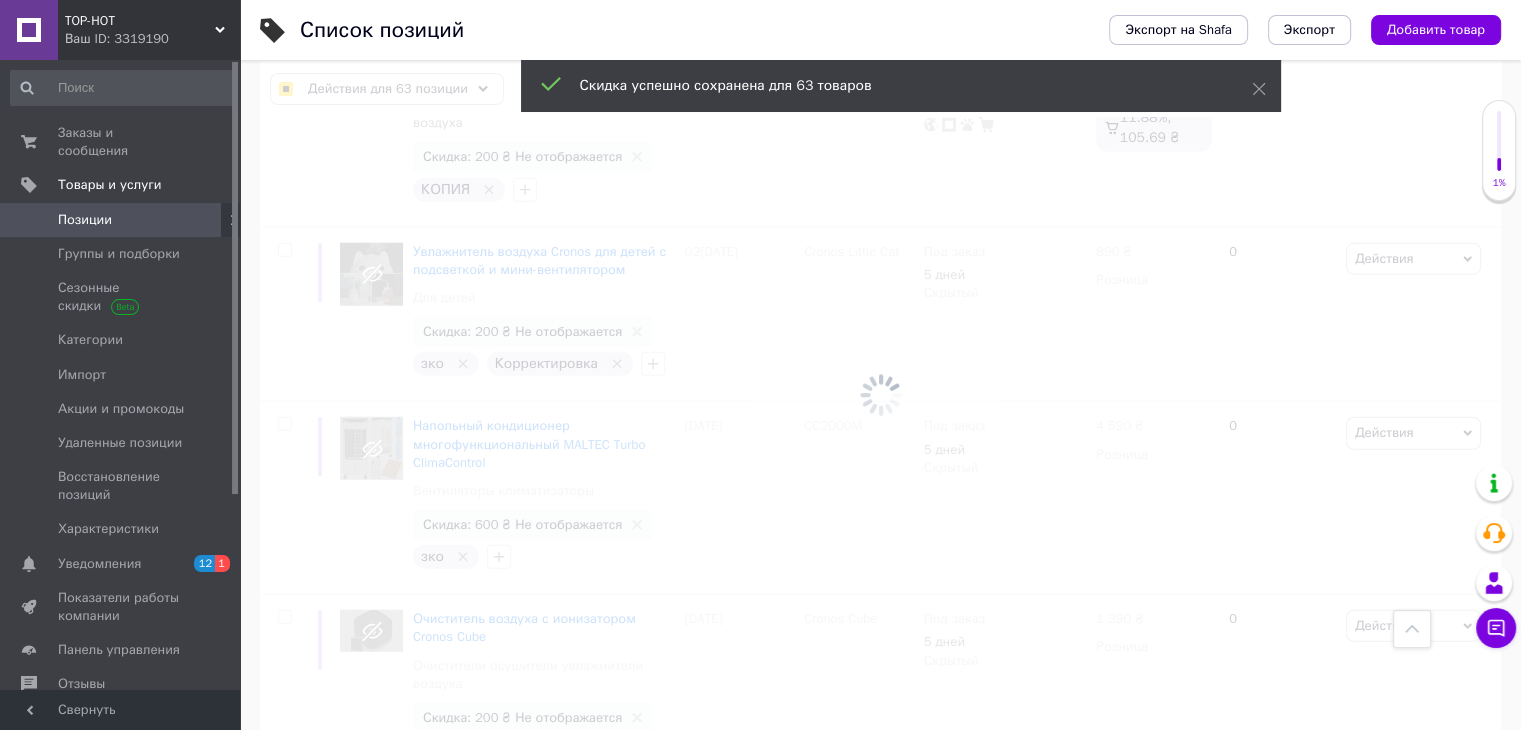 checkbox on "false" 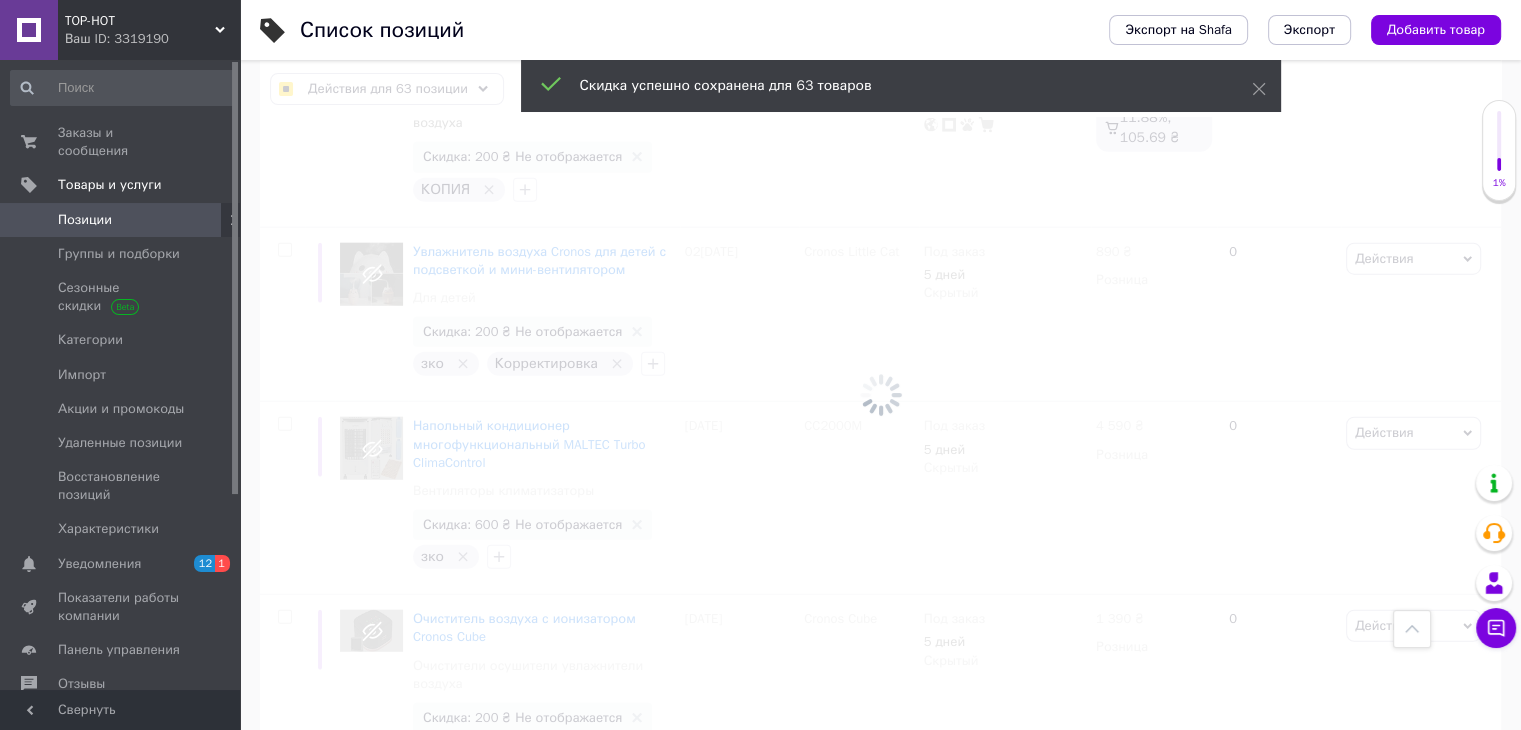 checkbox on "false" 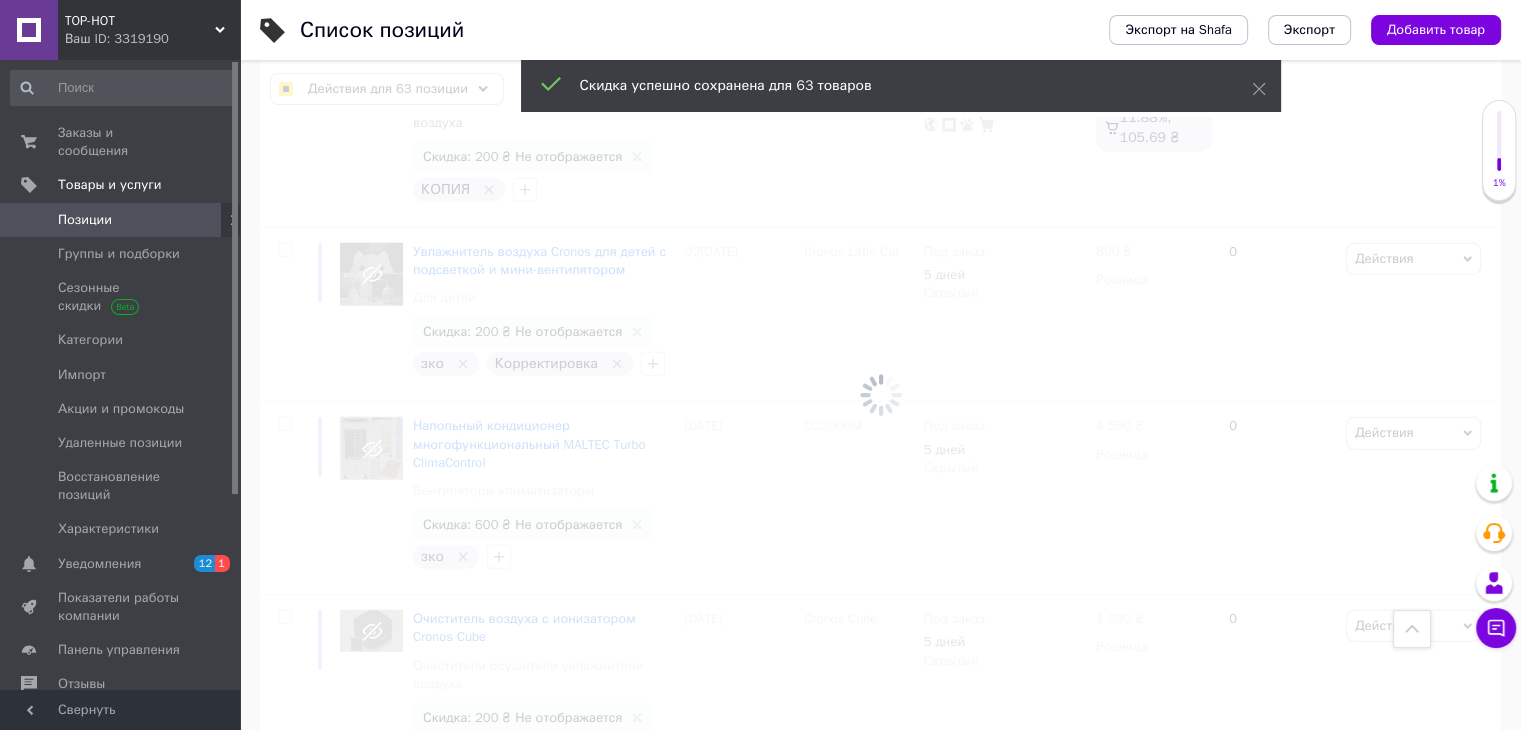 checkbox on "false" 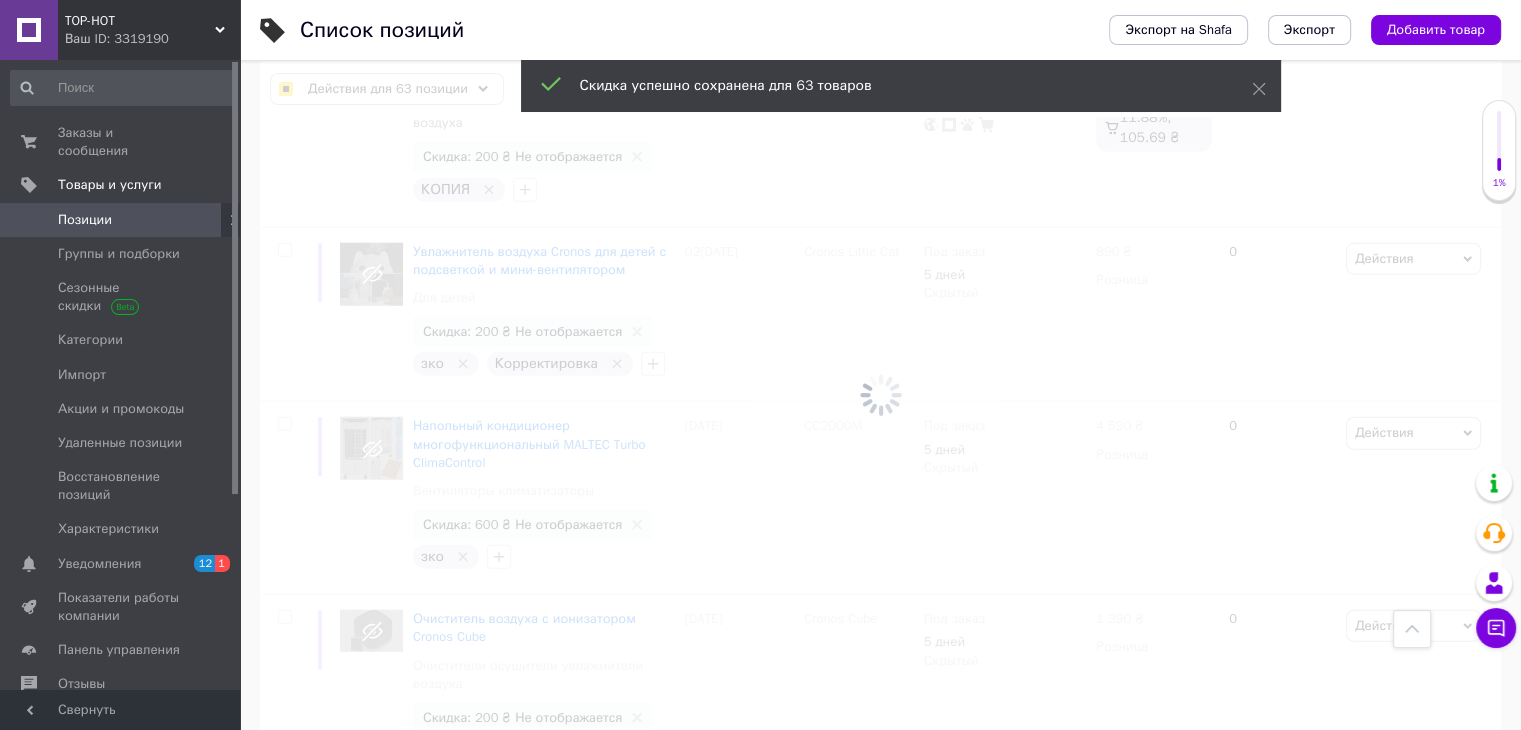 checkbox on "false" 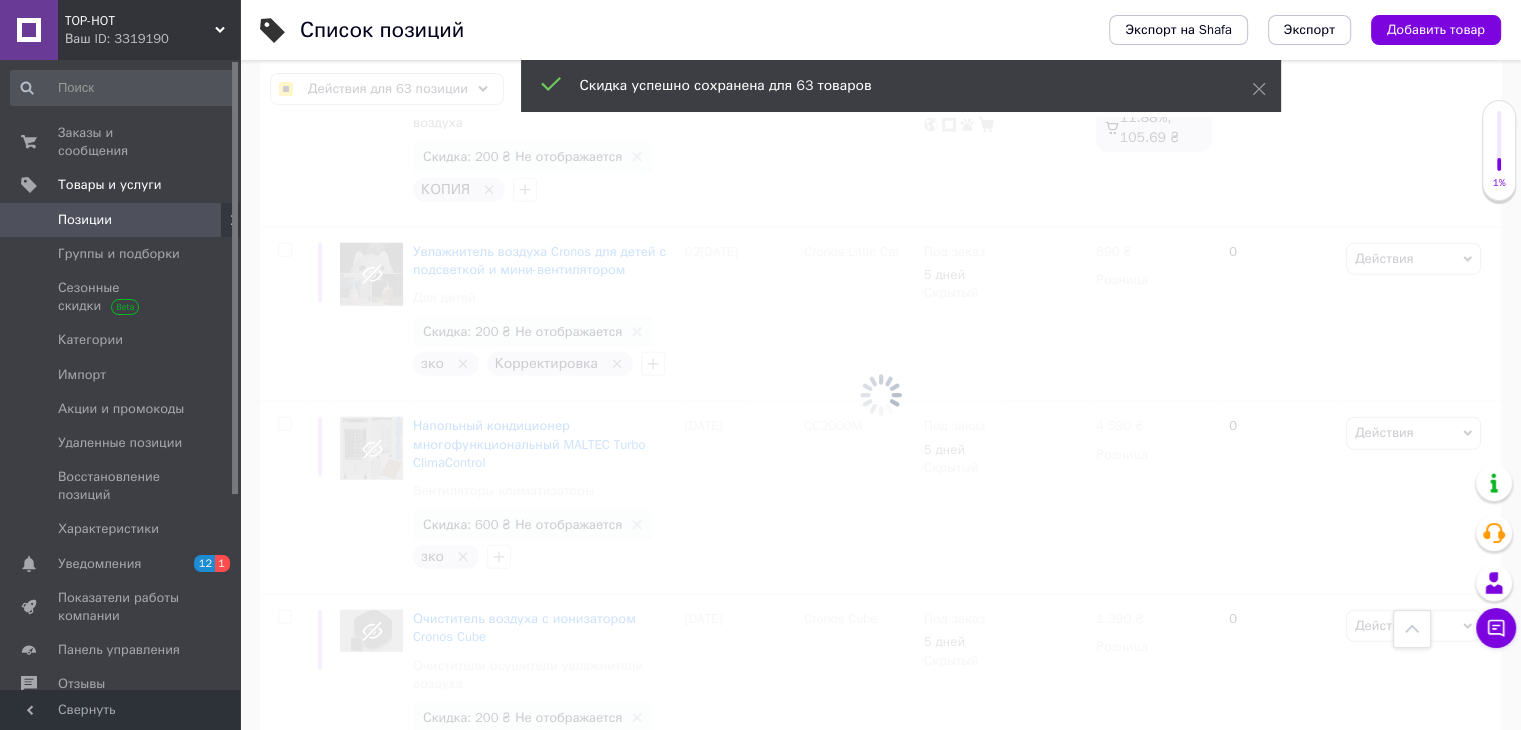 checkbox on "false" 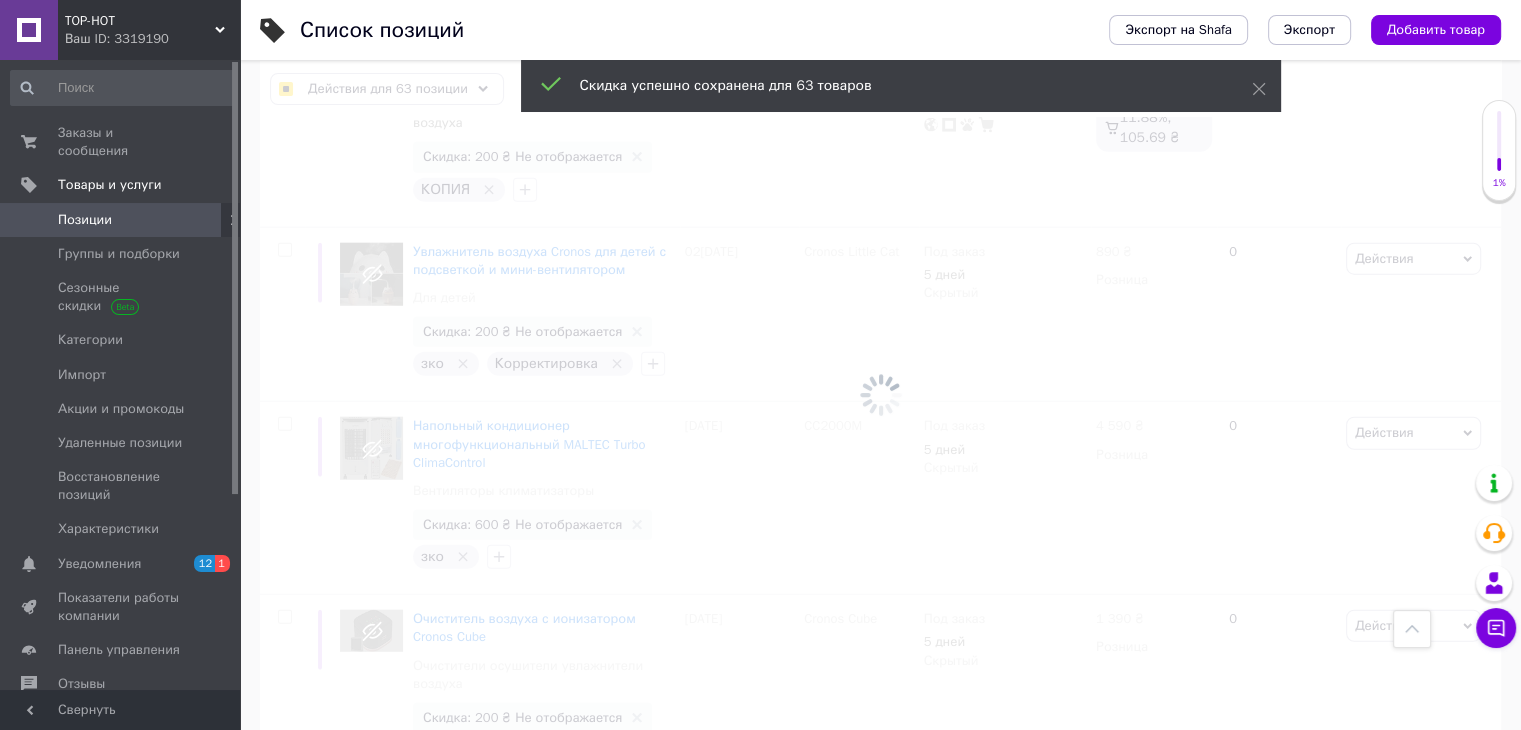checkbox on "false" 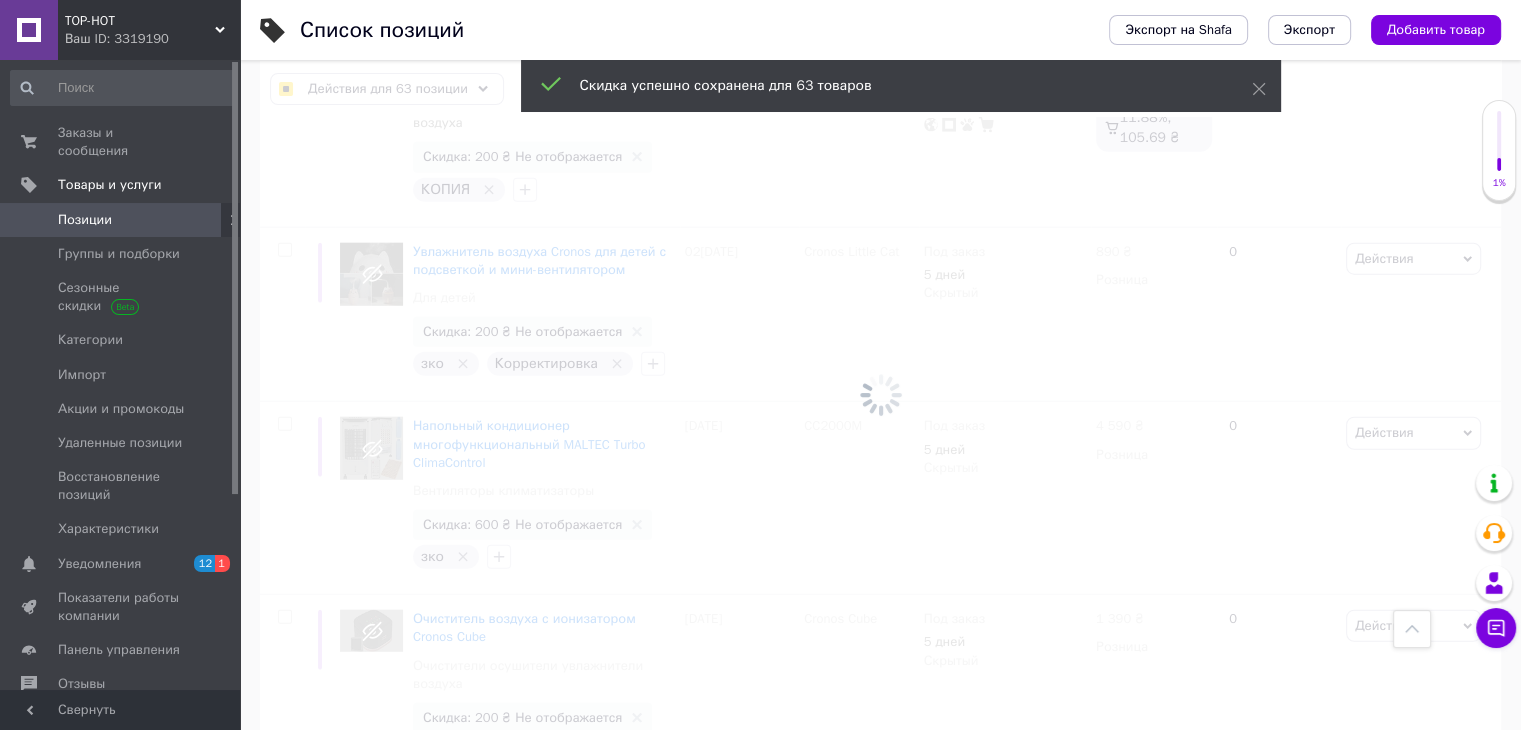 checkbox on "false" 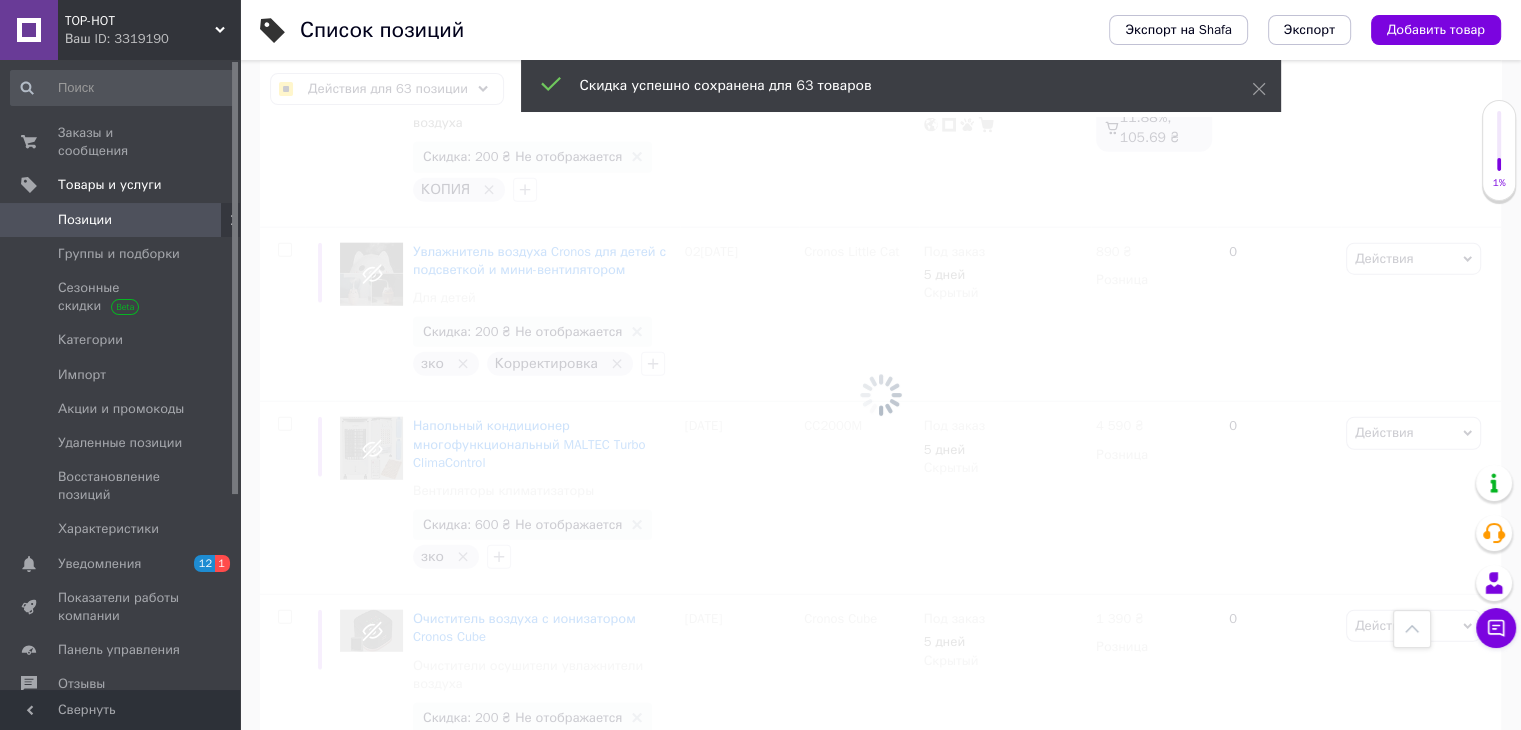 checkbox on "false" 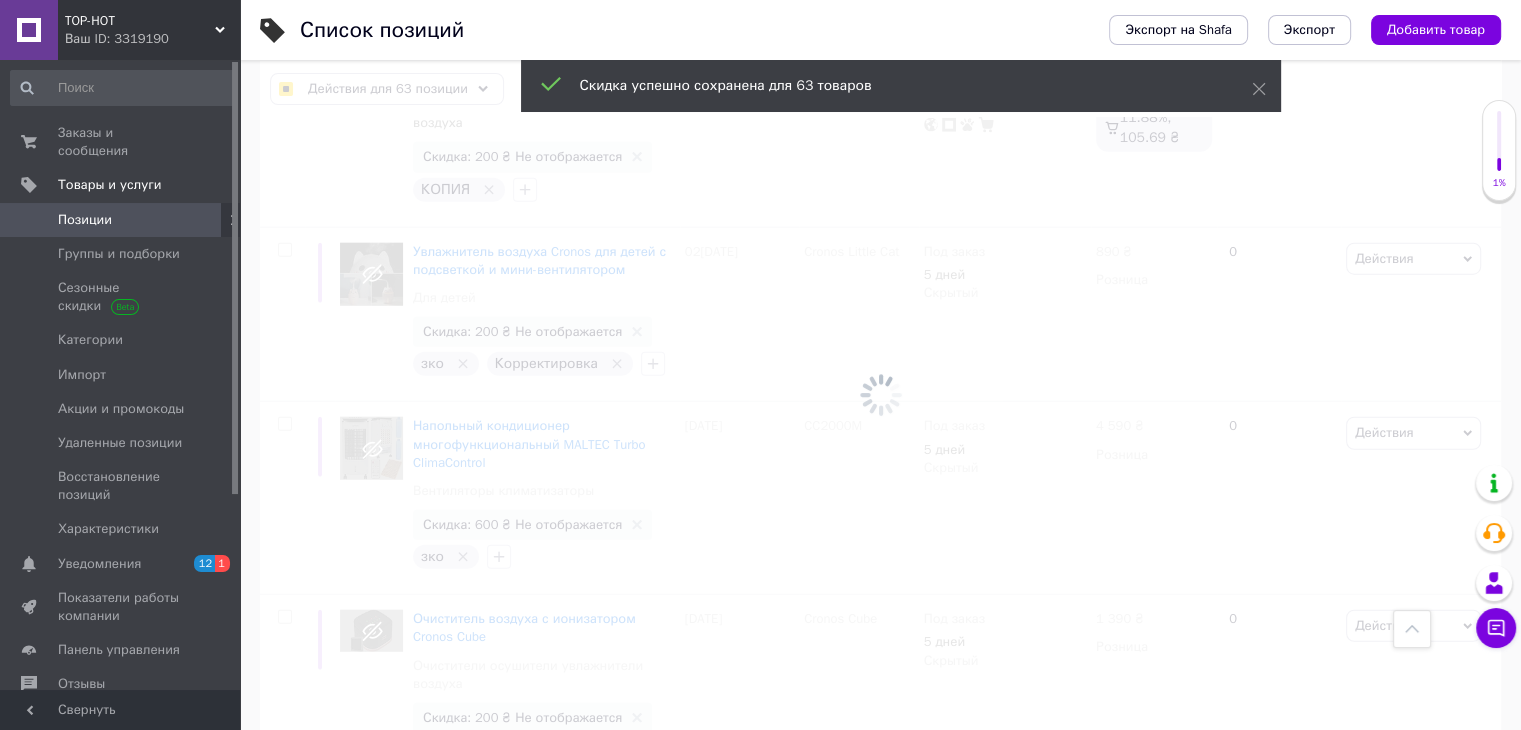 checkbox on "false" 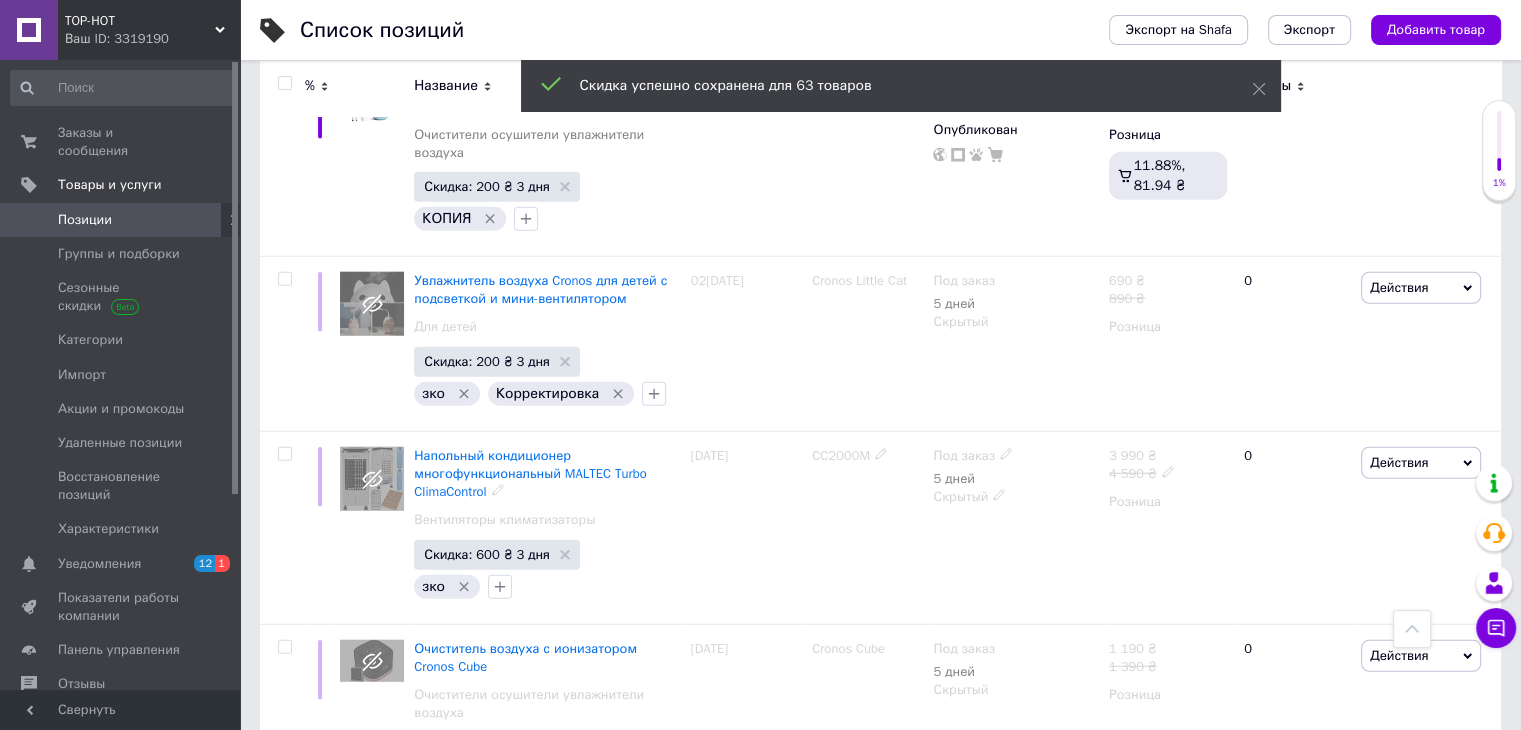 scroll, scrollTop: 12776, scrollLeft: 0, axis: vertical 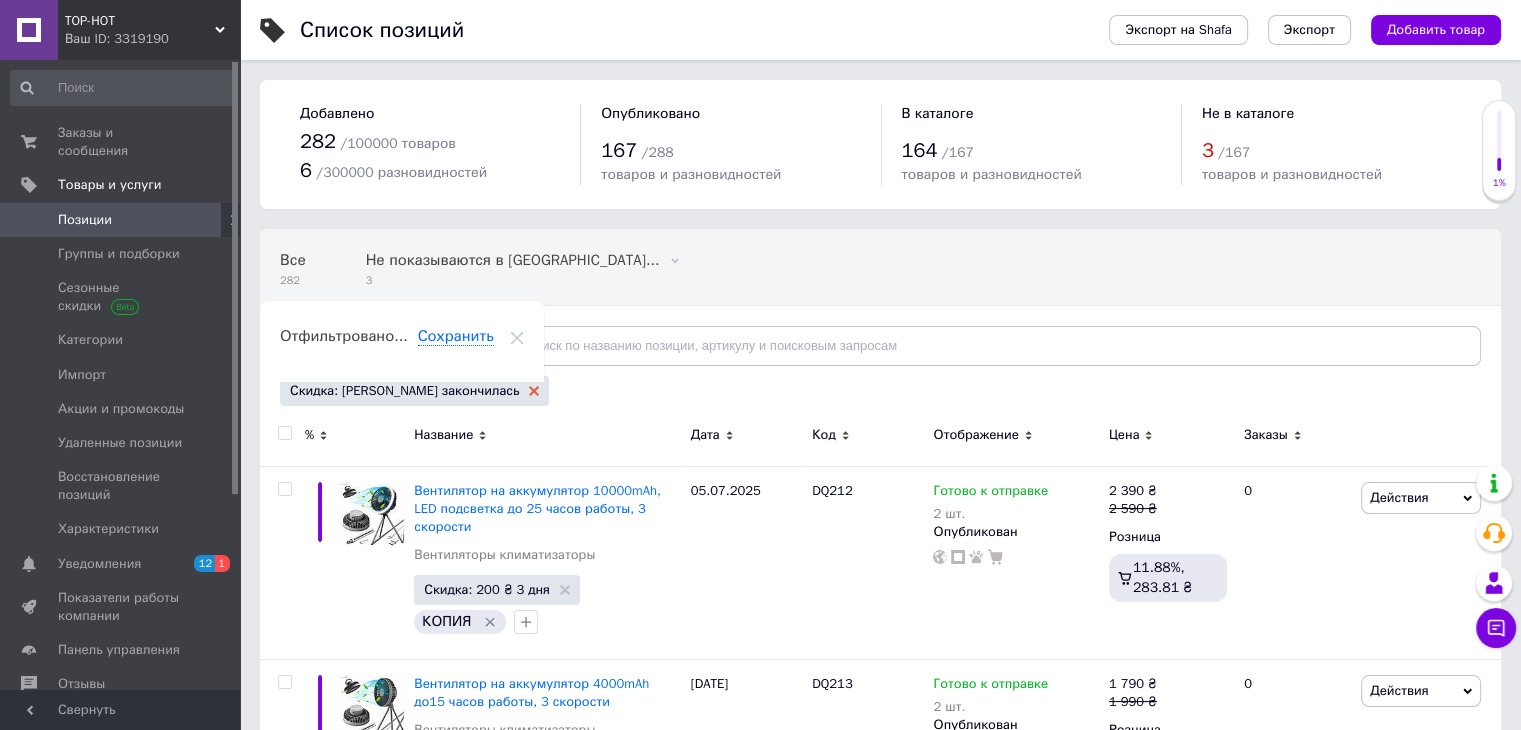 click 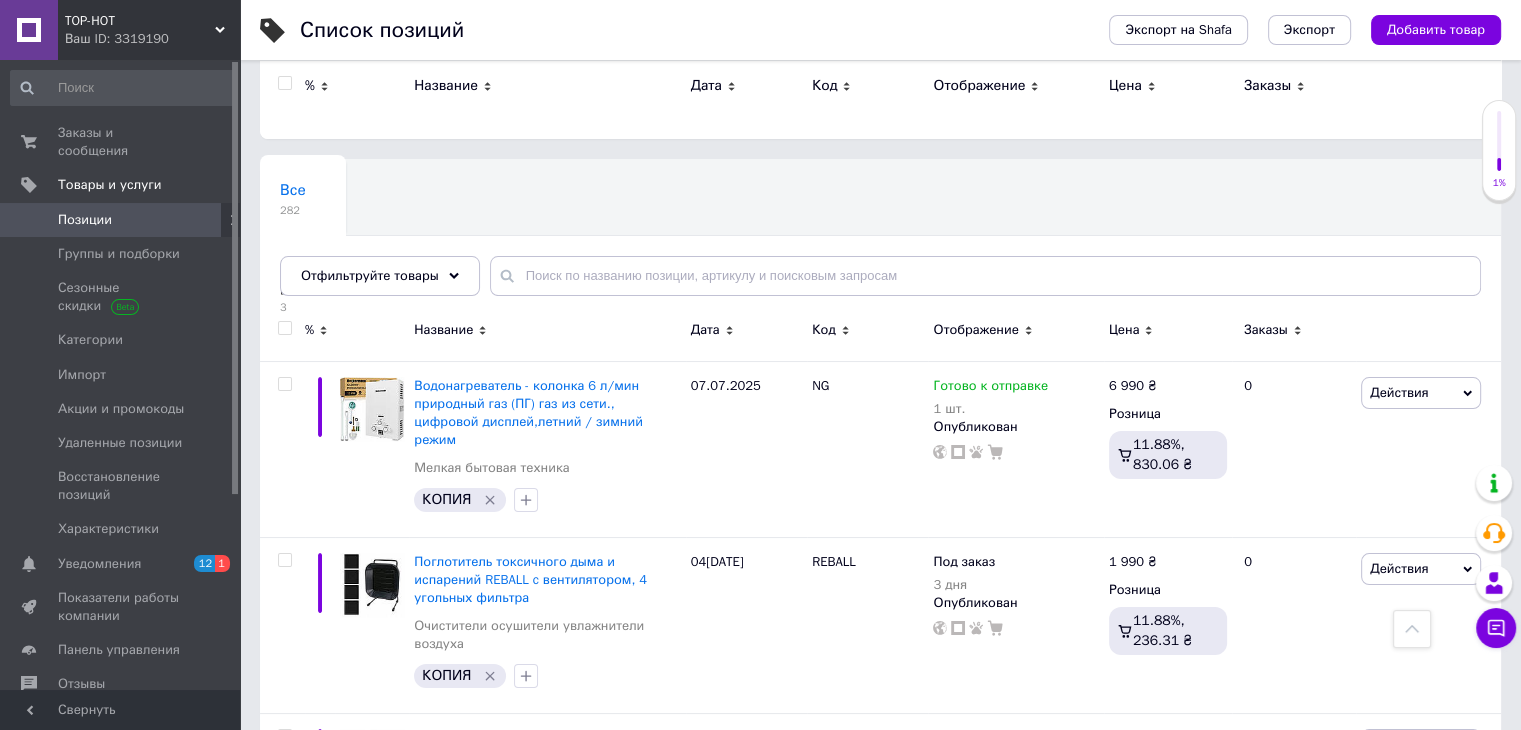 scroll, scrollTop: 0, scrollLeft: 0, axis: both 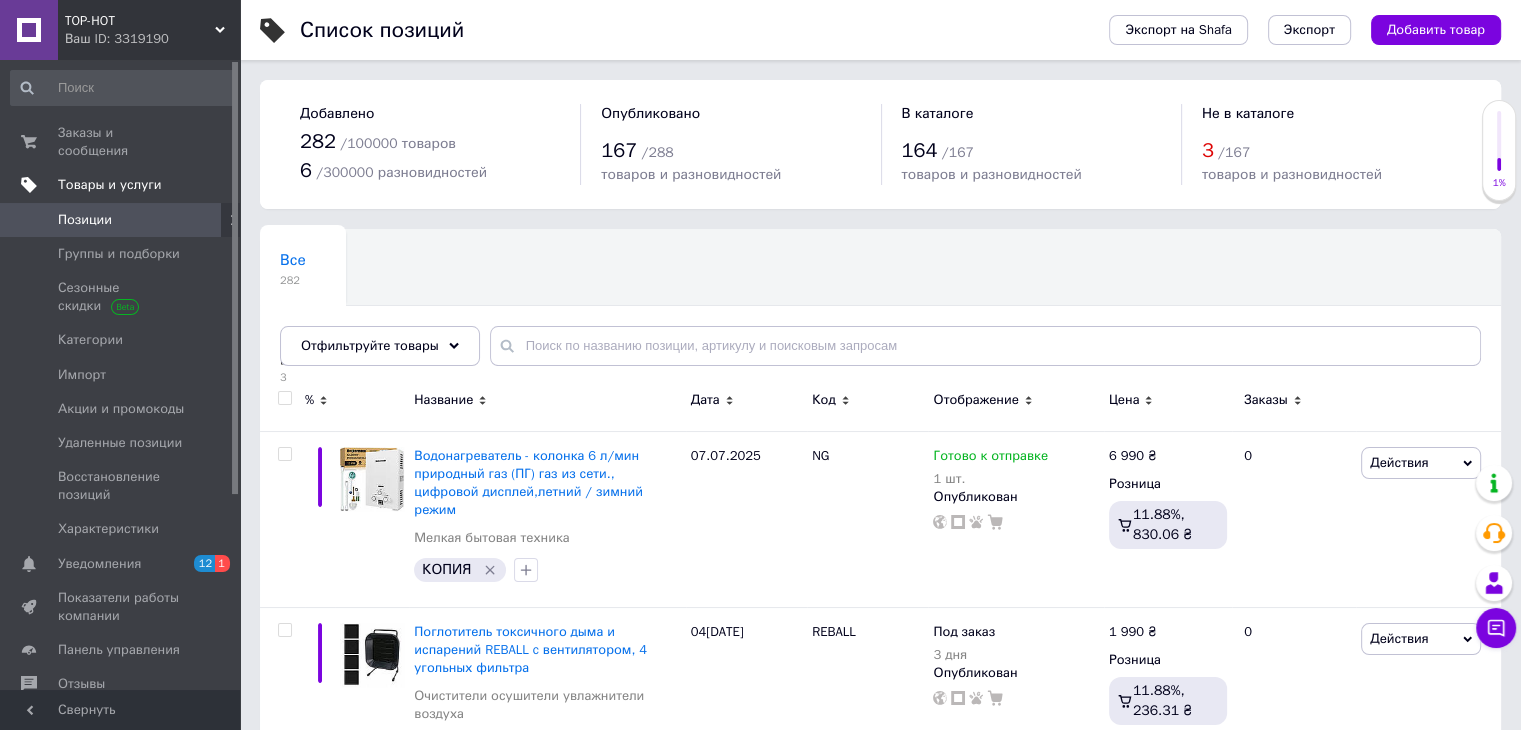 click on "Товары и услуги" at bounding box center (110, 185) 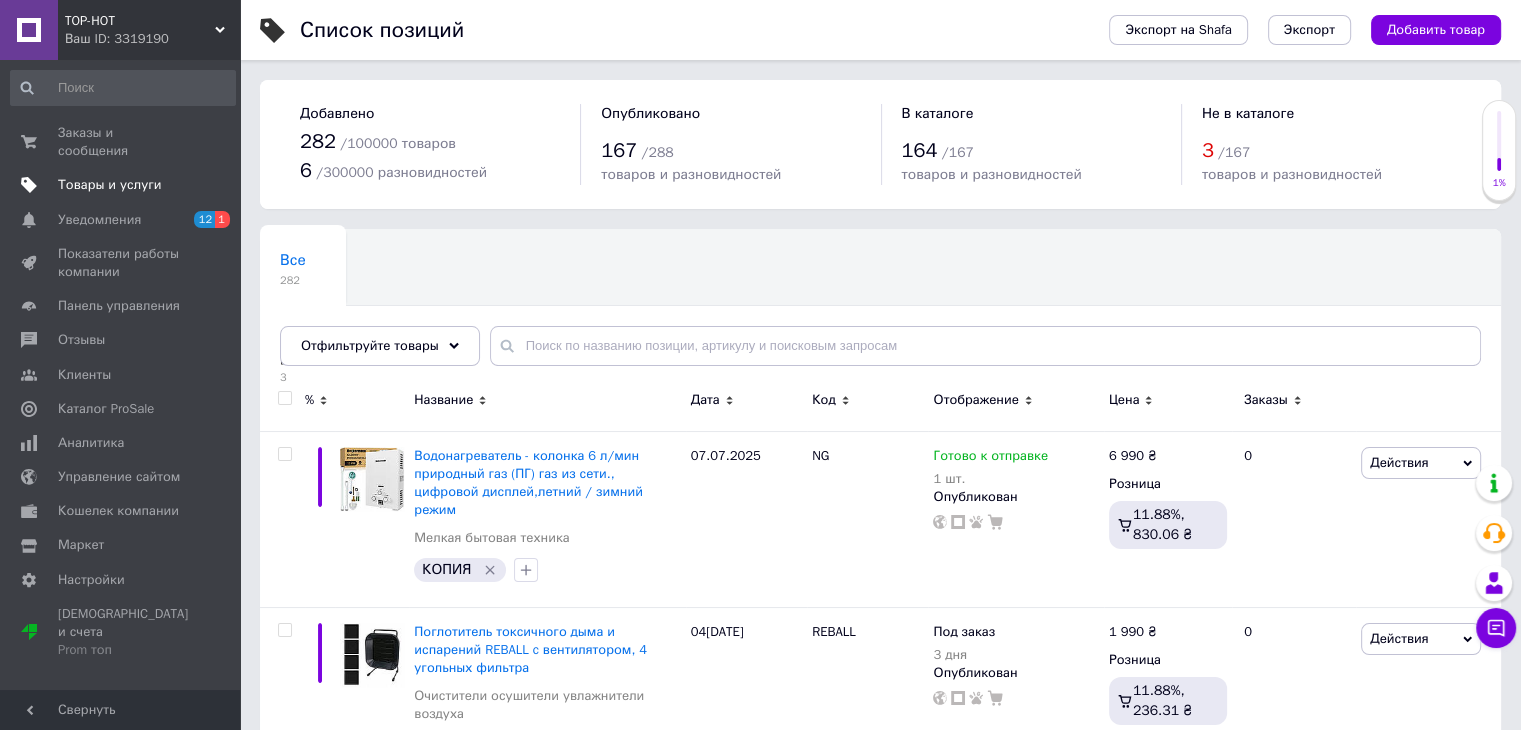 click on "Товары и услуги" at bounding box center (110, 185) 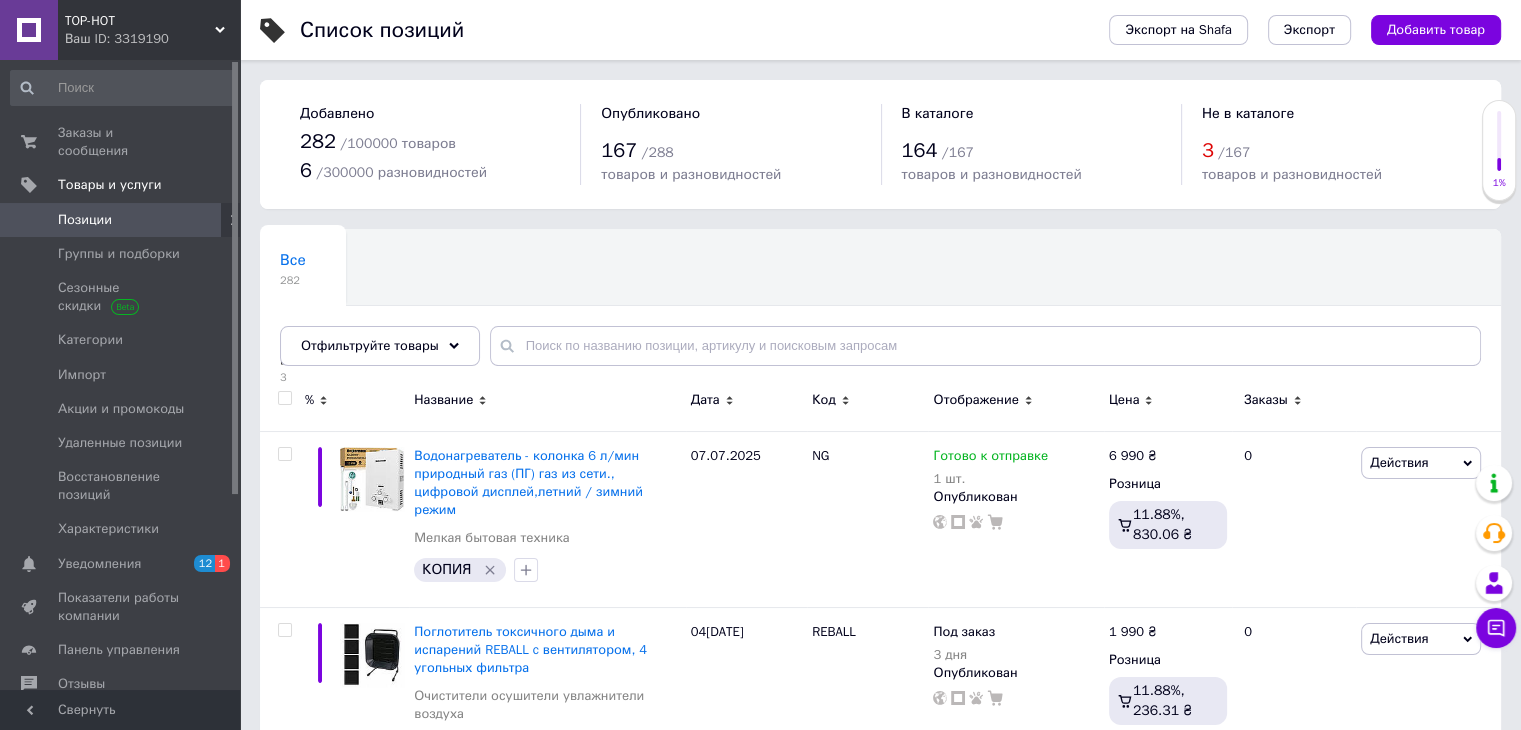 click on "Позиции" at bounding box center (123, 220) 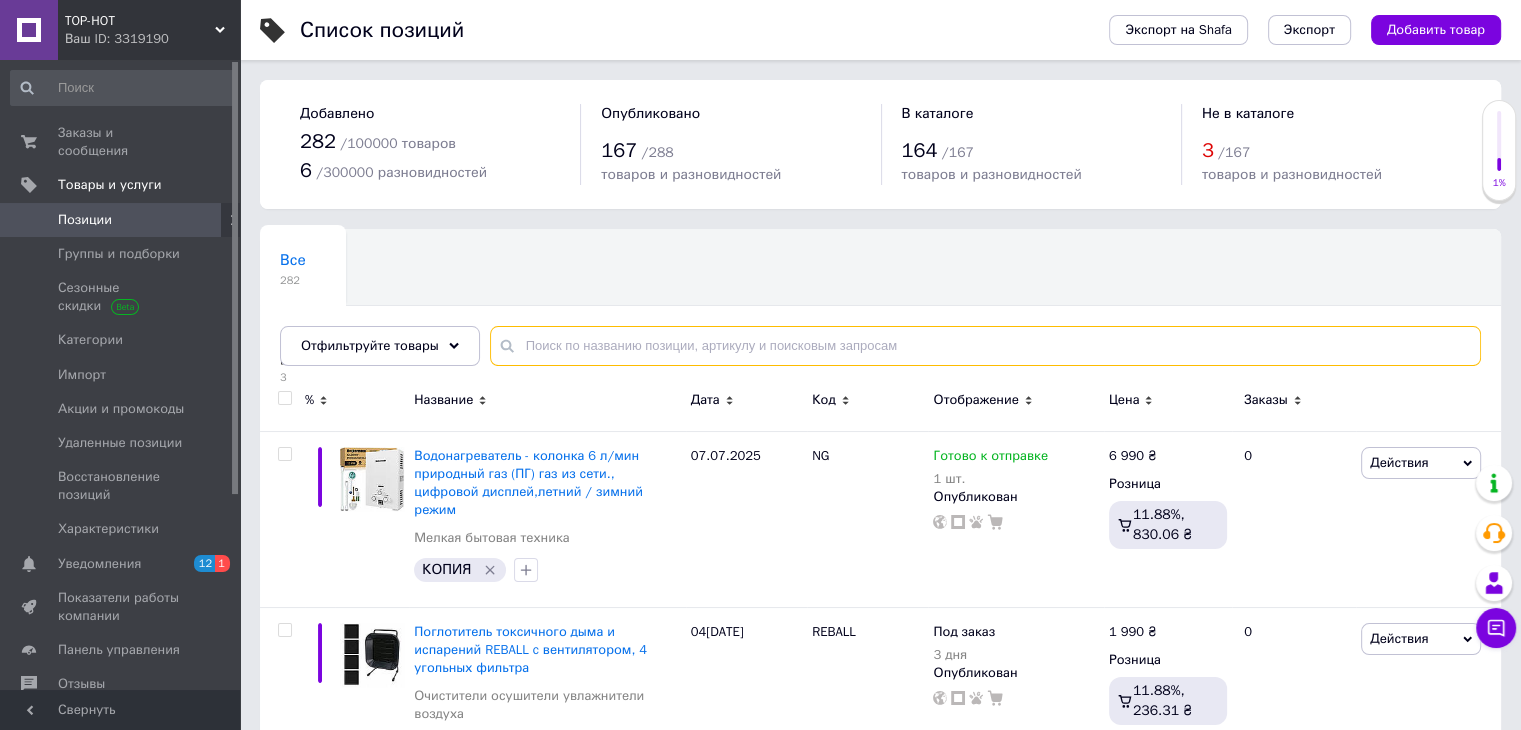 click at bounding box center (985, 346) 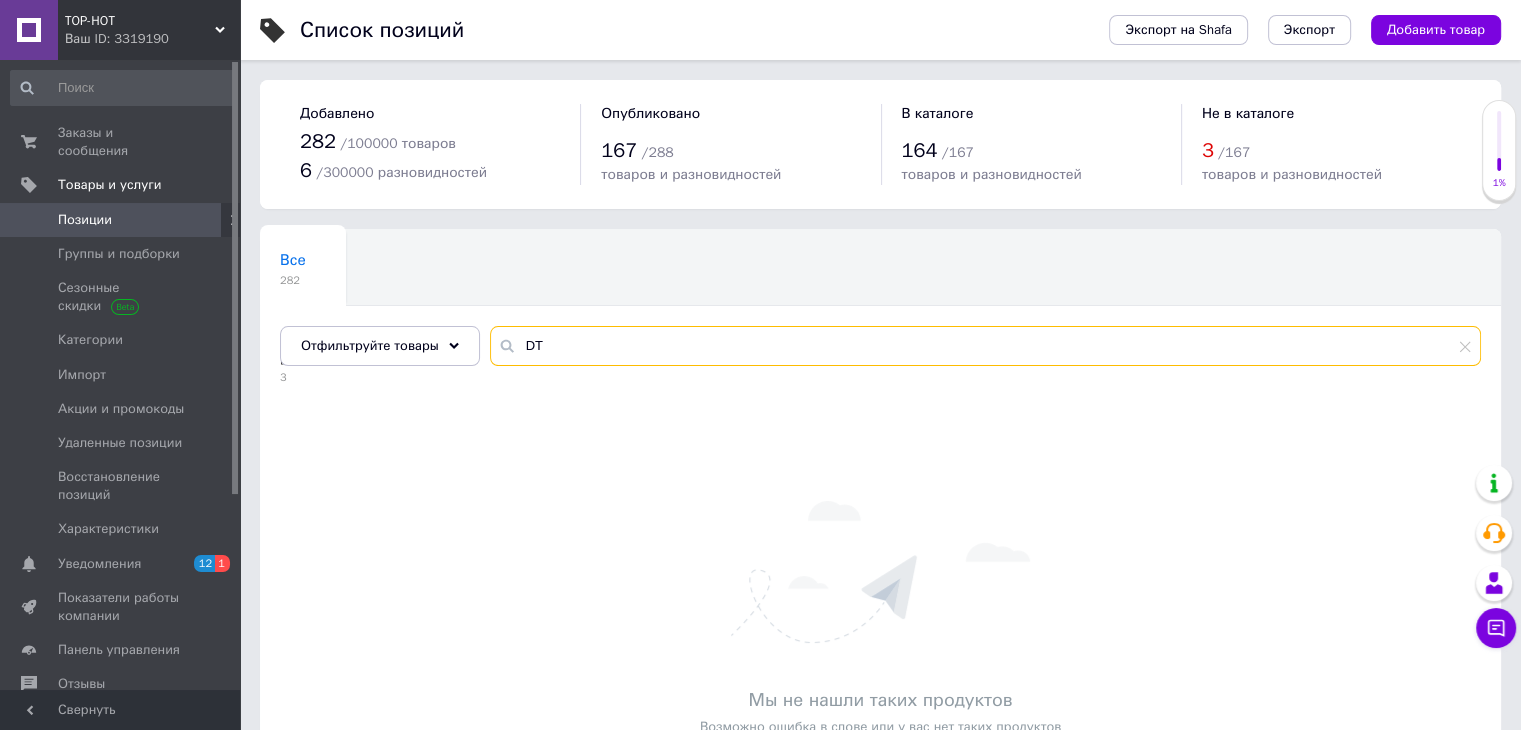 type on "D" 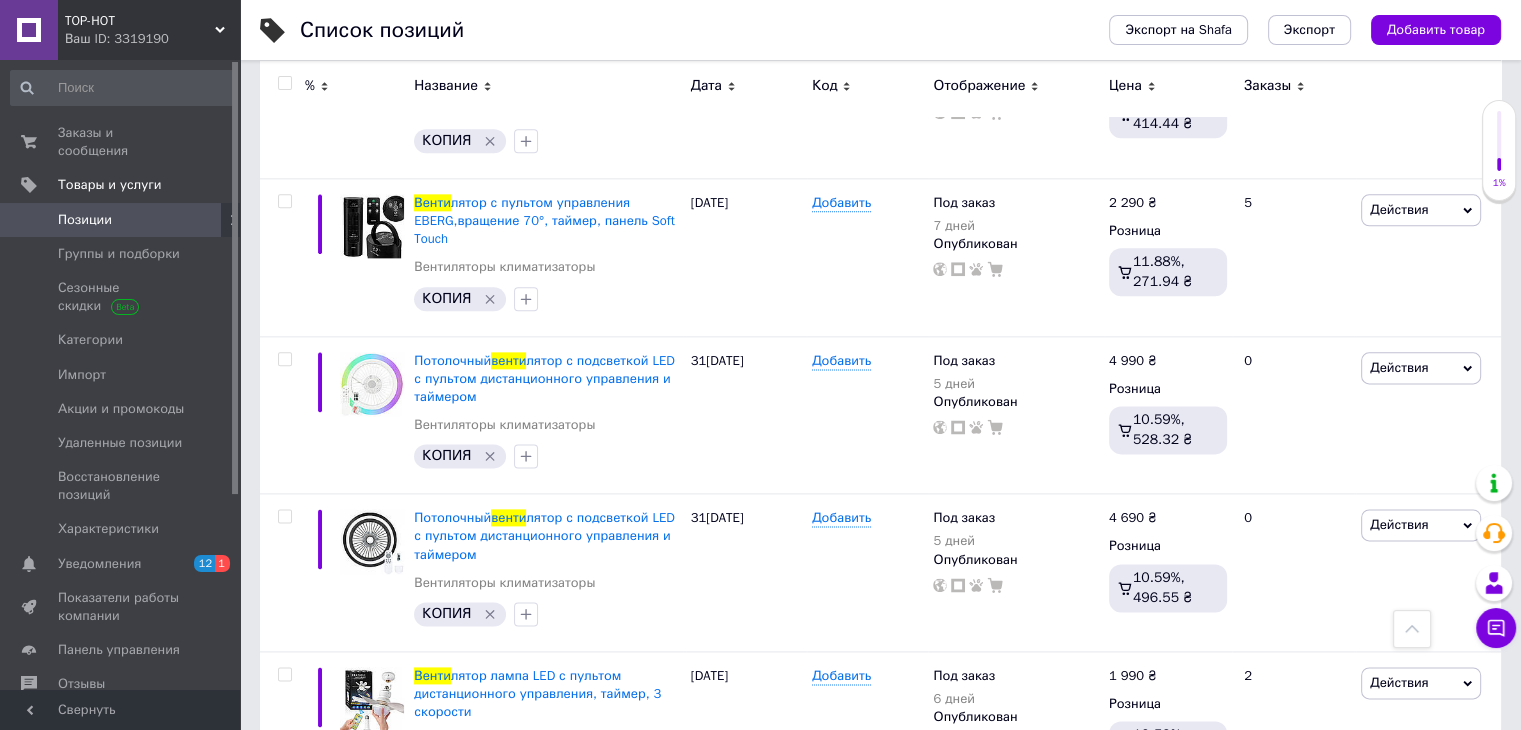 scroll, scrollTop: 2500, scrollLeft: 0, axis: vertical 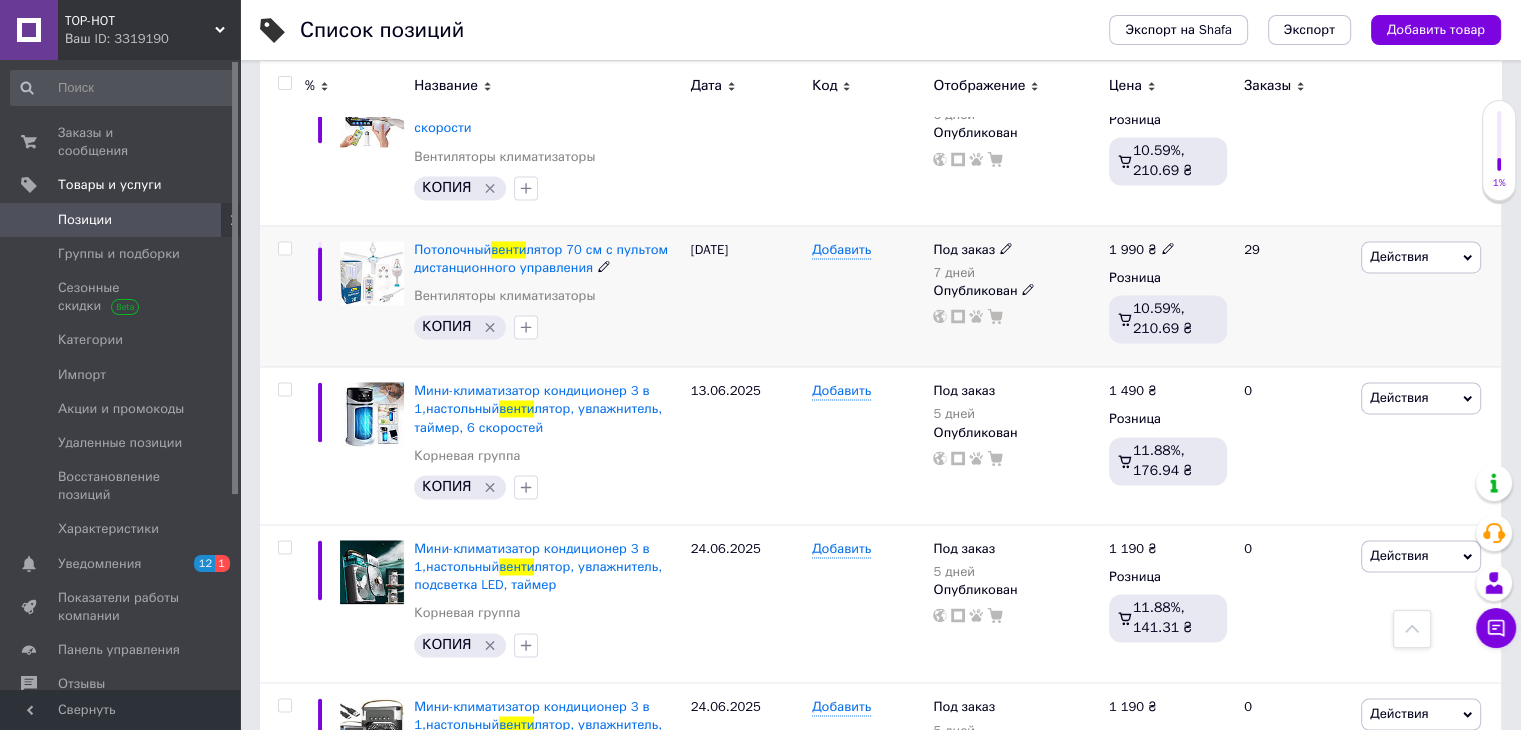 type on "ВЕНТИ" 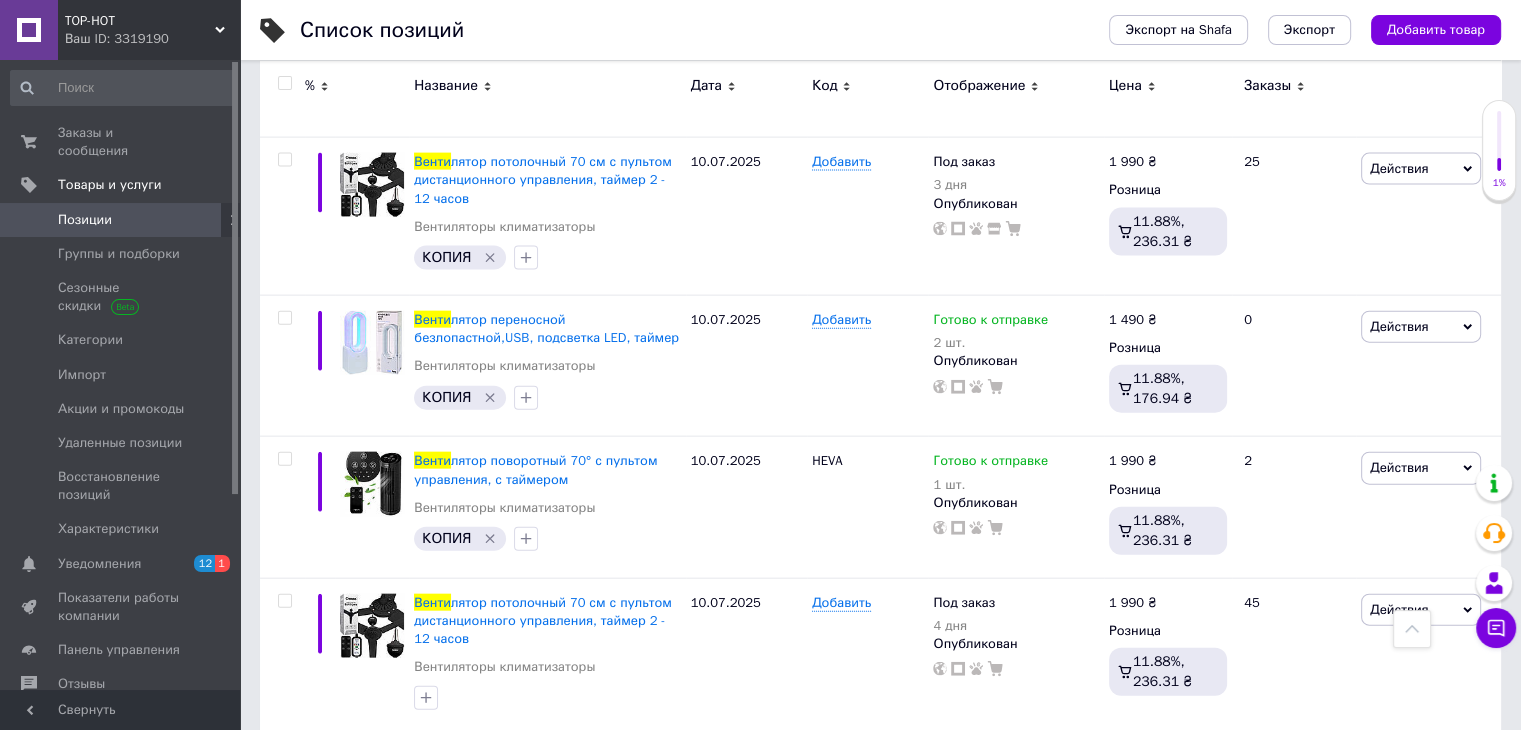 scroll, scrollTop: 4572, scrollLeft: 0, axis: vertical 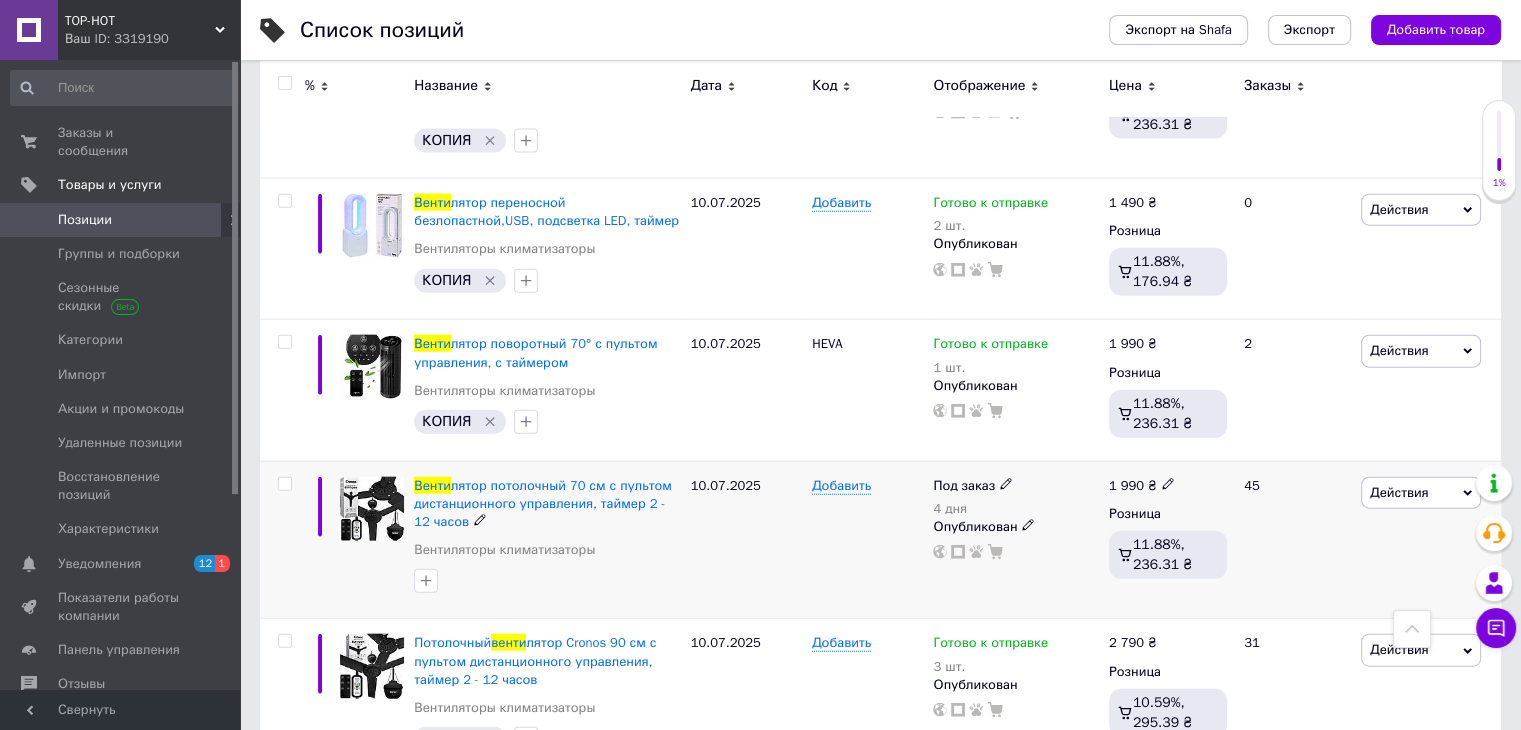 click 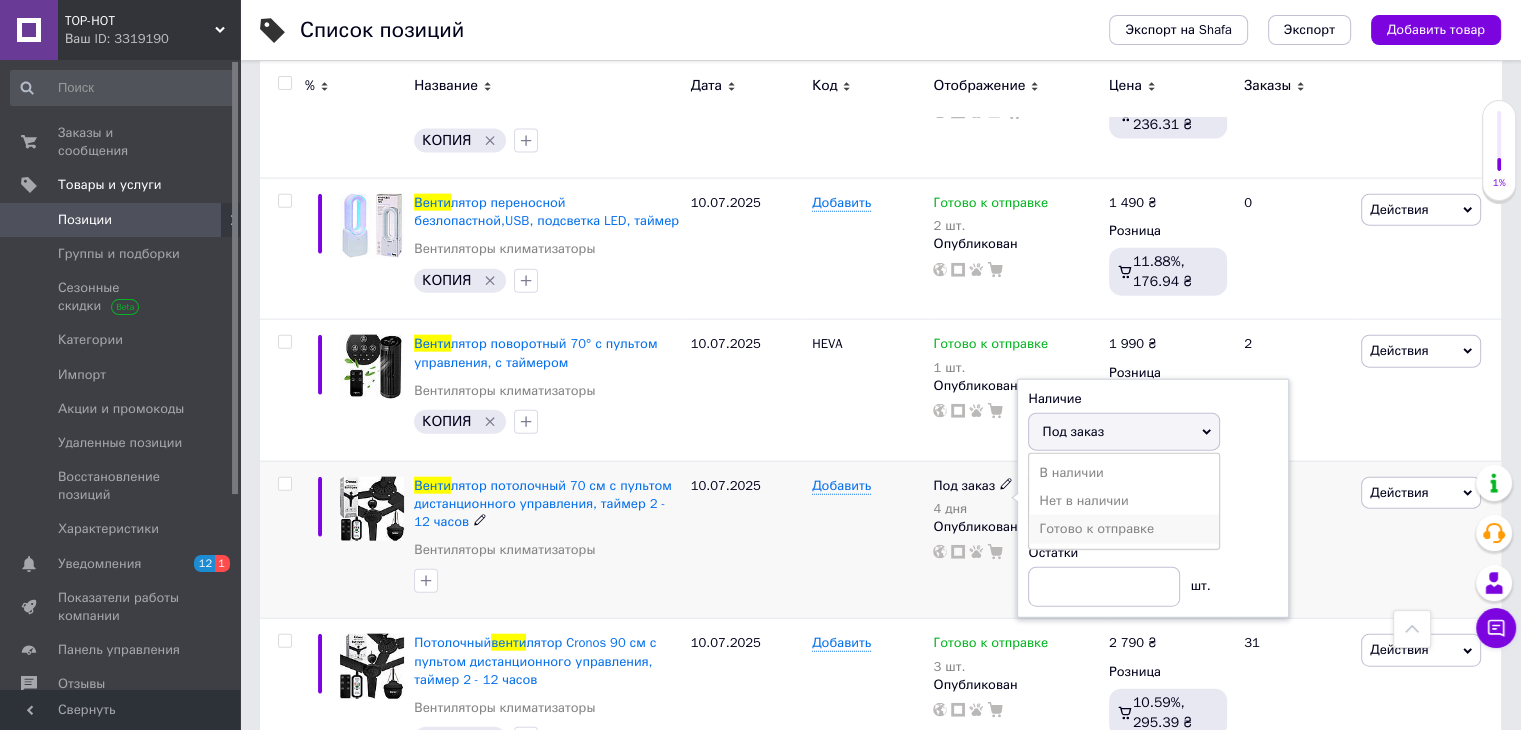 click on "Готово к отправке" at bounding box center (1124, 529) 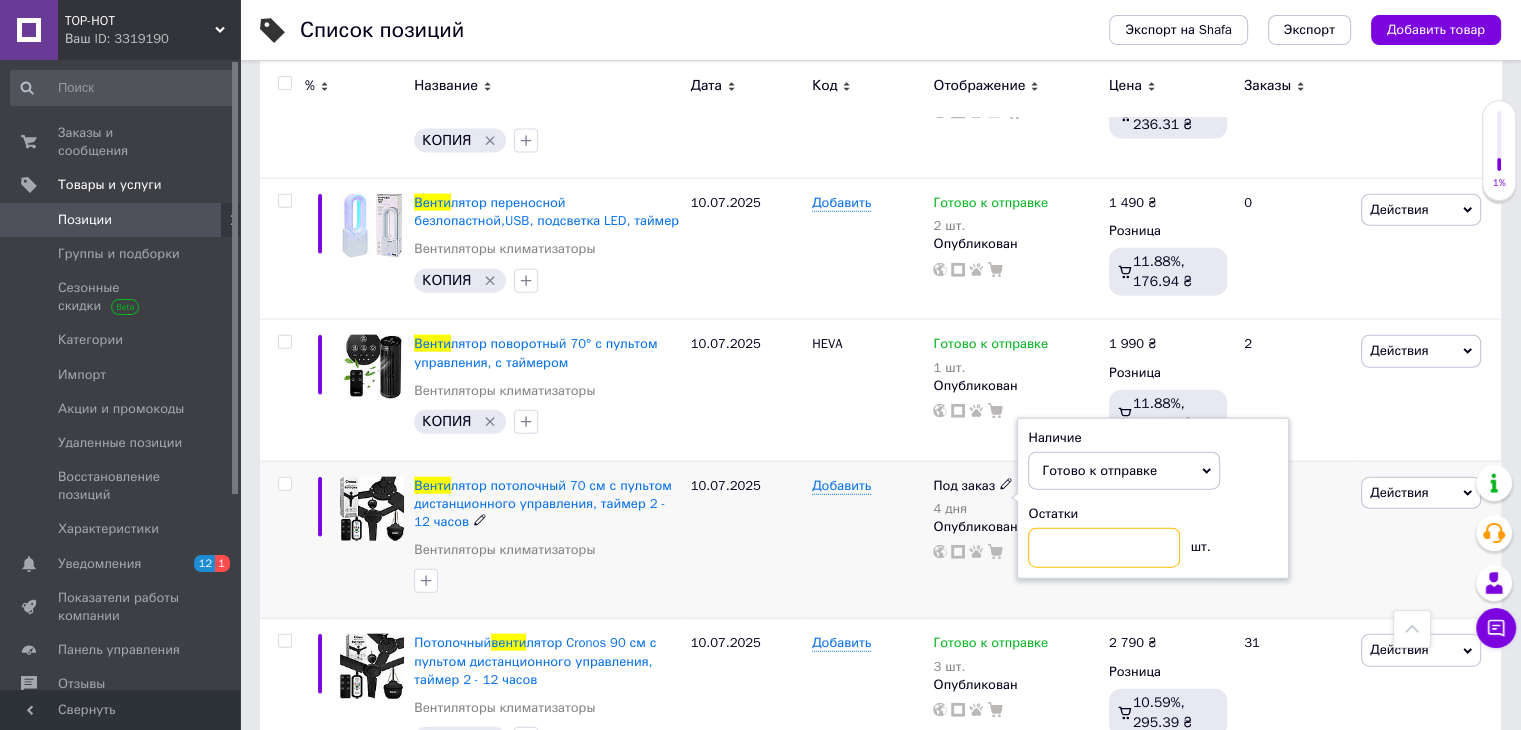 click at bounding box center [1104, 548] 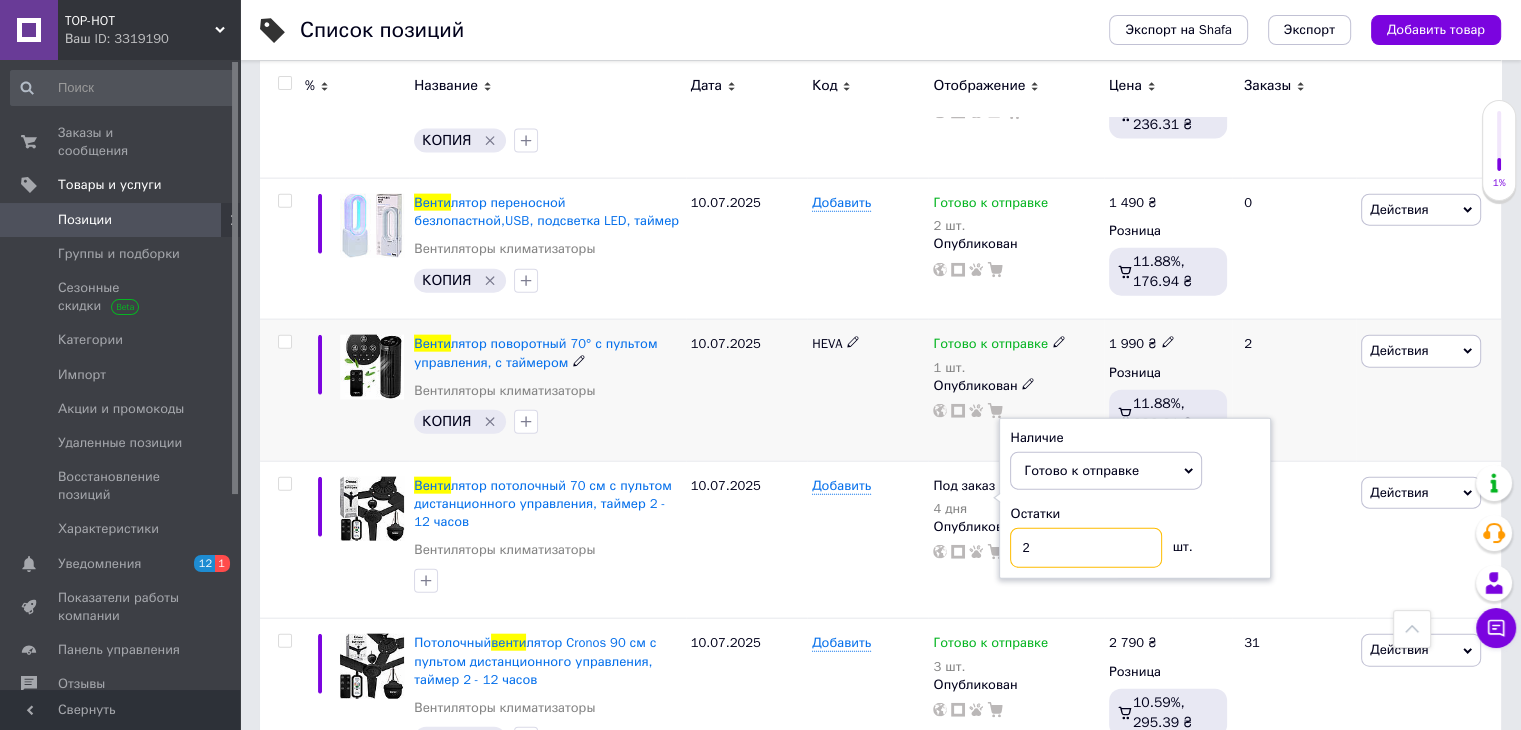 type on "2" 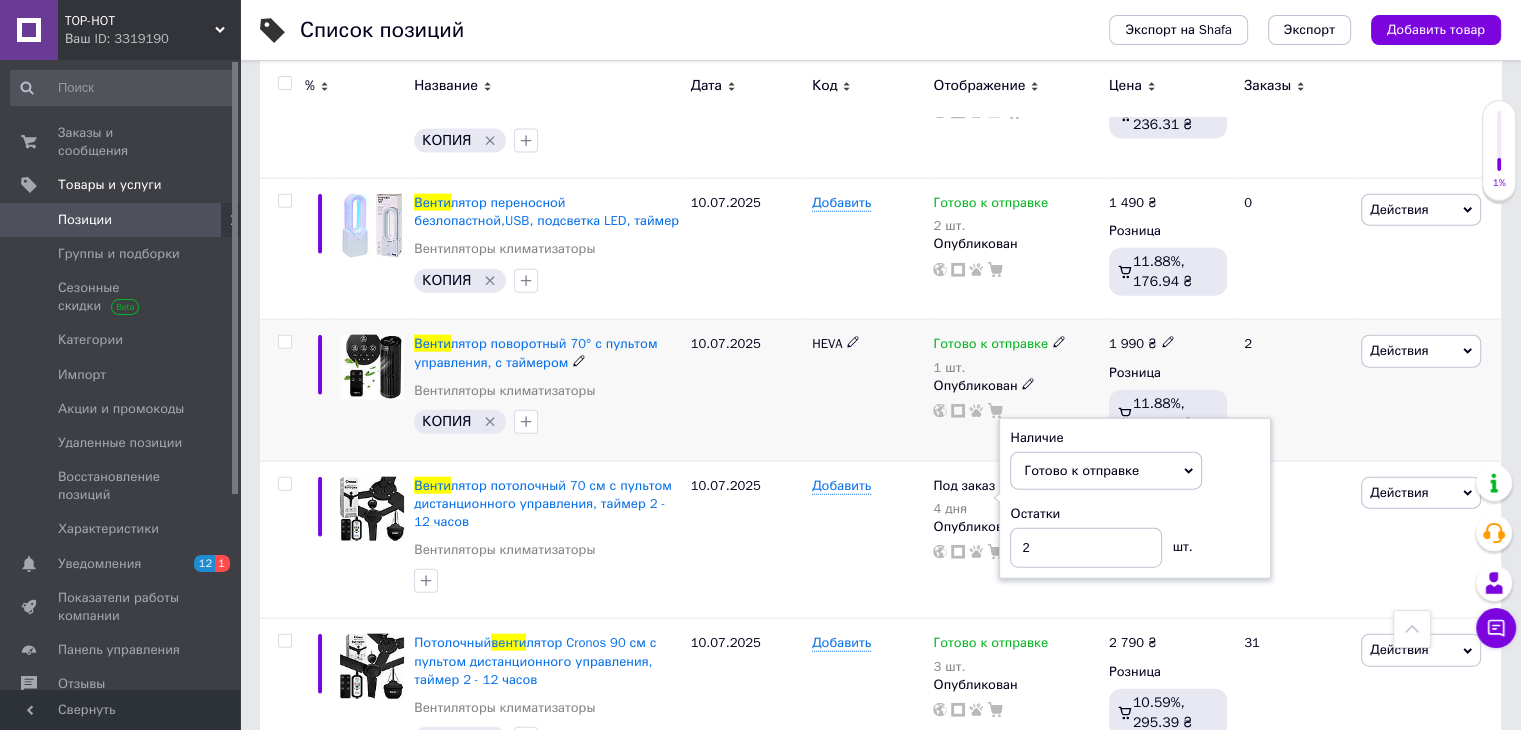 click on "HEVA" at bounding box center [867, 390] 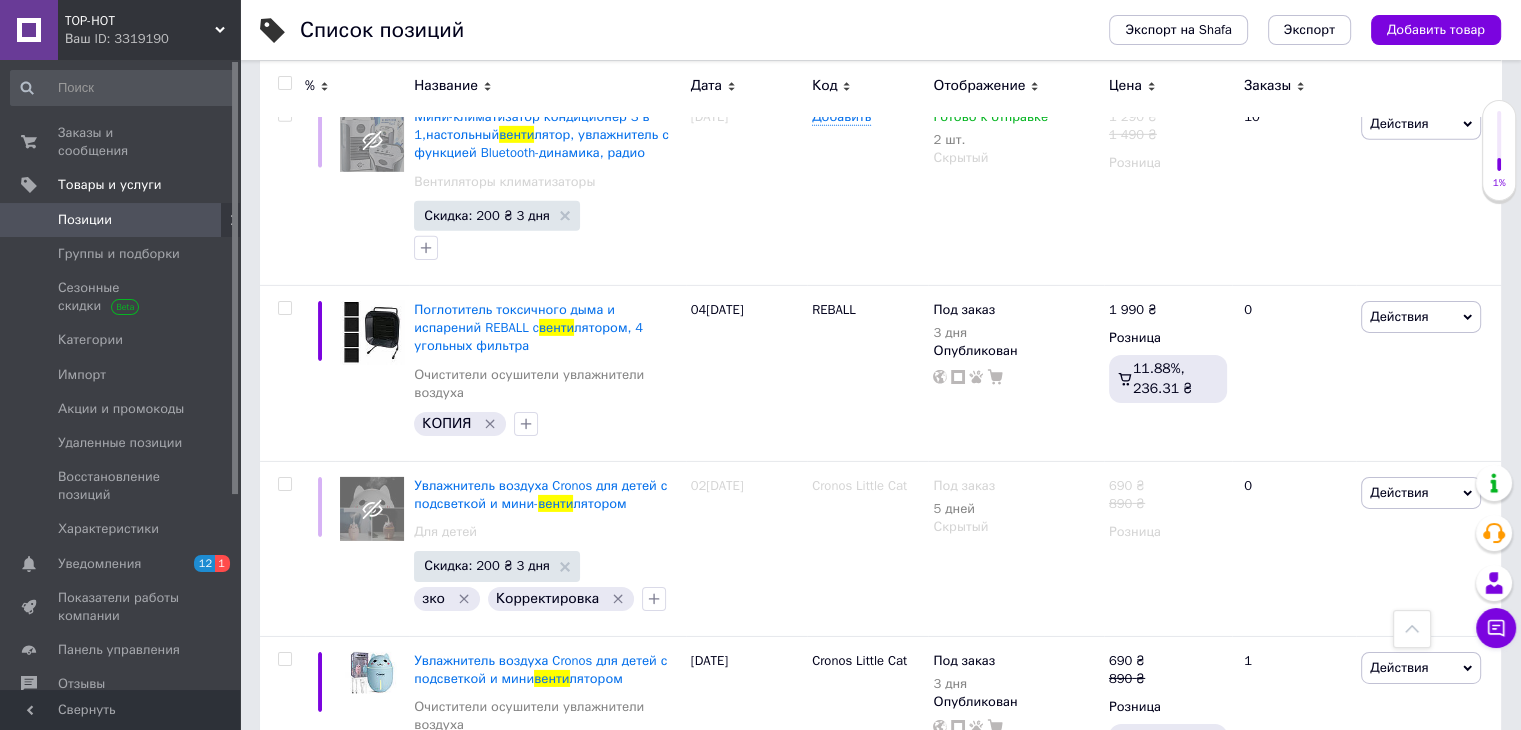 scroll, scrollTop: 6436, scrollLeft: 0, axis: vertical 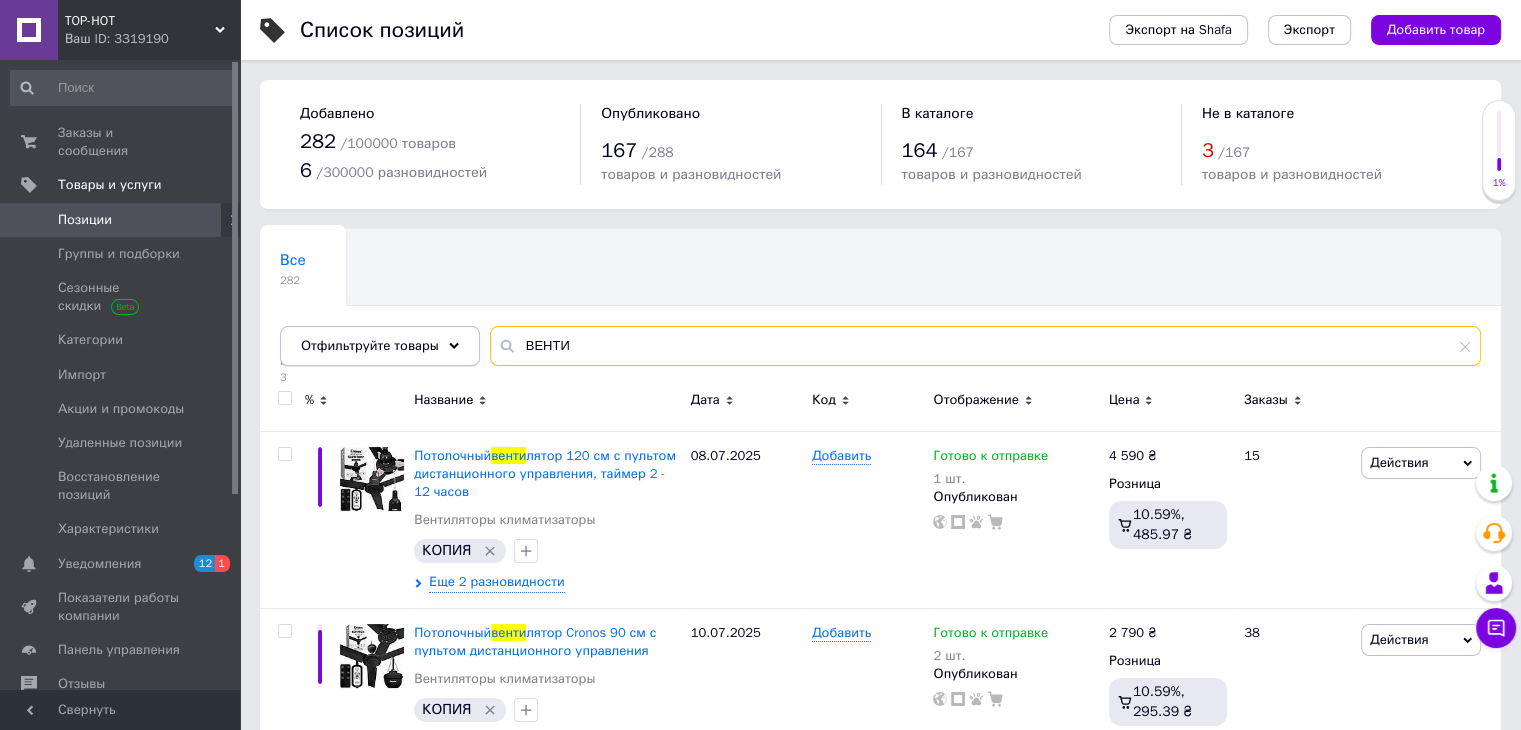 drag, startPoint x: 580, startPoint y: 345, endPoint x: 372, endPoint y: 364, distance: 208.86598 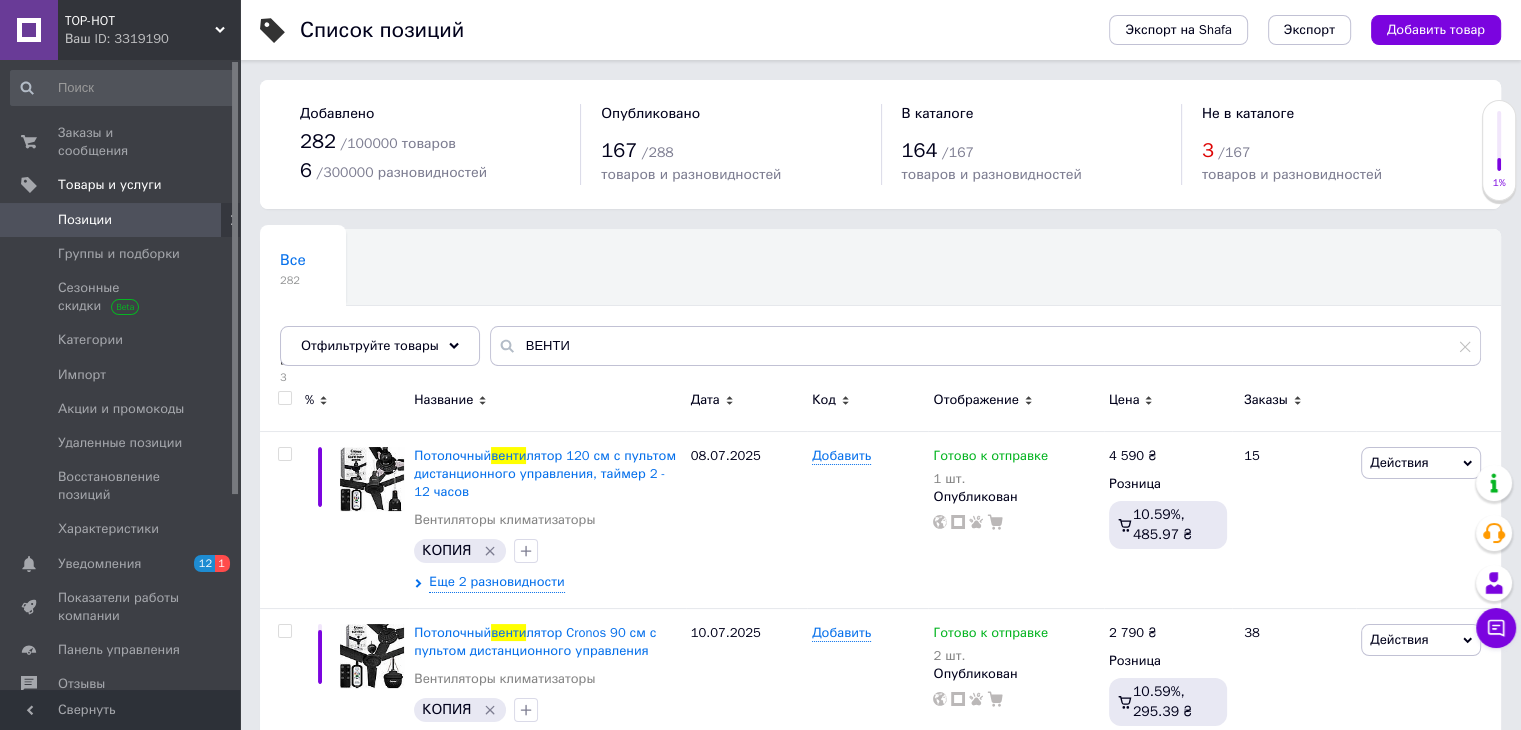 click on "Все 282 Не показываются в [GEOGRAPHIC_DATA]... 3 Удалить Редактировать Ok Отфильтровано...  Сохранить" at bounding box center (880, 307) 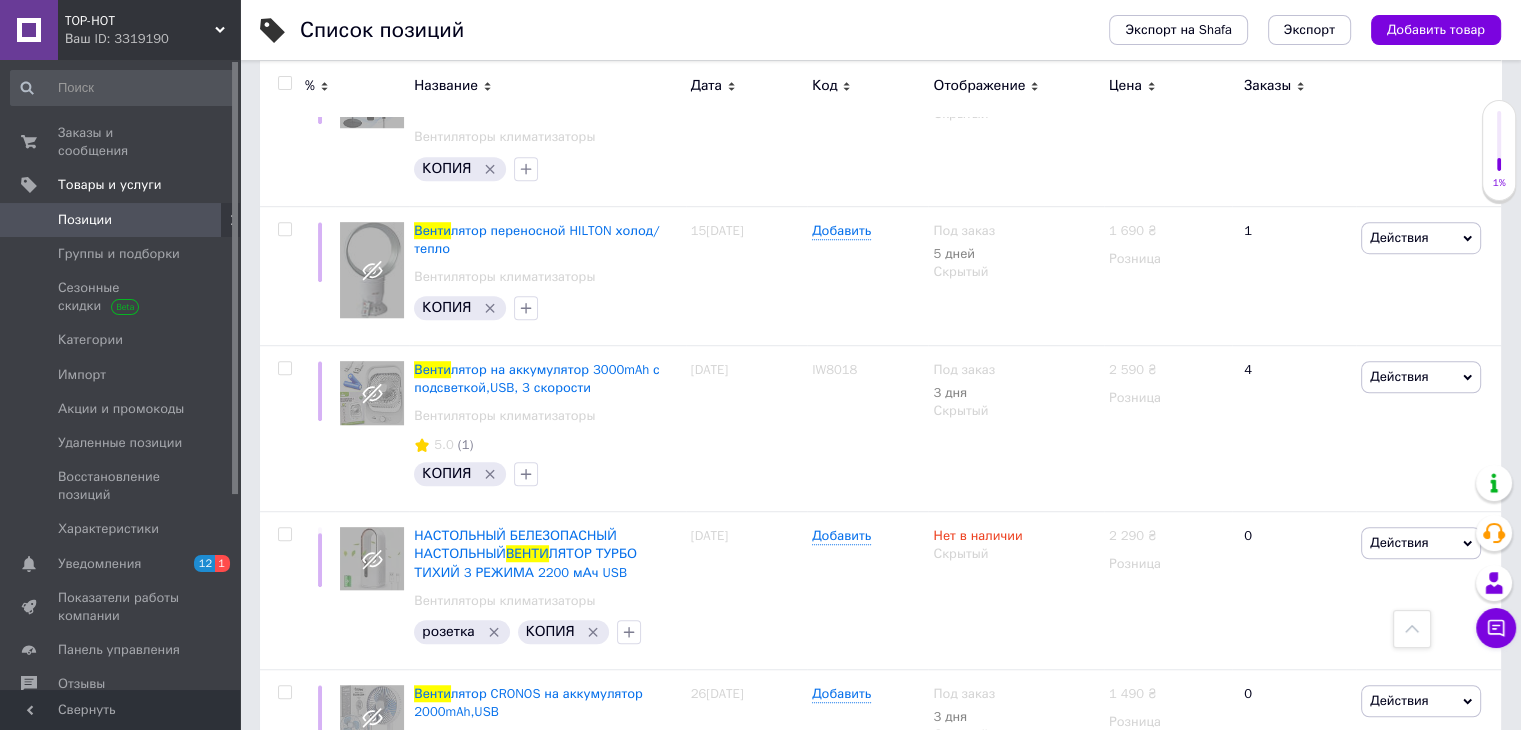scroll, scrollTop: 1353, scrollLeft: 0, axis: vertical 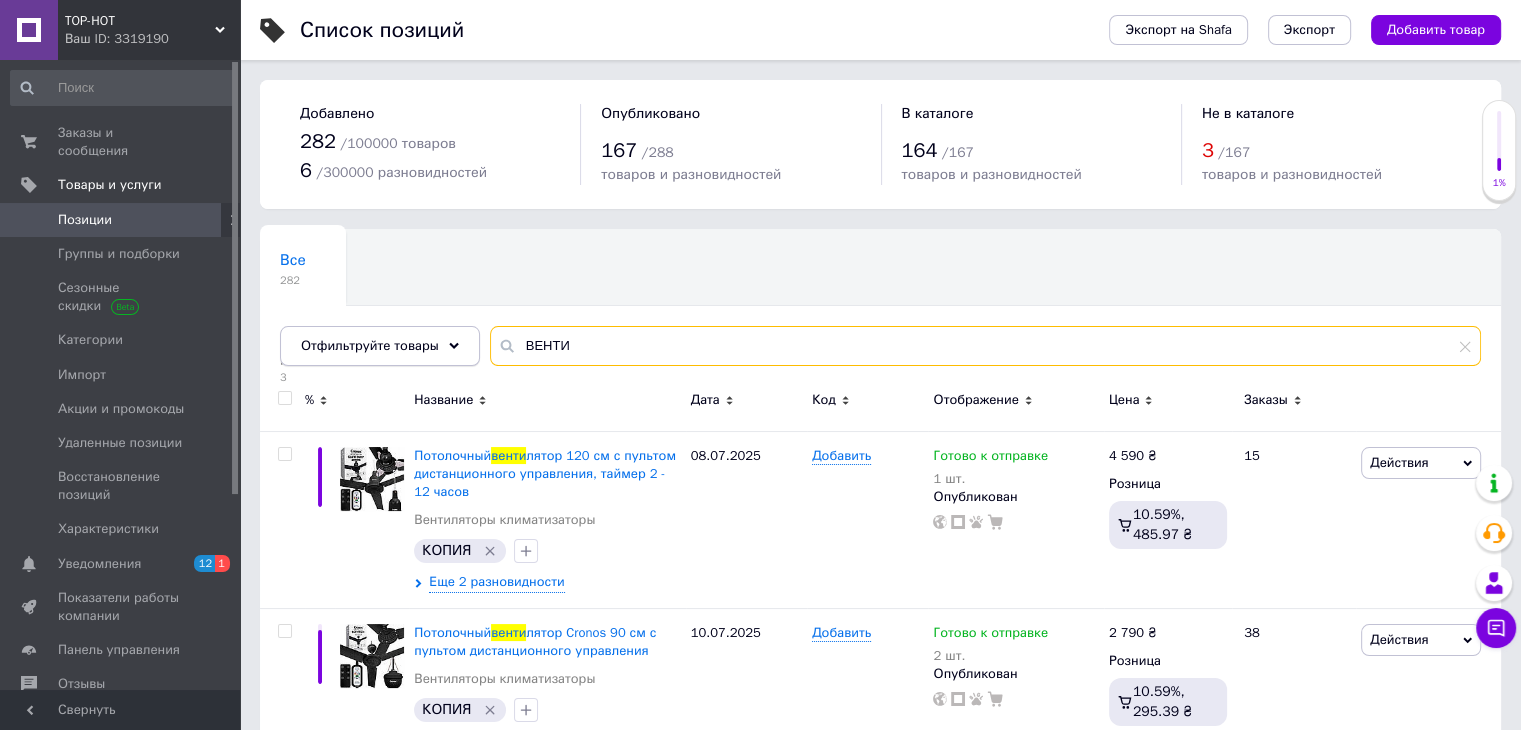 drag, startPoint x: 568, startPoint y: 353, endPoint x: 434, endPoint y: 357, distance: 134.0597 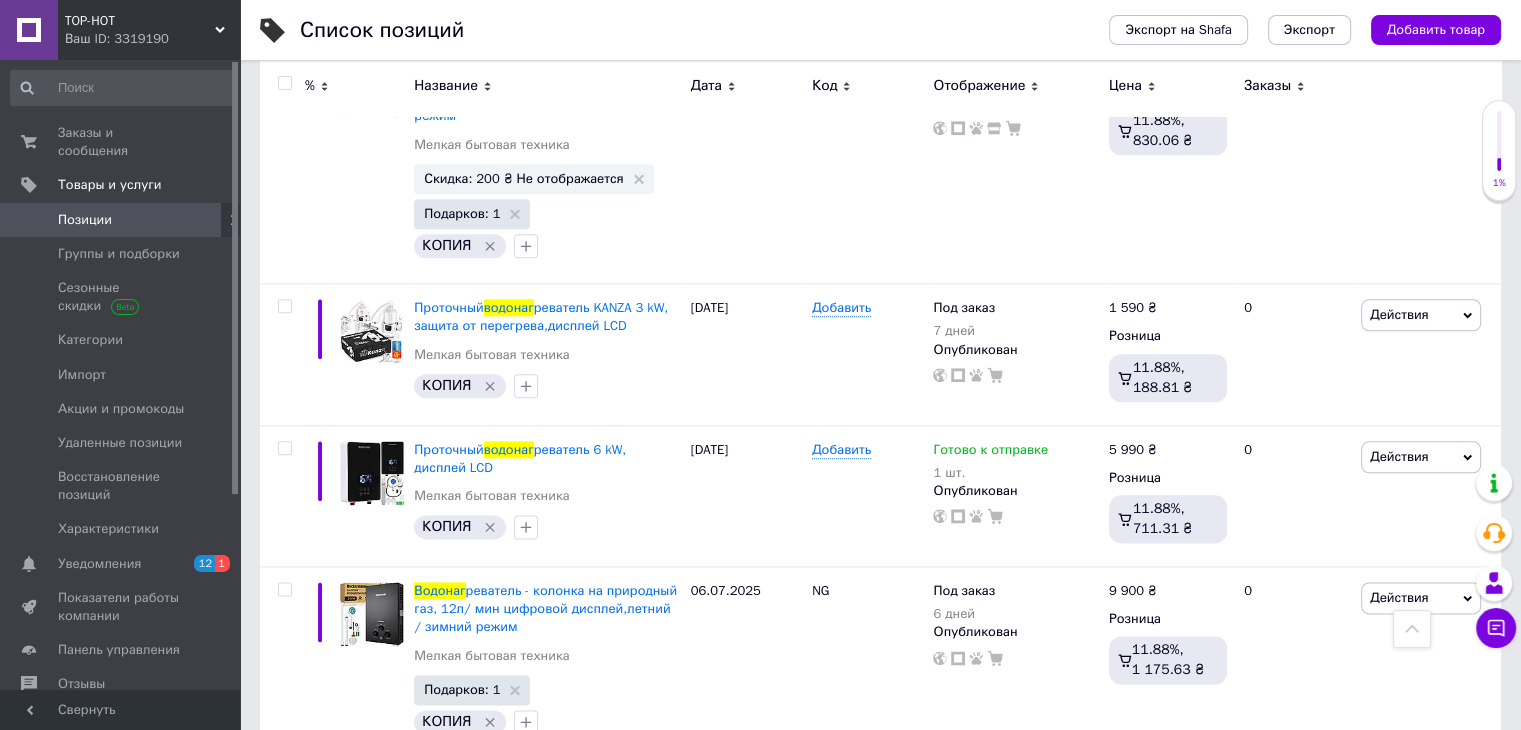 scroll, scrollTop: 2348, scrollLeft: 0, axis: vertical 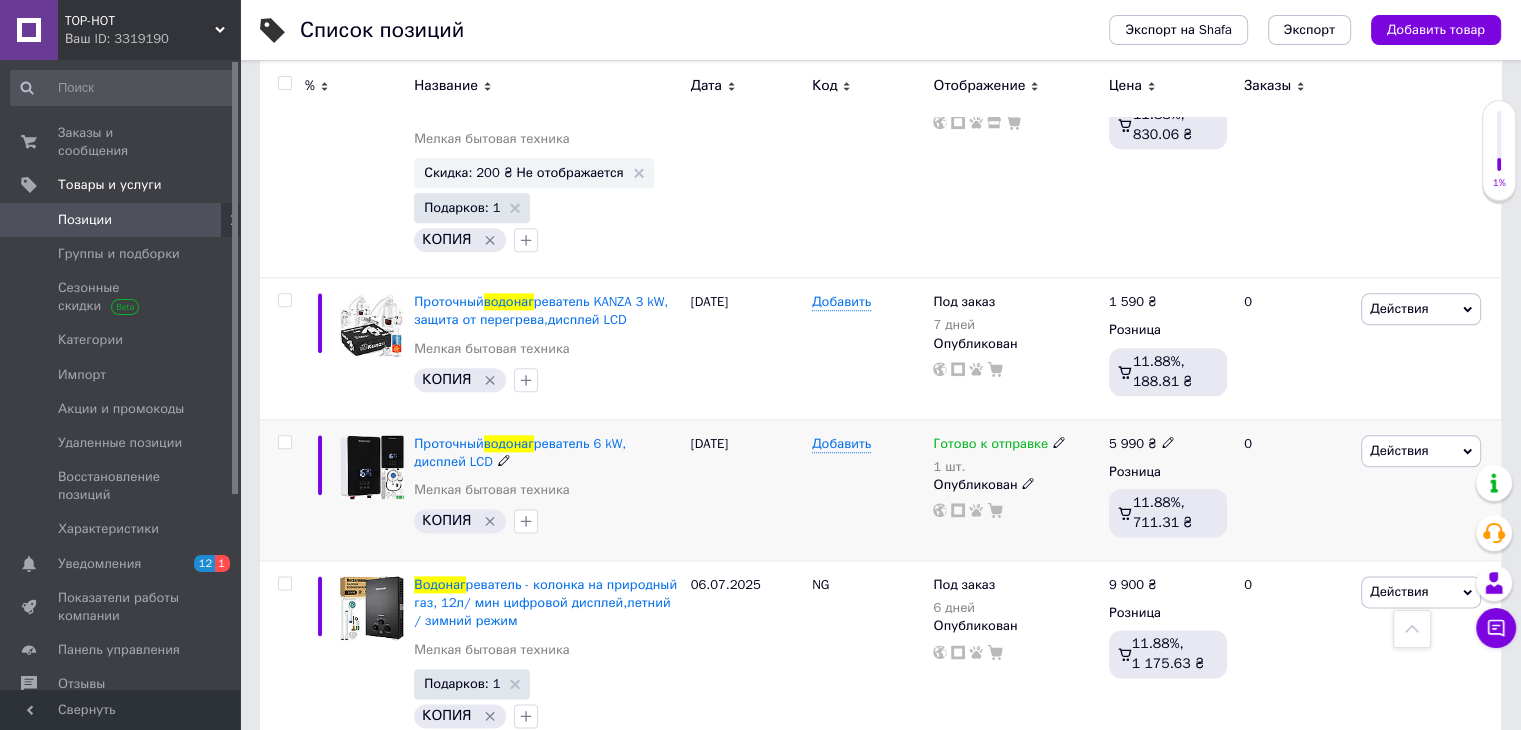 type on "ВОДОНАГ" 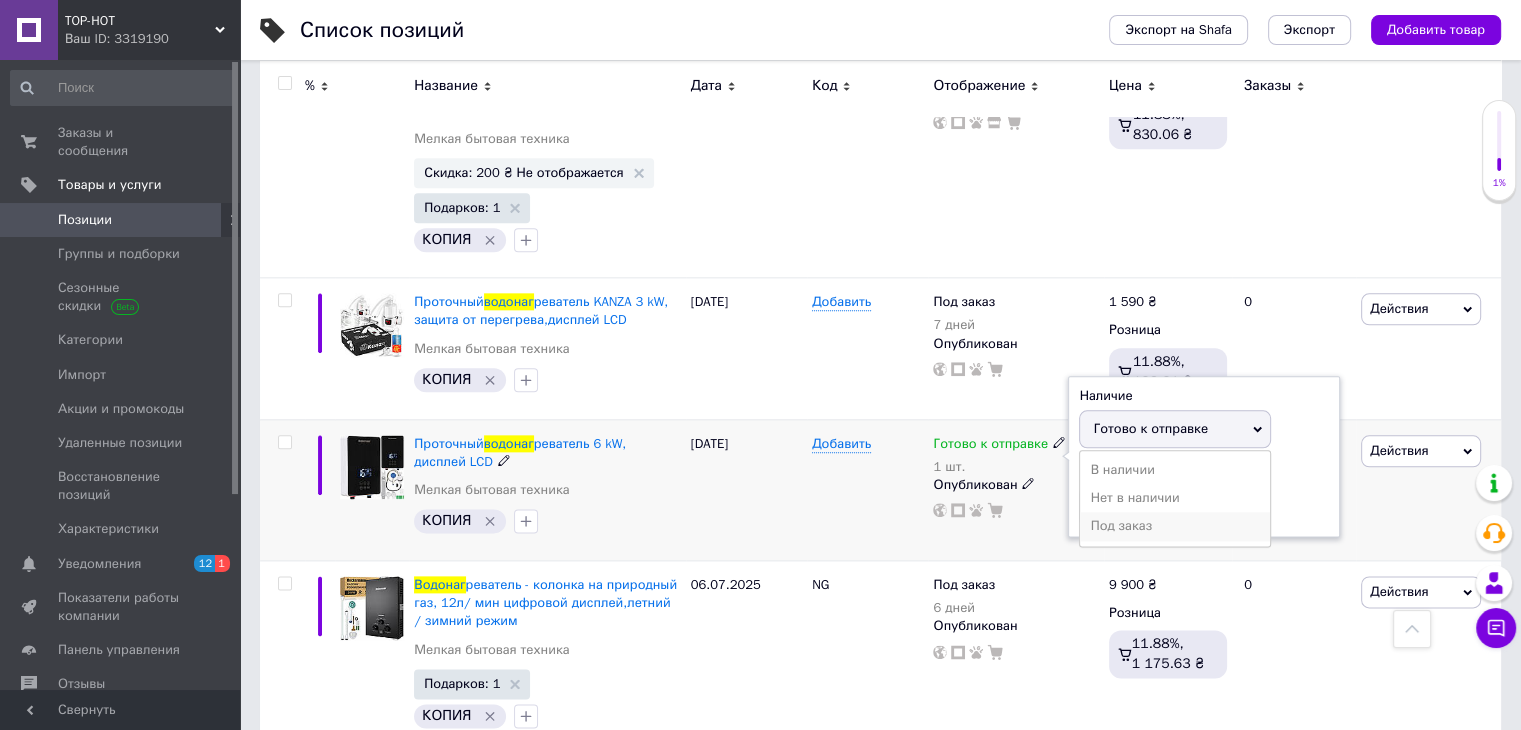 click on "Под заказ" at bounding box center (1175, 526) 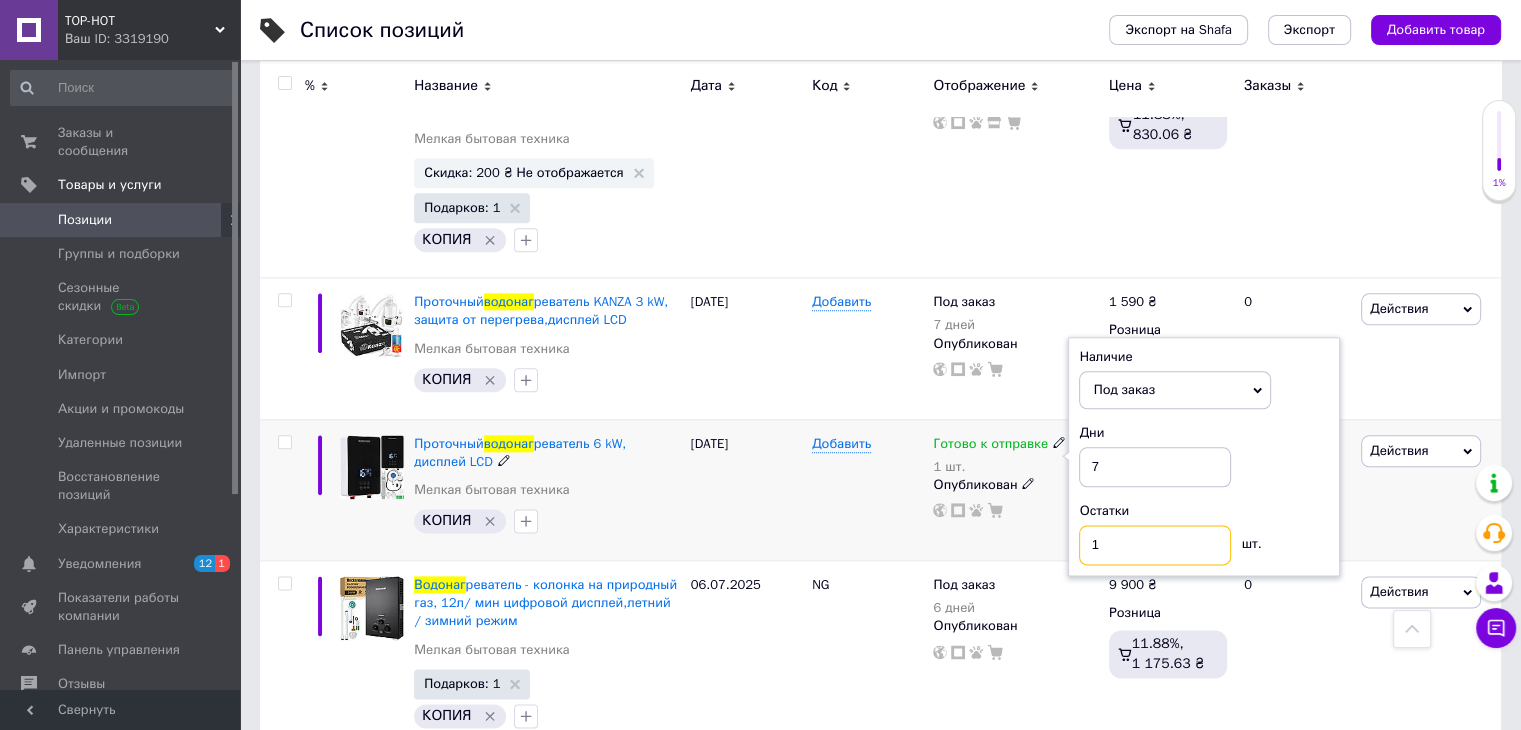 click on "1" at bounding box center (1155, 545) 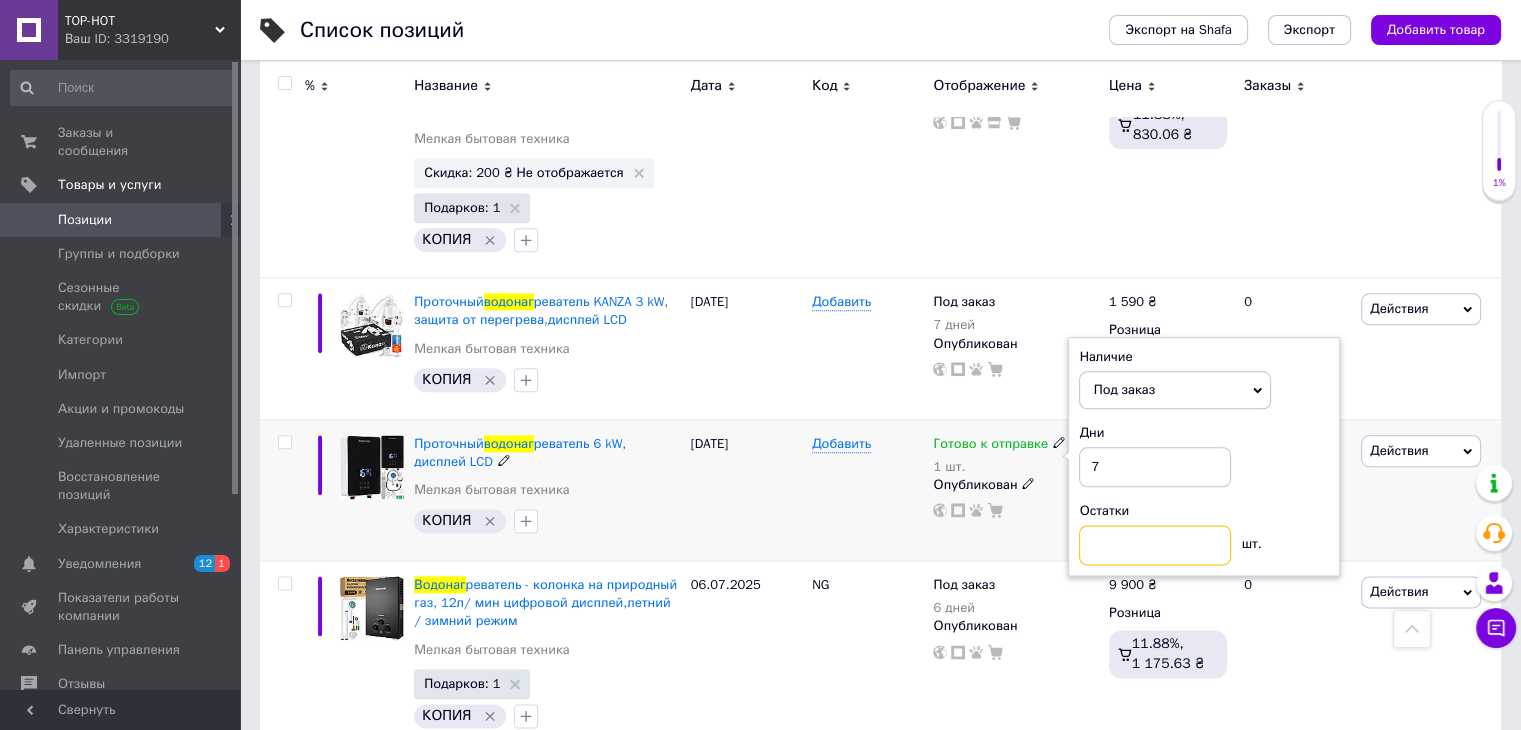 type 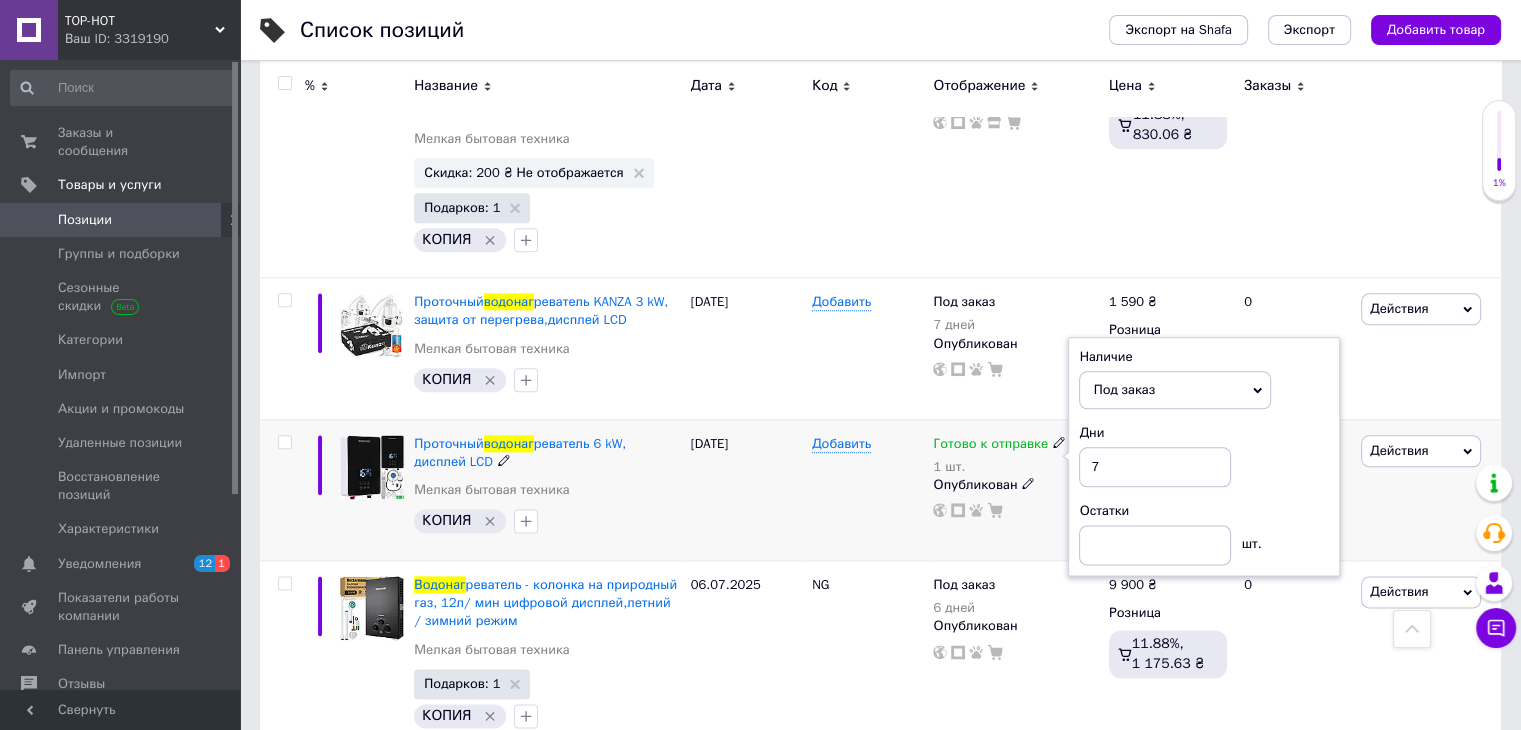 click on "КОПИЯ" at bounding box center [547, 521] 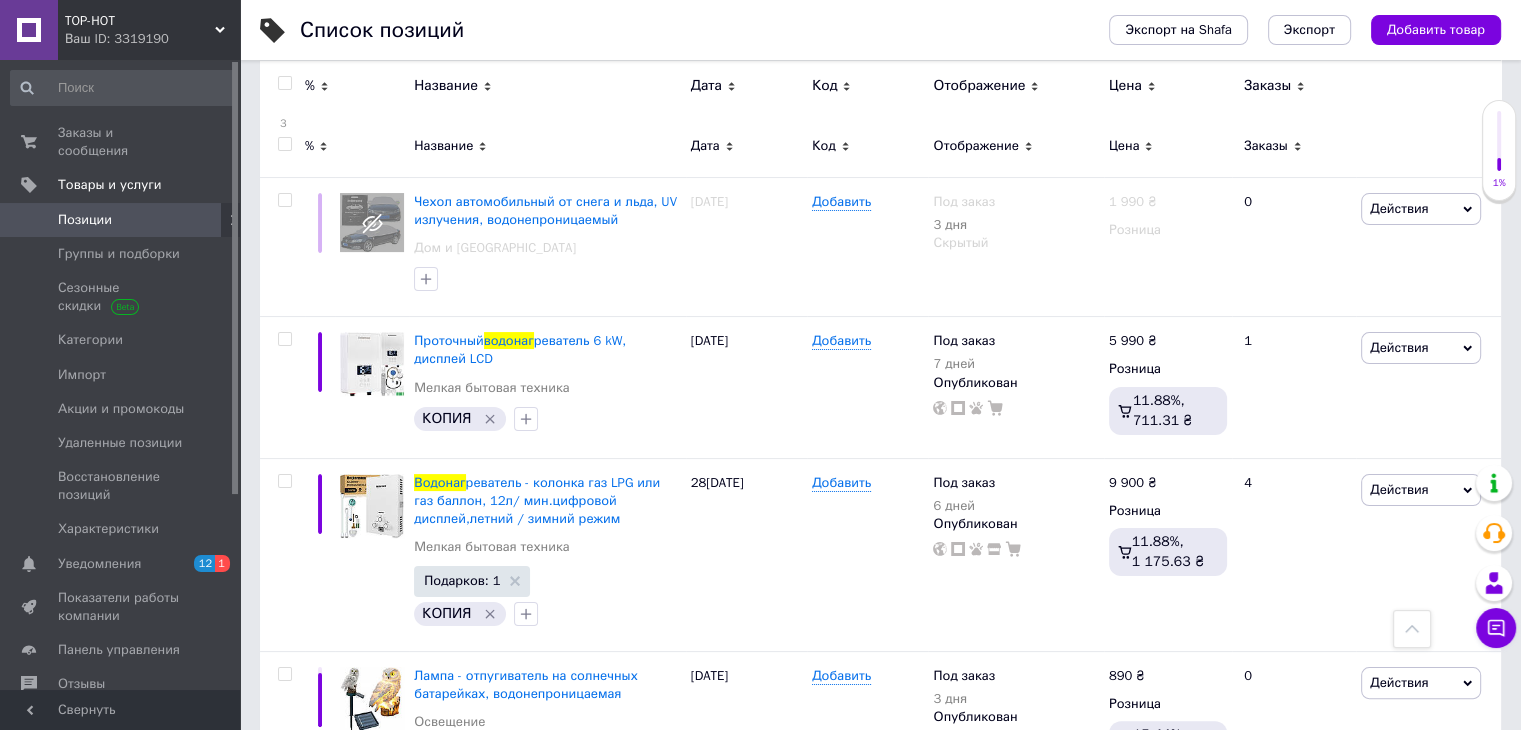 scroll, scrollTop: 0, scrollLeft: 0, axis: both 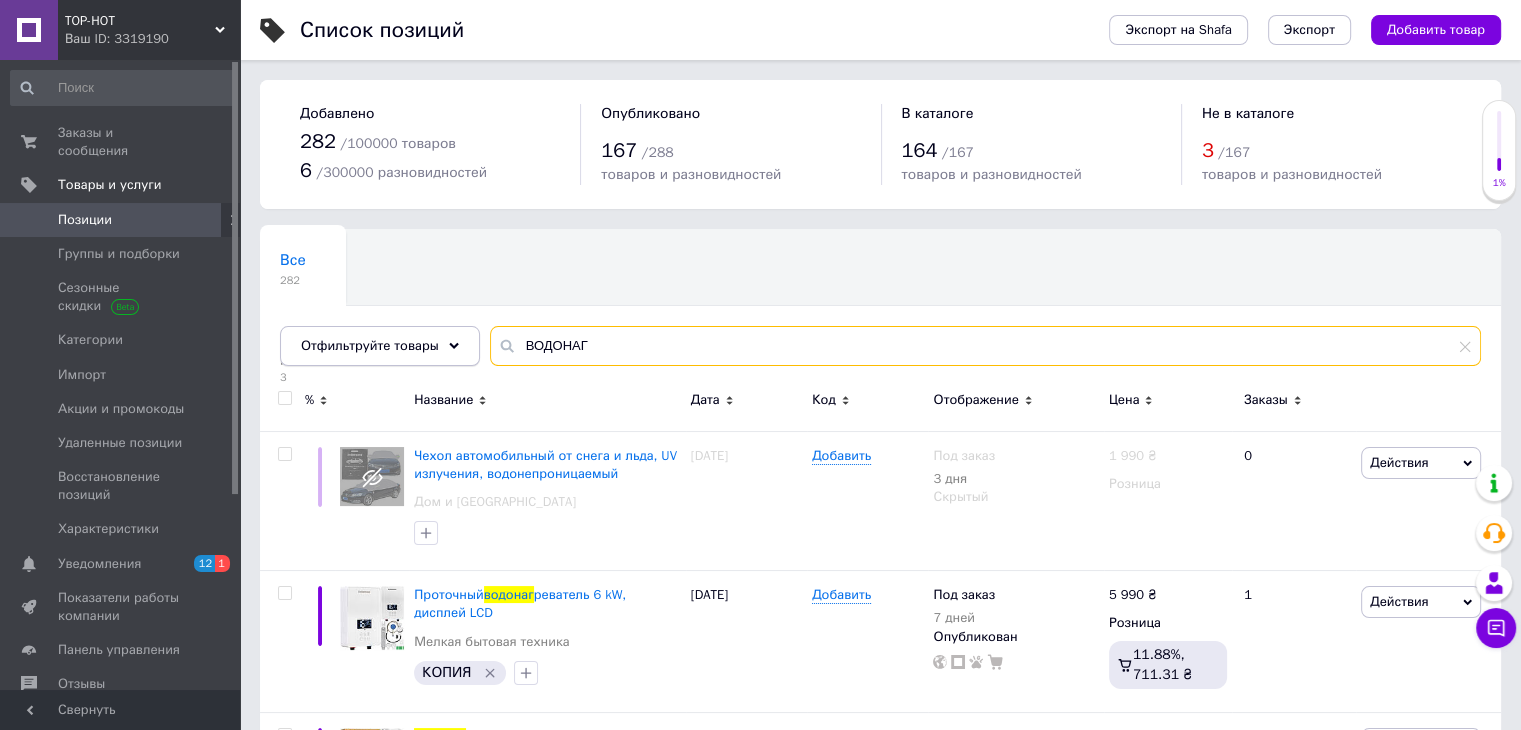 drag, startPoint x: 604, startPoint y: 345, endPoint x: 323, endPoint y: 345, distance: 281 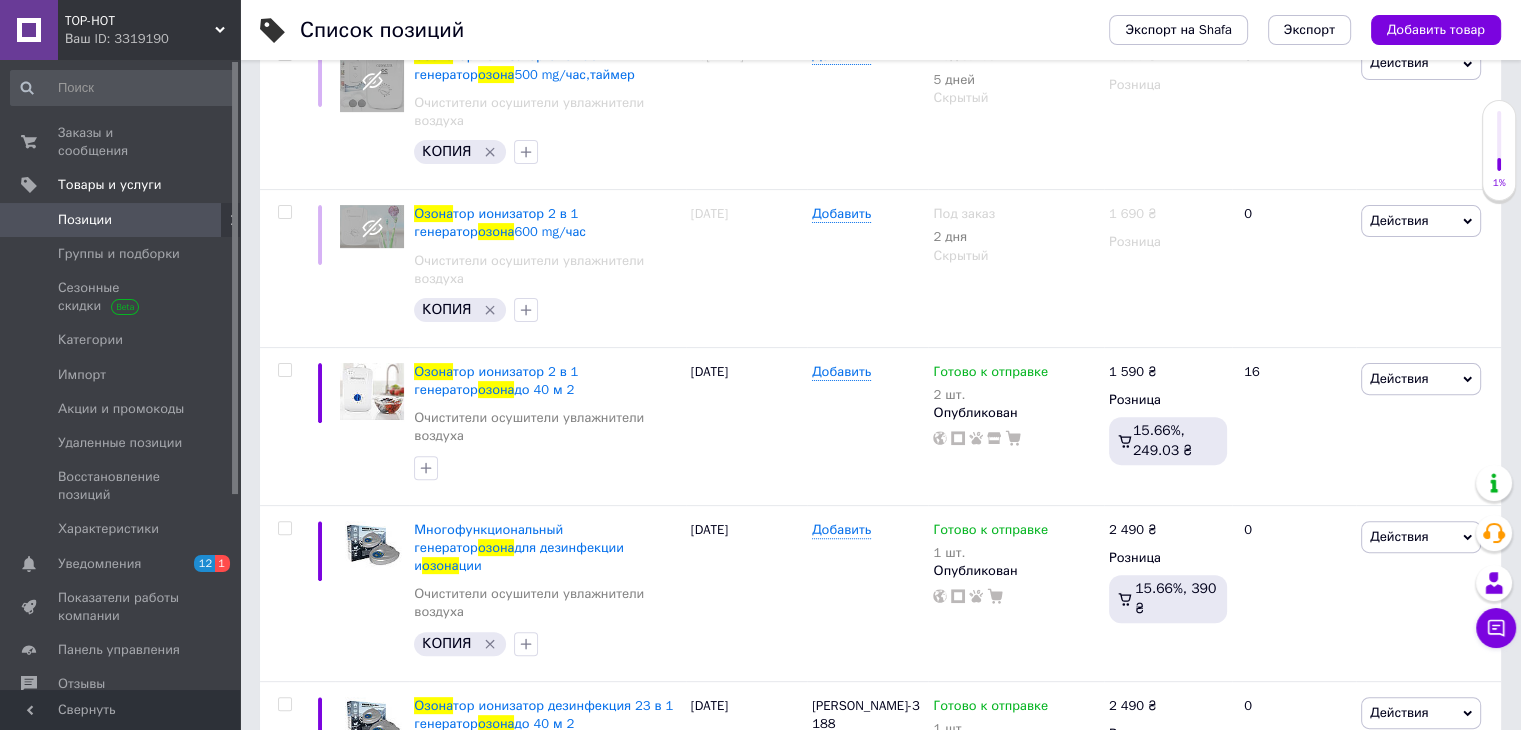 scroll, scrollTop: 585, scrollLeft: 0, axis: vertical 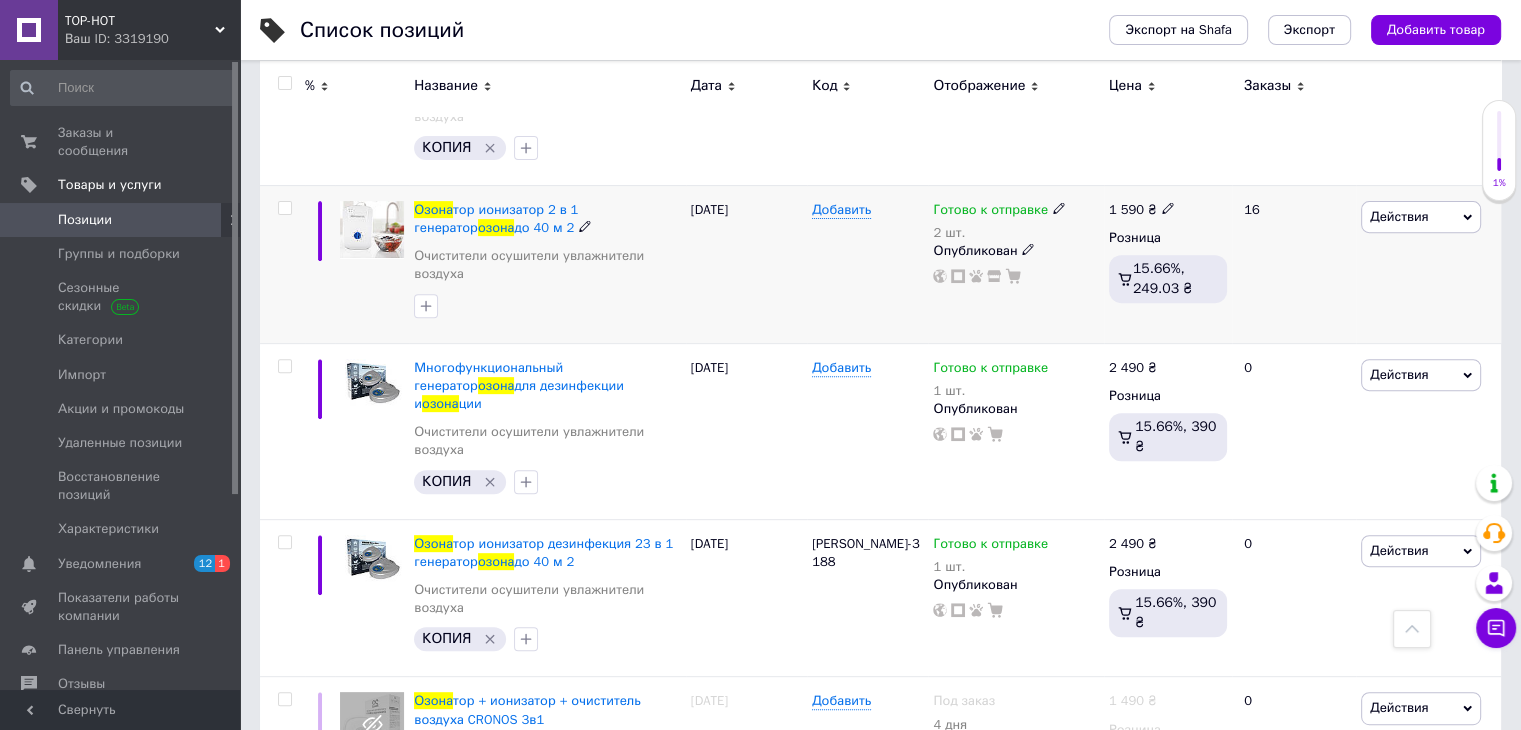 type on "ОЗОНА" 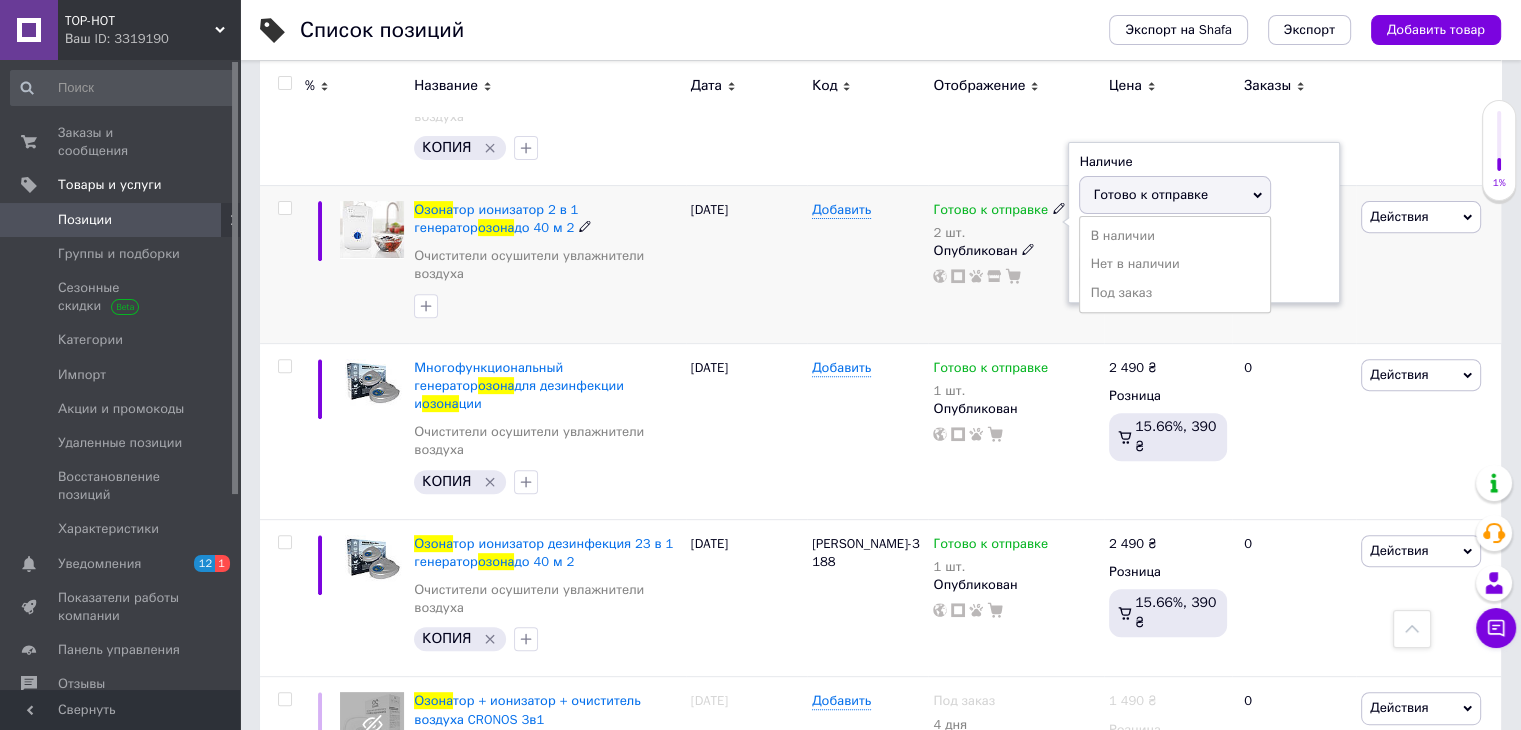 click on "Готово к отправке" at bounding box center (1175, 195) 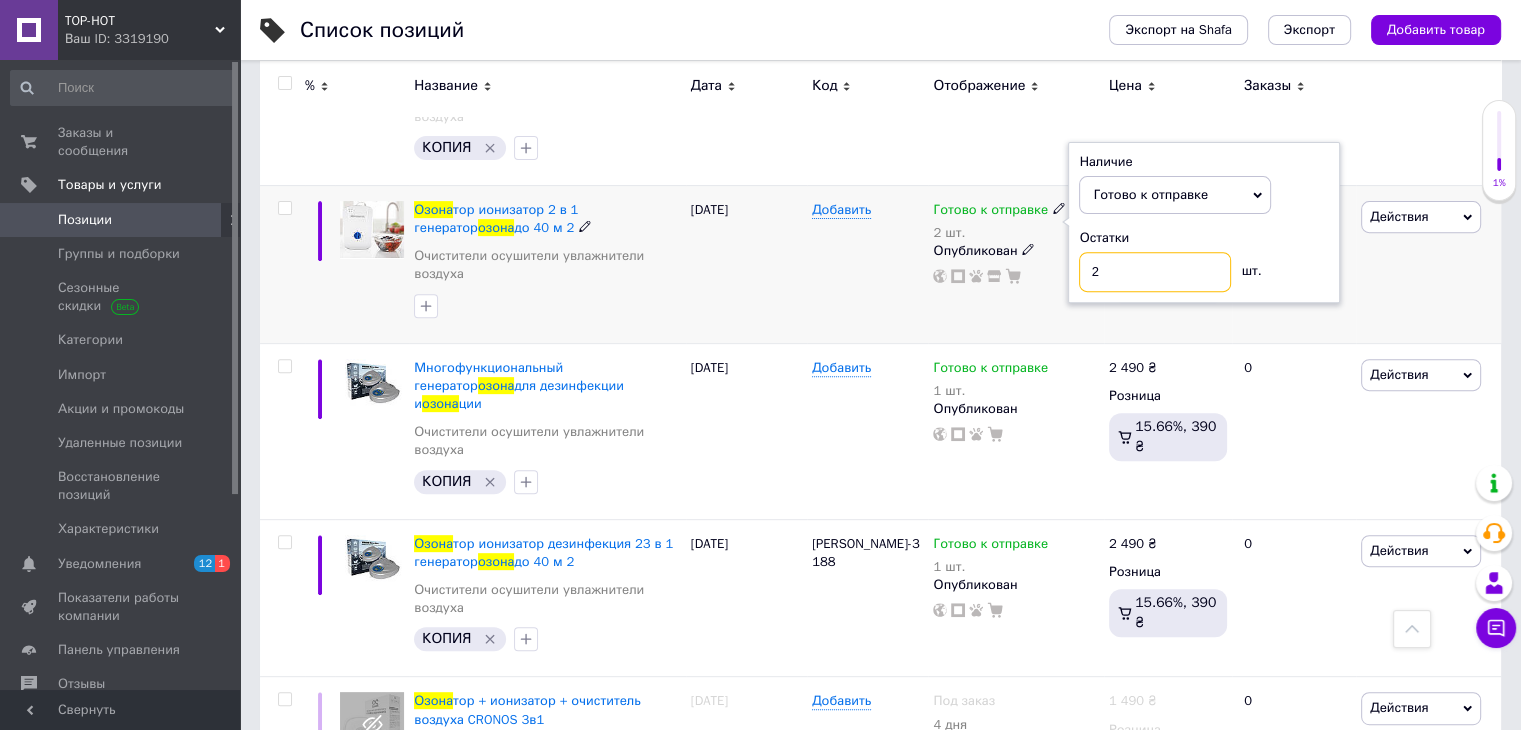 click on "2" at bounding box center [1155, 272] 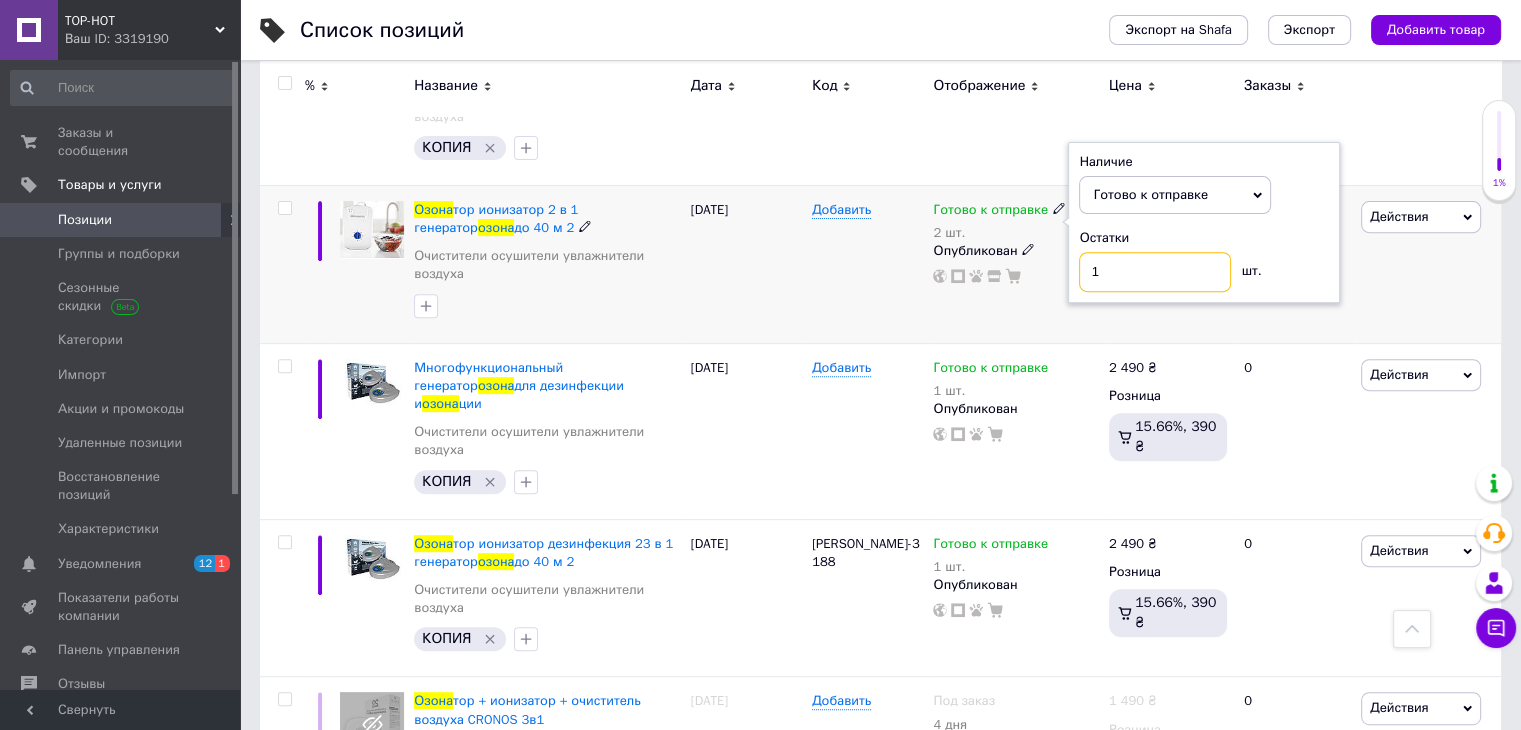 type on "1" 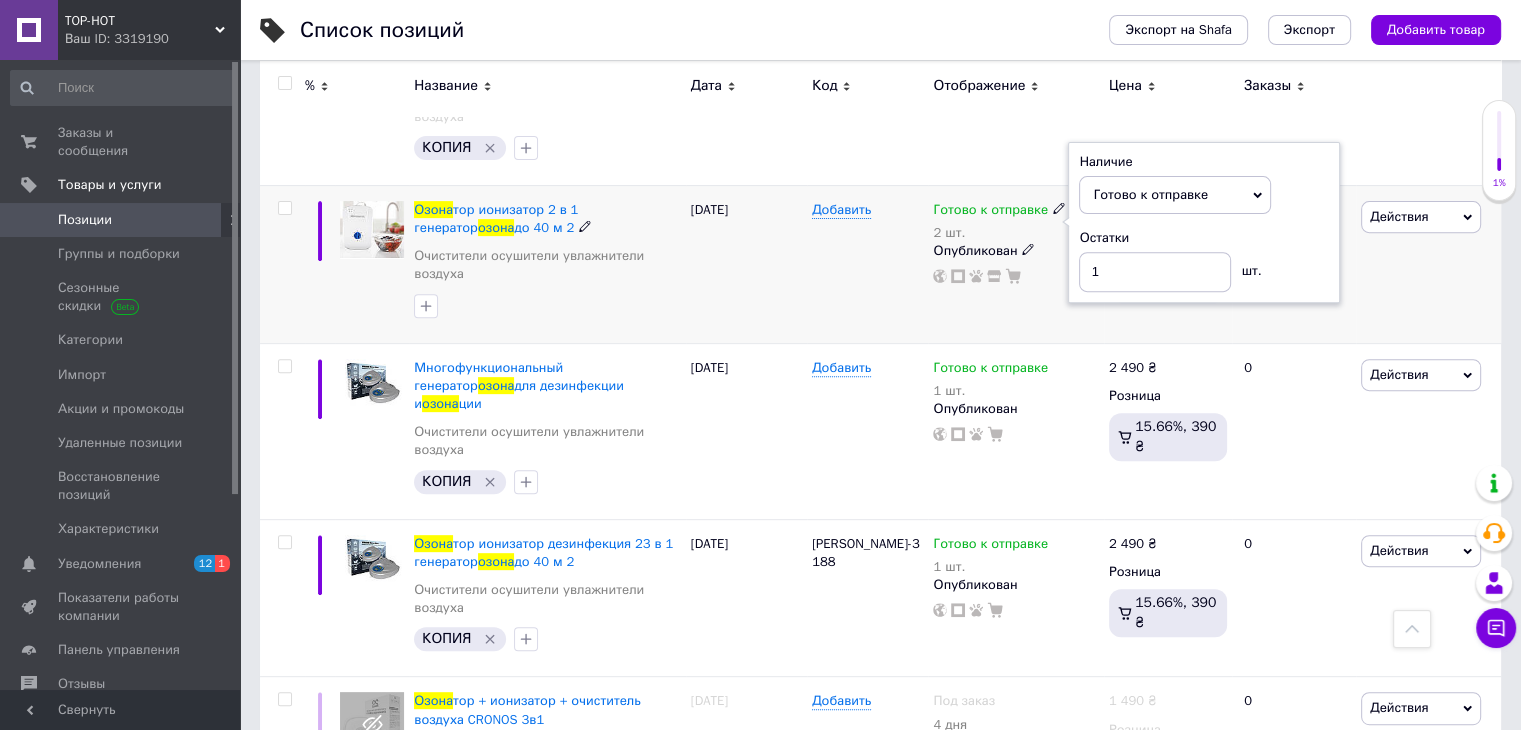 click on "[DATE]" at bounding box center [746, 264] 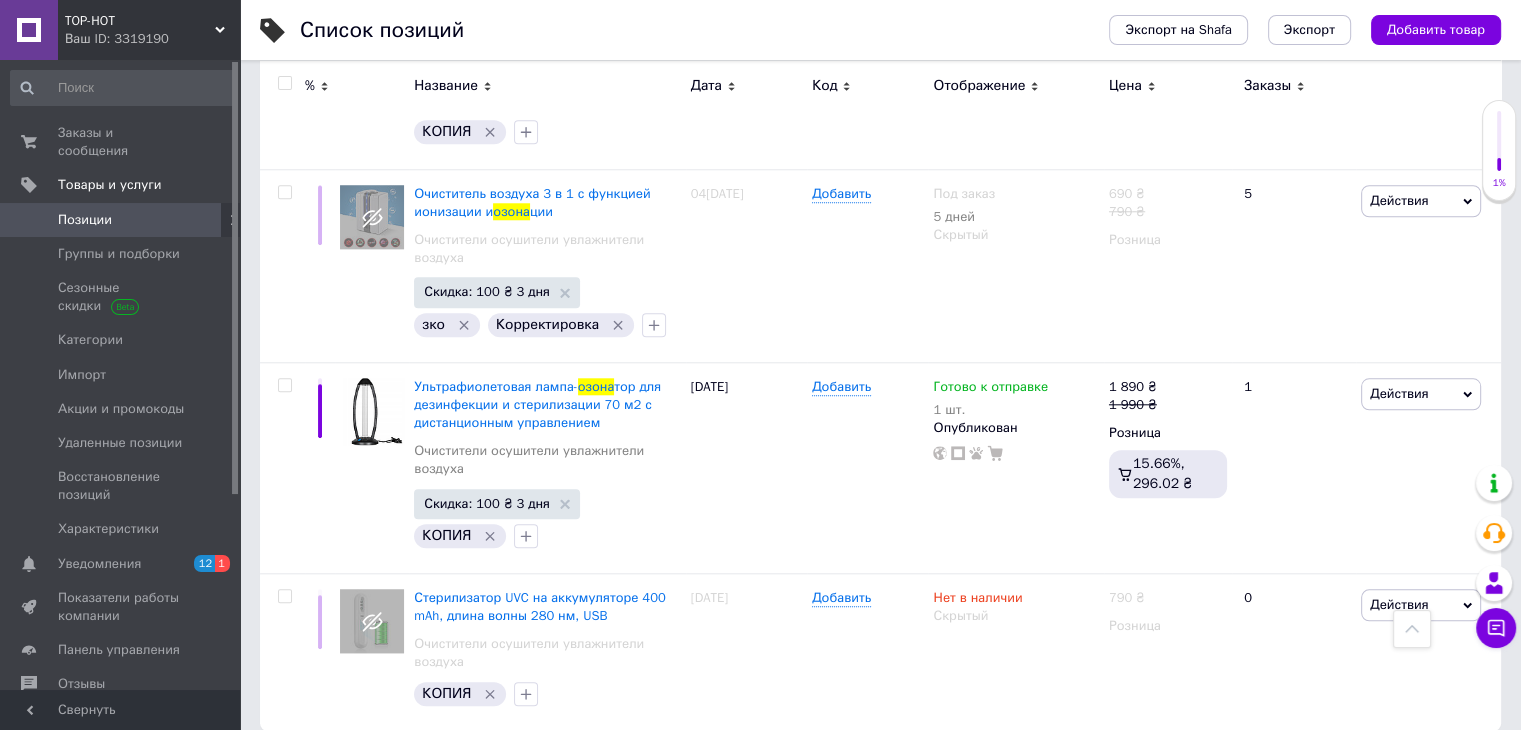 scroll, scrollTop: 0, scrollLeft: 0, axis: both 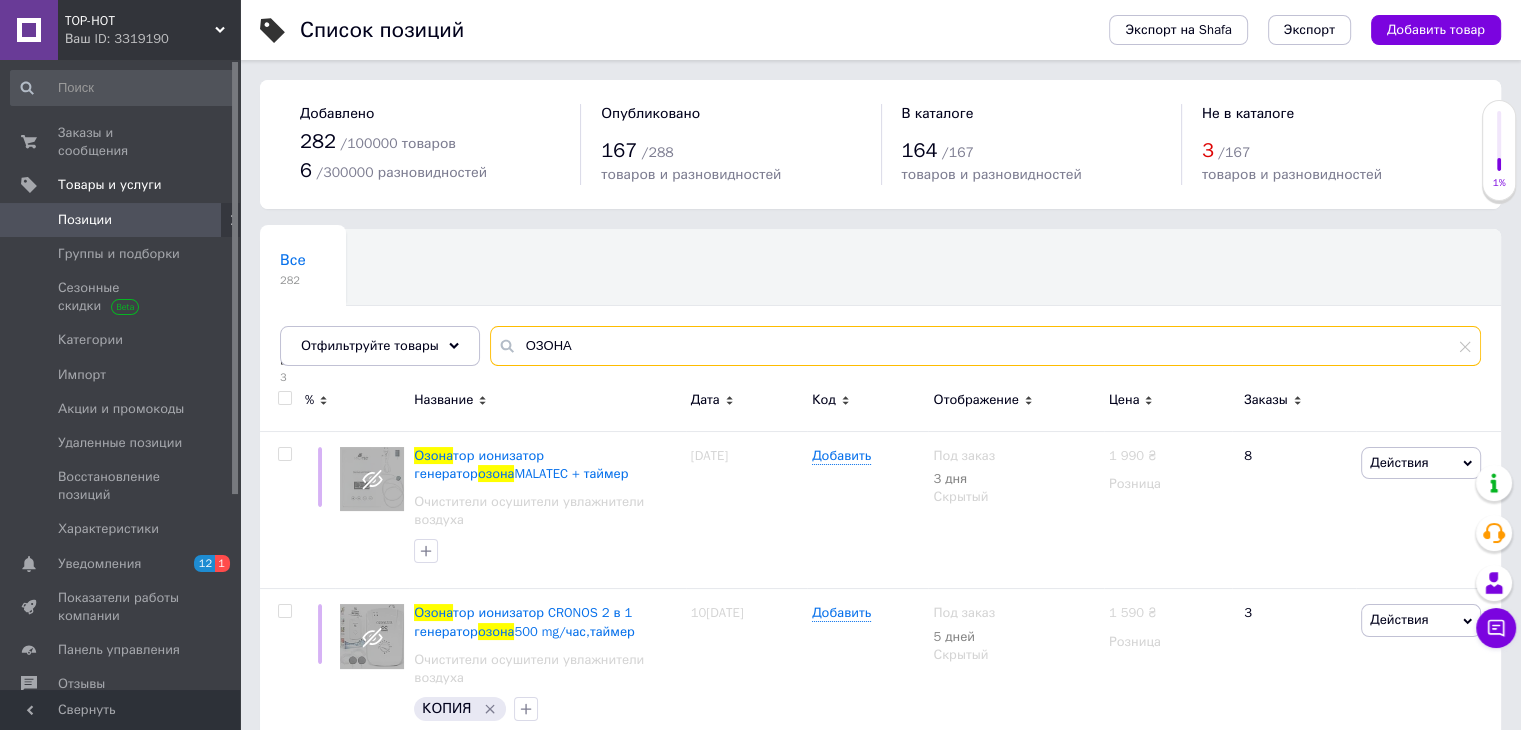 drag, startPoint x: 572, startPoint y: 352, endPoint x: 403, endPoint y: 371, distance: 170.0647 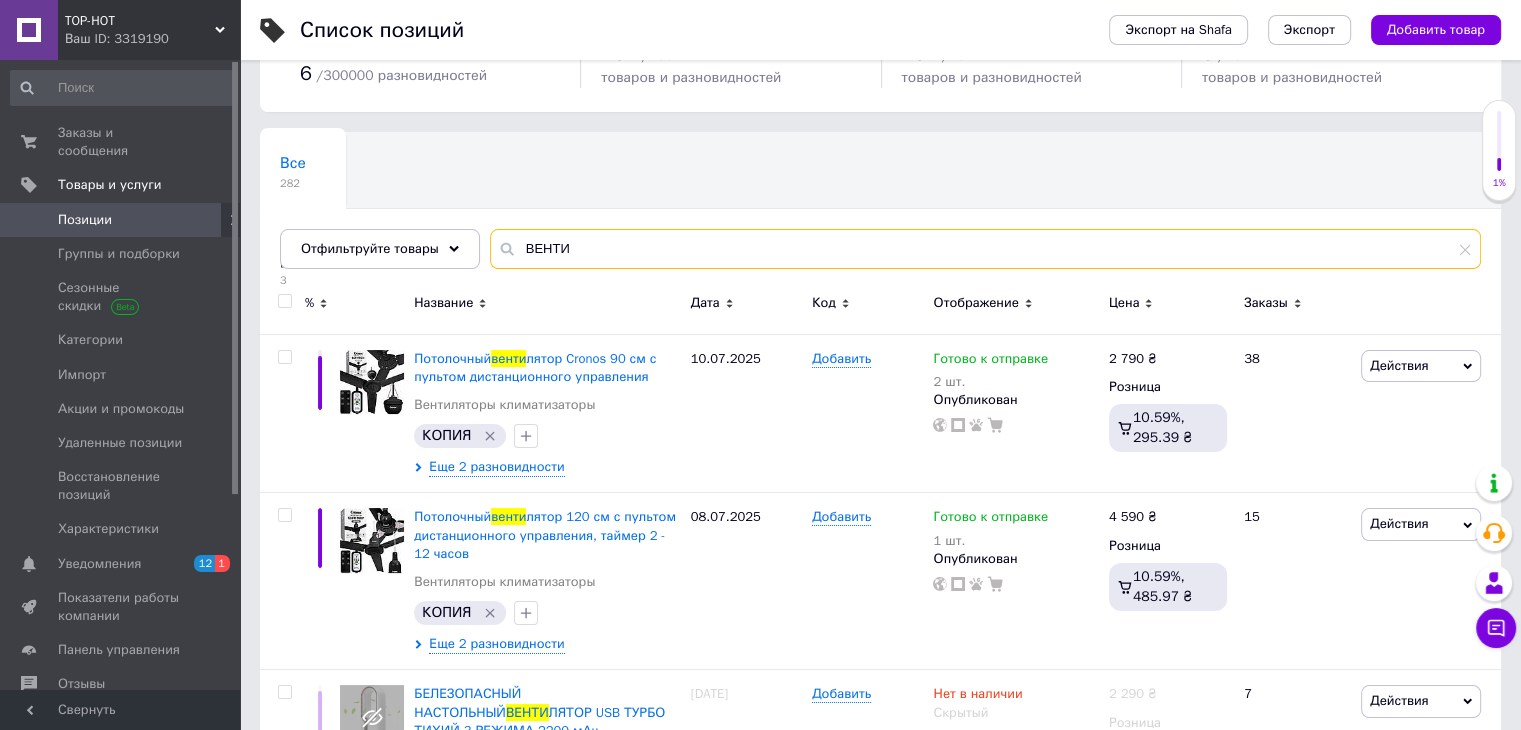 scroll, scrollTop: 181, scrollLeft: 0, axis: vertical 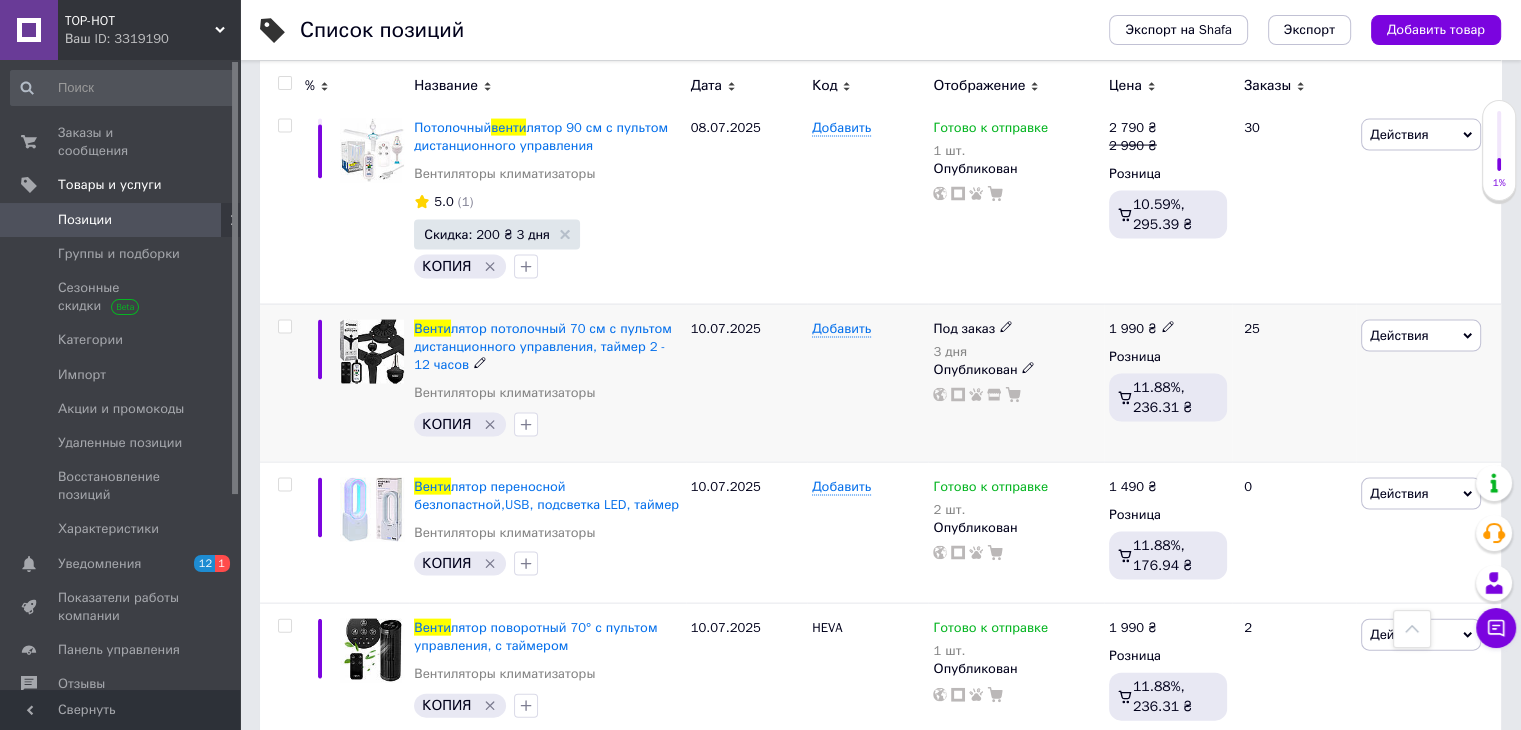 type on "ВЕНТИ" 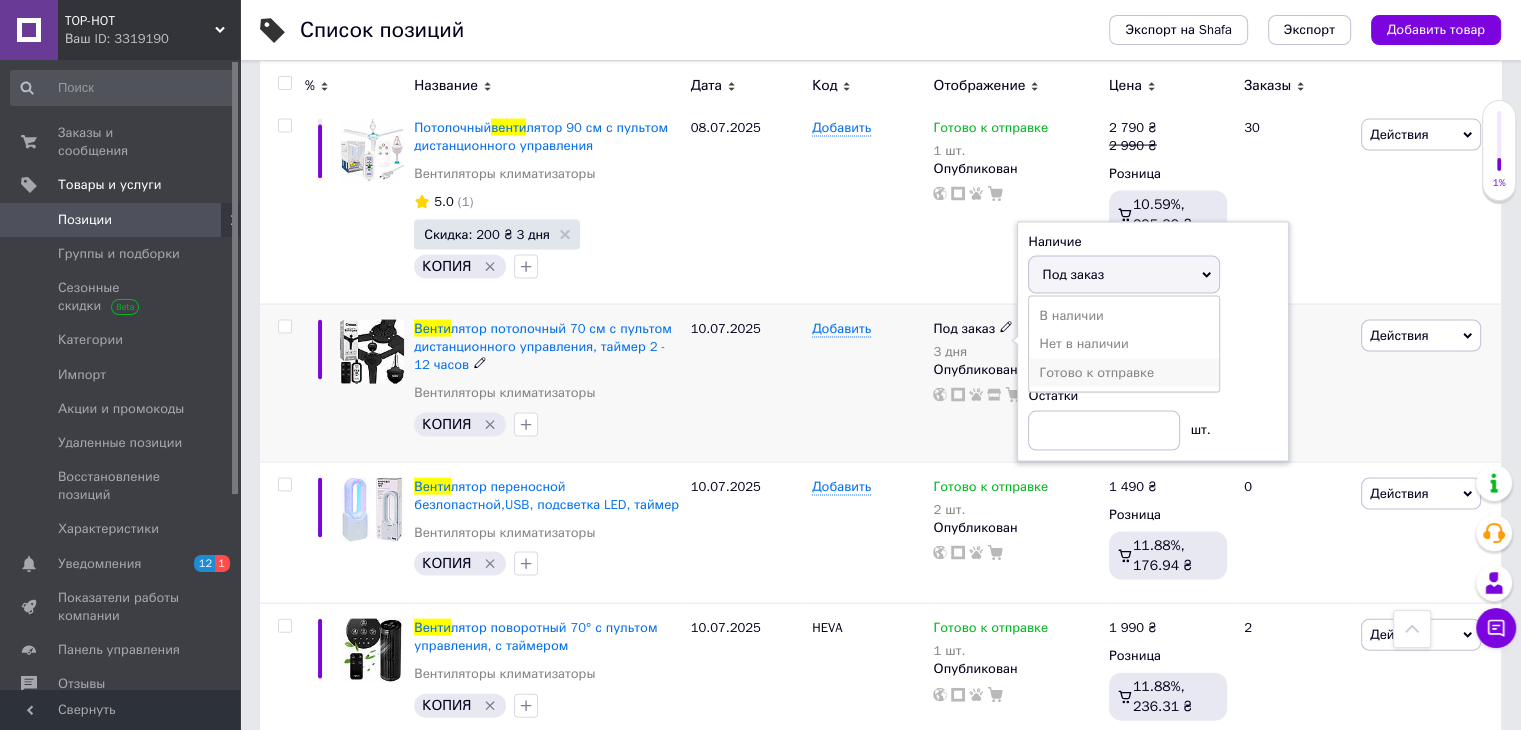 click on "Готово к отправке" at bounding box center (1124, 373) 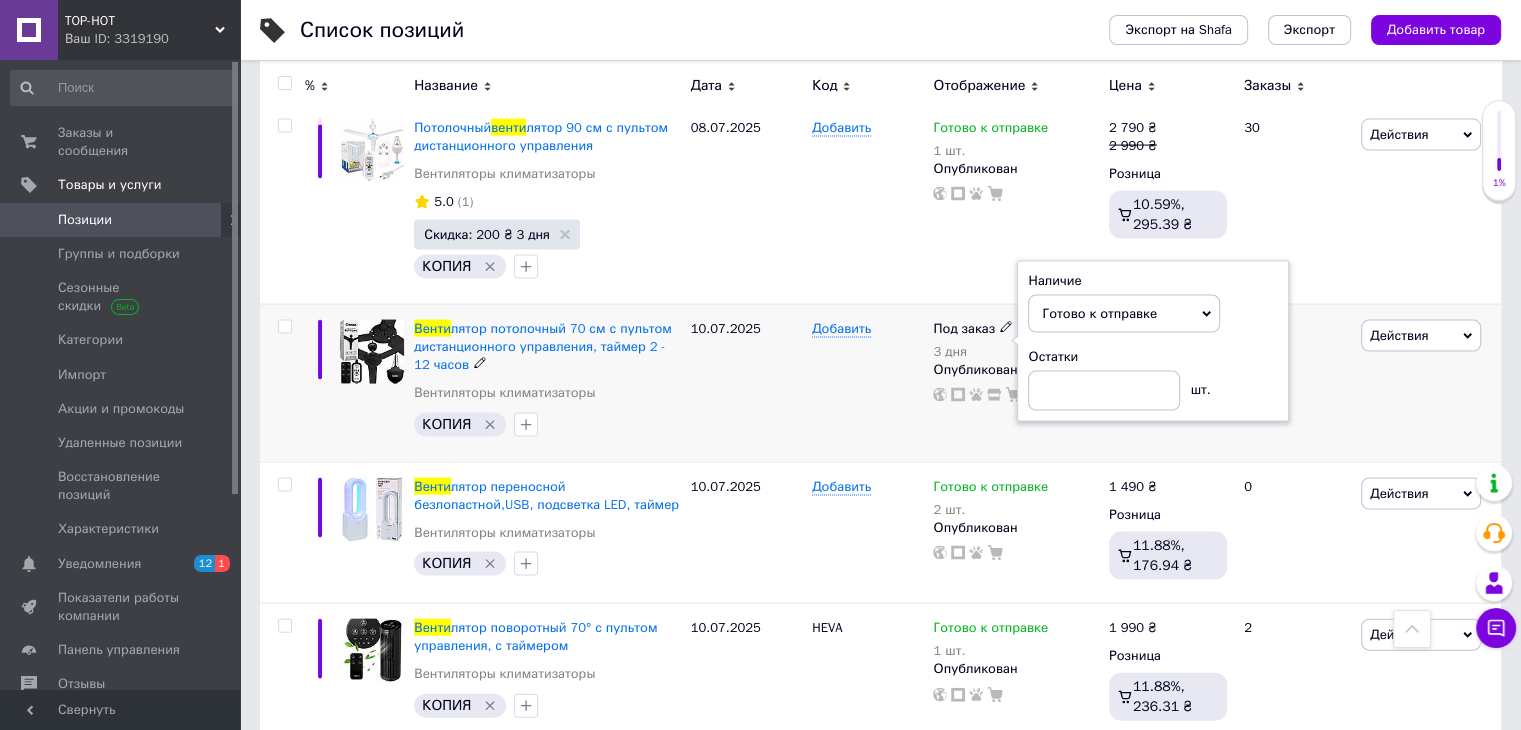 click on "Наличие Готово к отправке В наличии Нет в наличии Под заказ Остатки шт." at bounding box center (1153, 342) 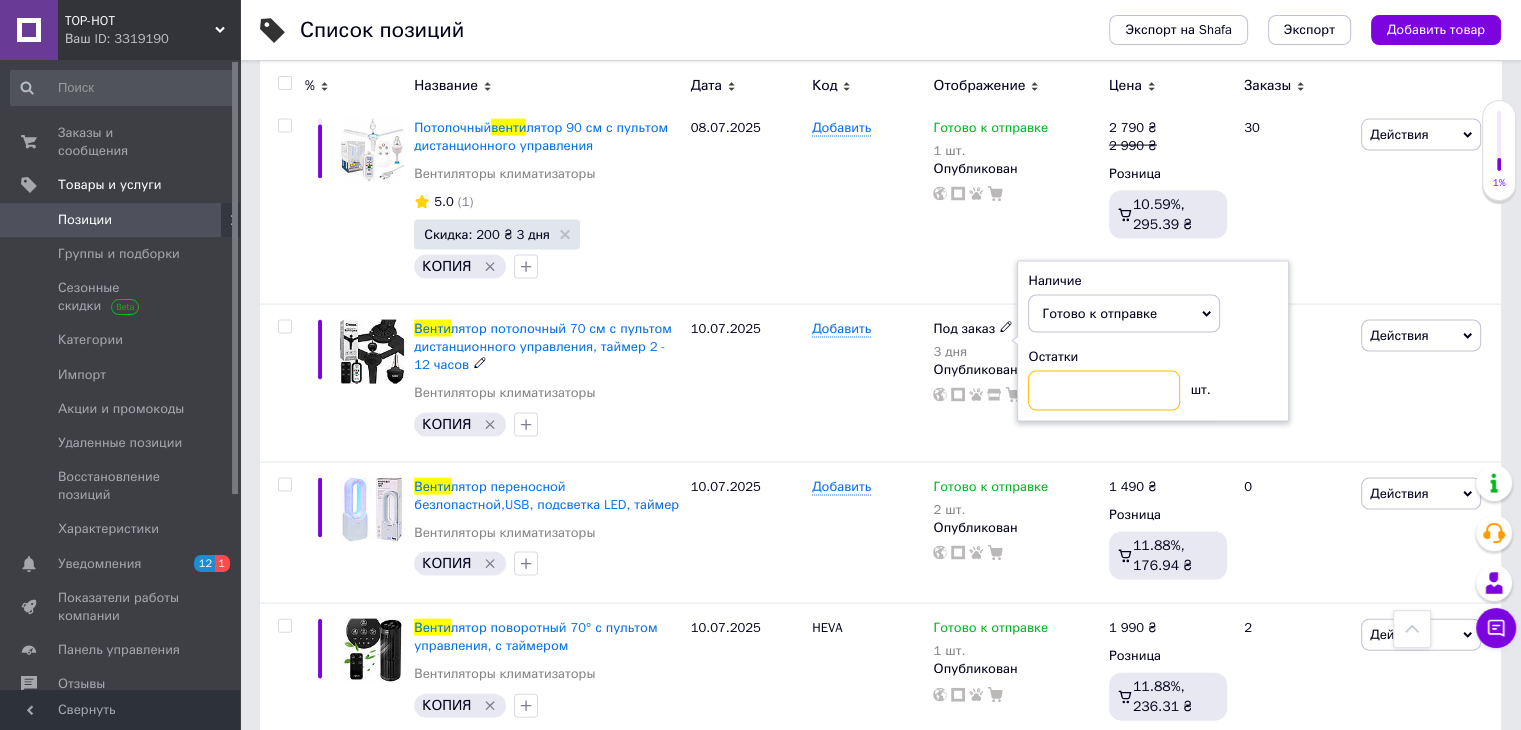 click at bounding box center (1104, 391) 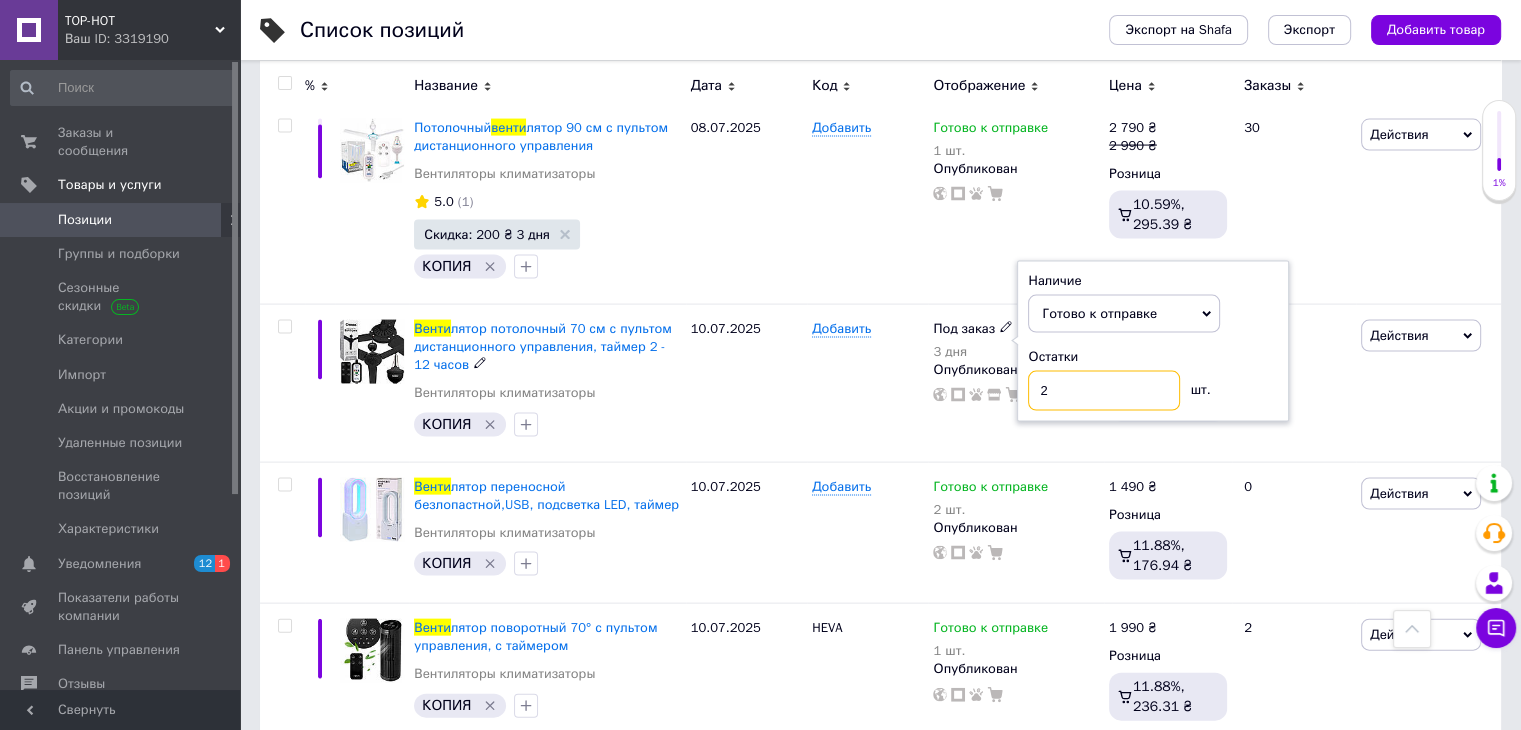type on "2" 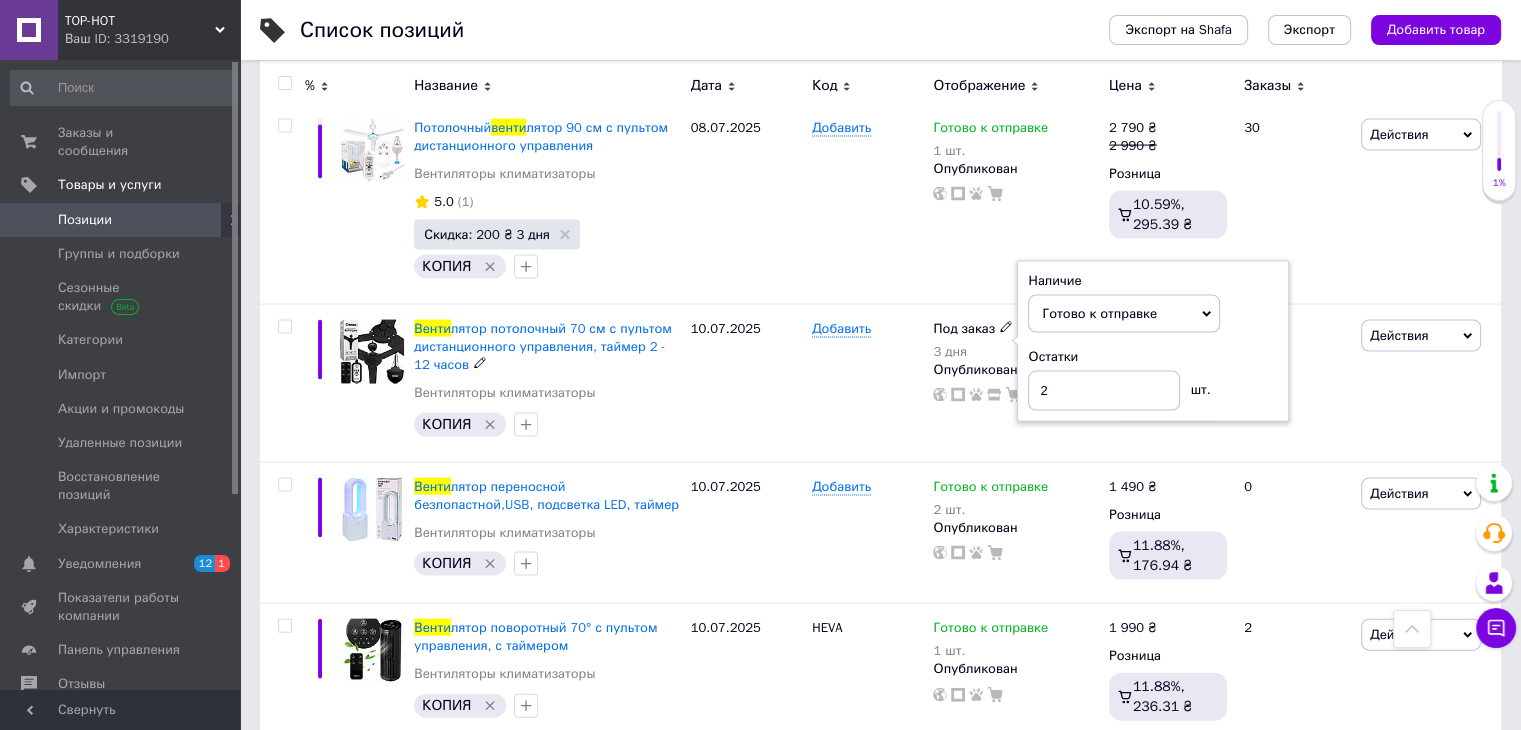 click on "10.07.2025" at bounding box center [746, 383] 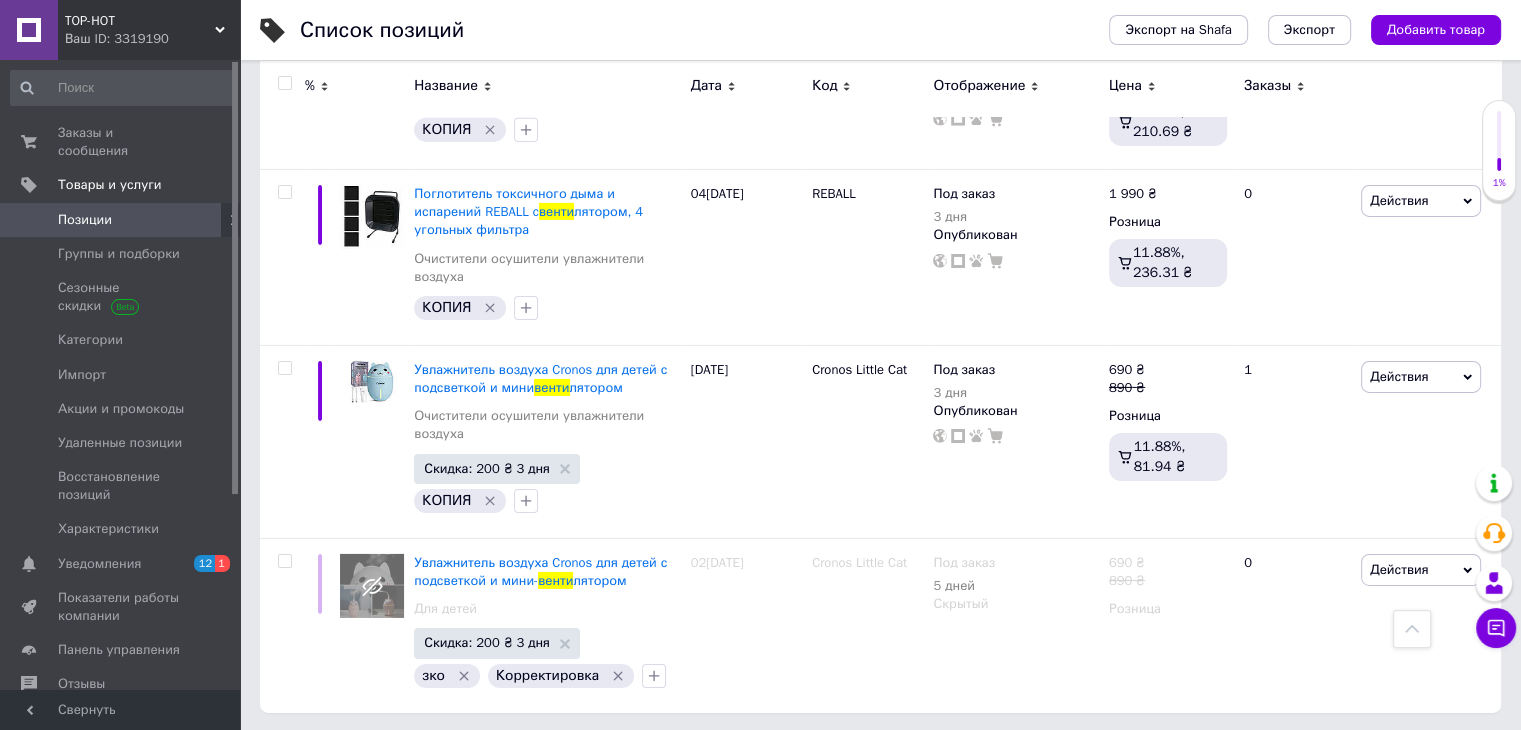 scroll, scrollTop: 0, scrollLeft: 0, axis: both 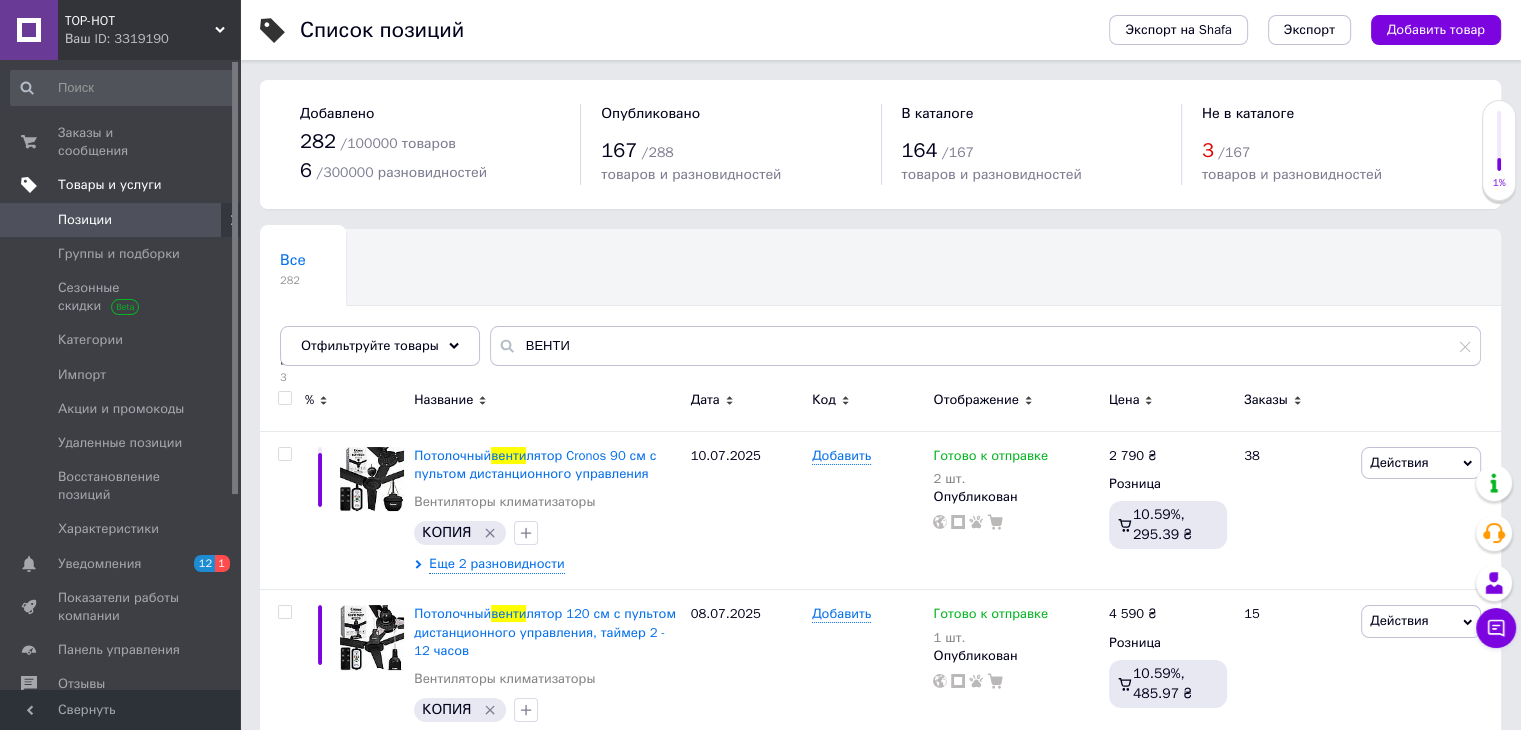 click on "Товары и услуги" at bounding box center [110, 185] 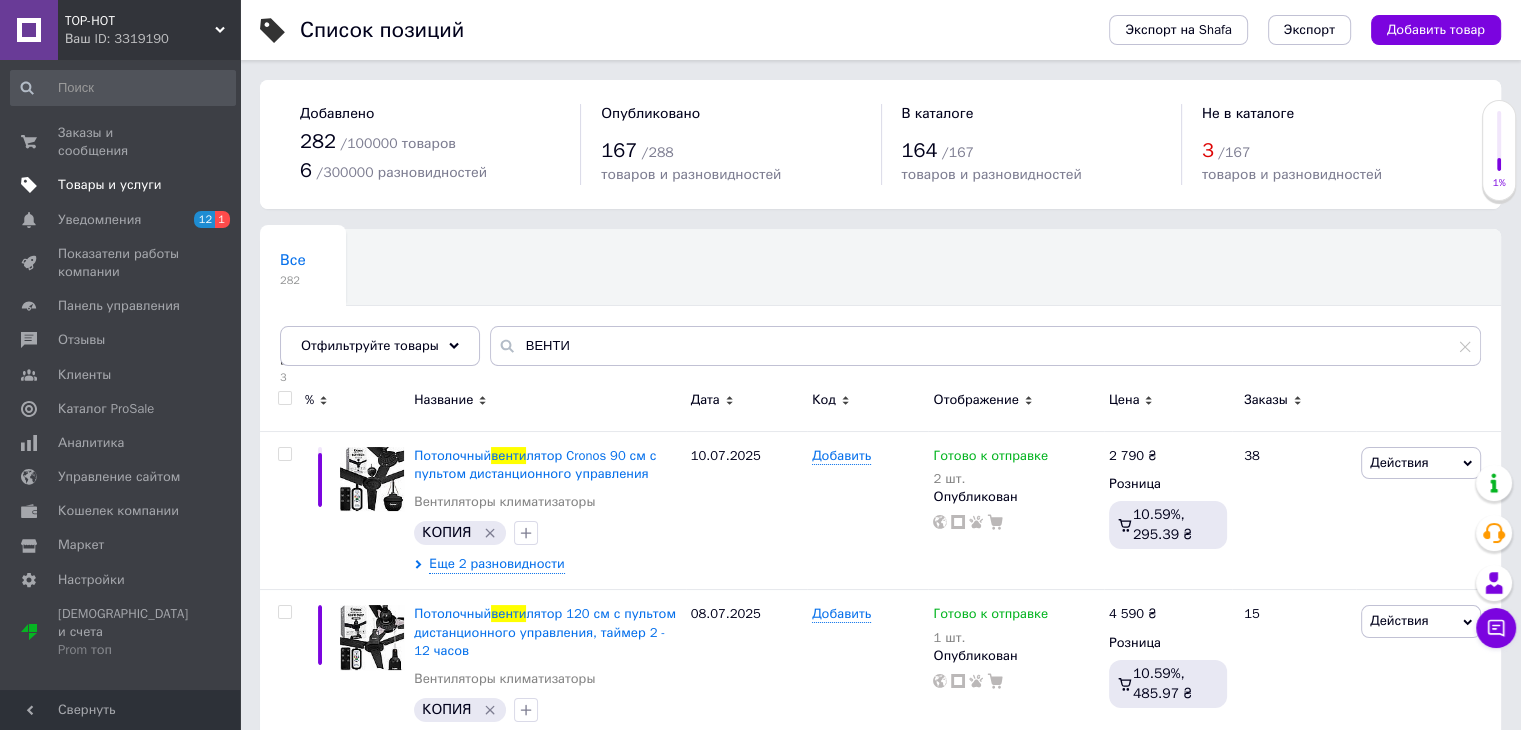 click on "Товары и услуги" at bounding box center [110, 185] 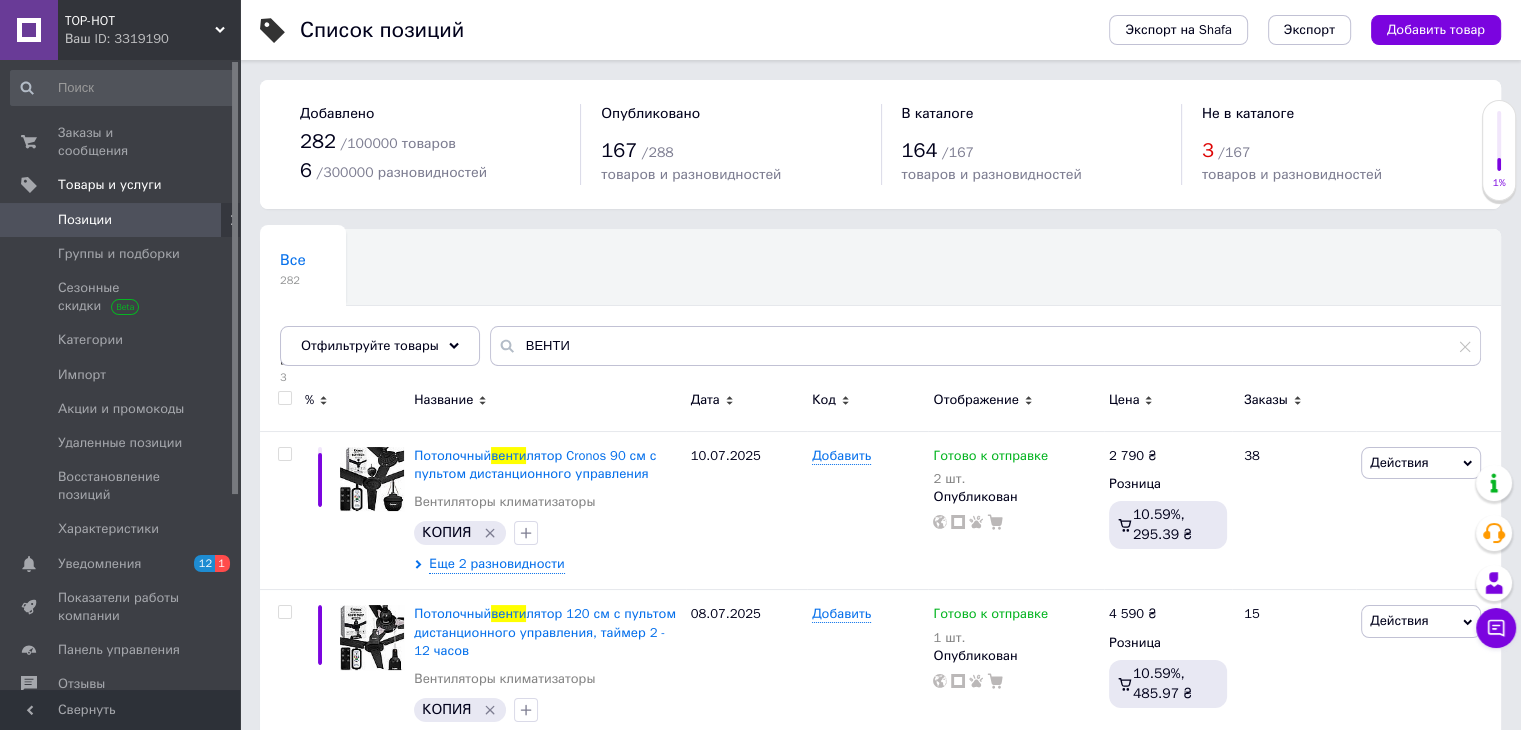click on "Позиции" at bounding box center [85, 220] 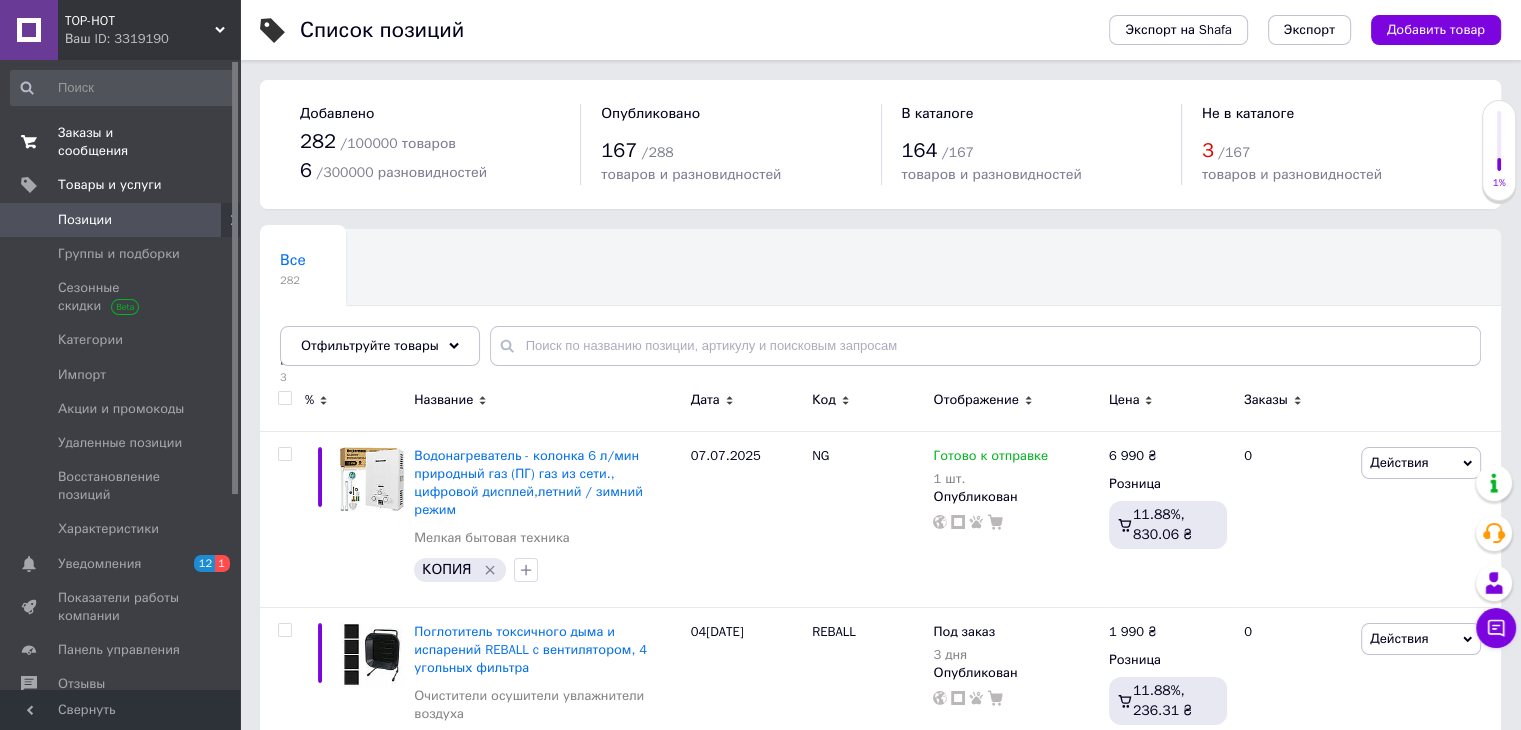 click on "Заказы и сообщения" at bounding box center [121, 142] 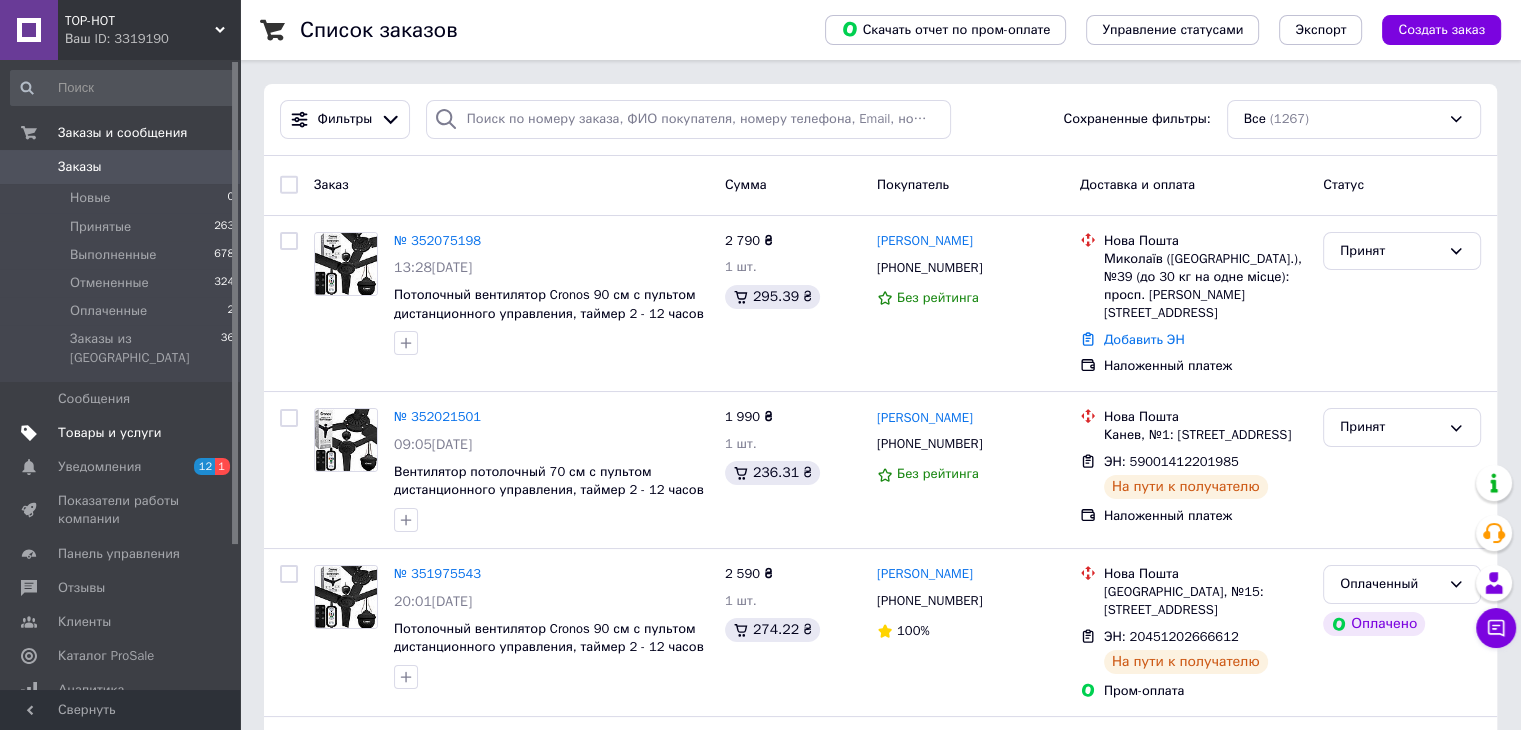 click on "Товары и услуги" at bounding box center [110, 433] 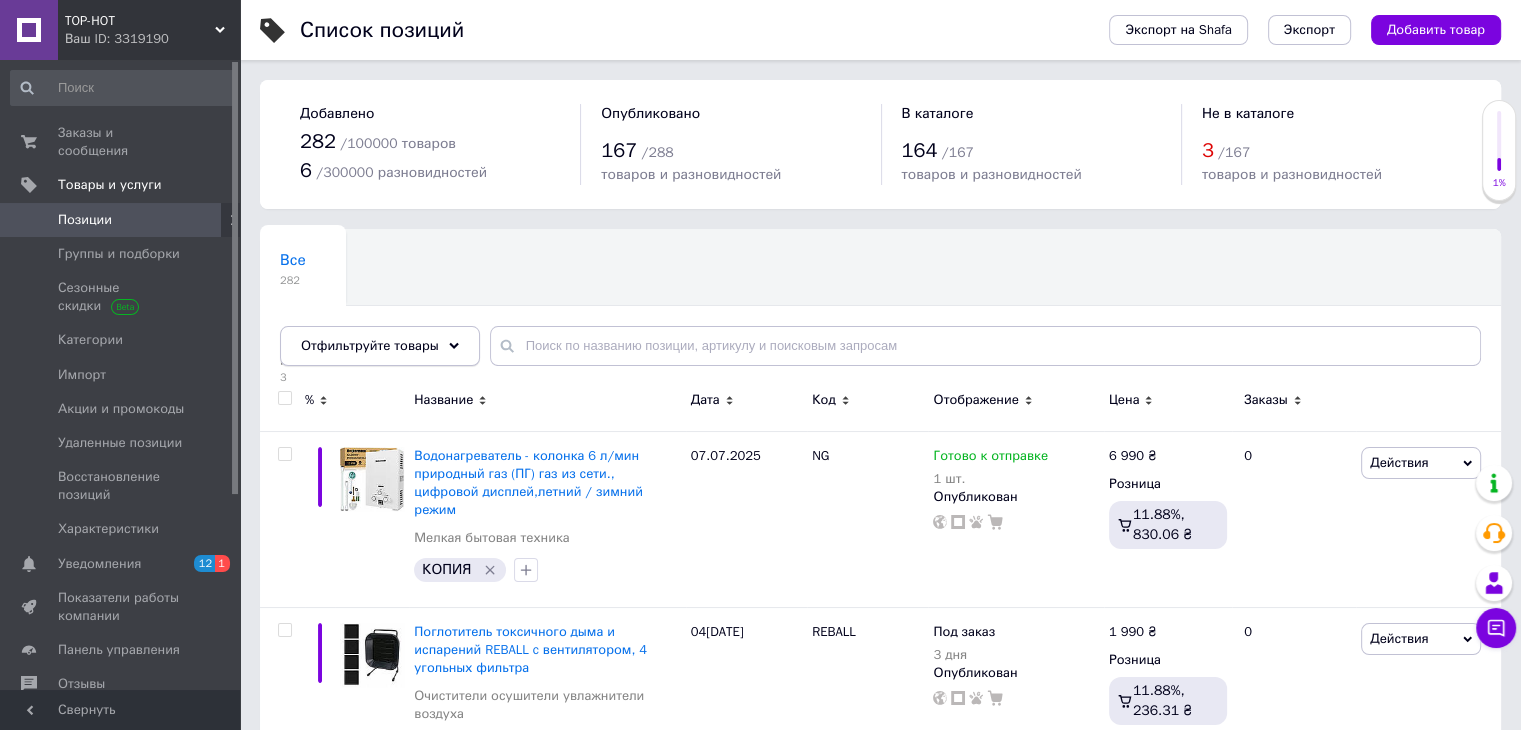 click 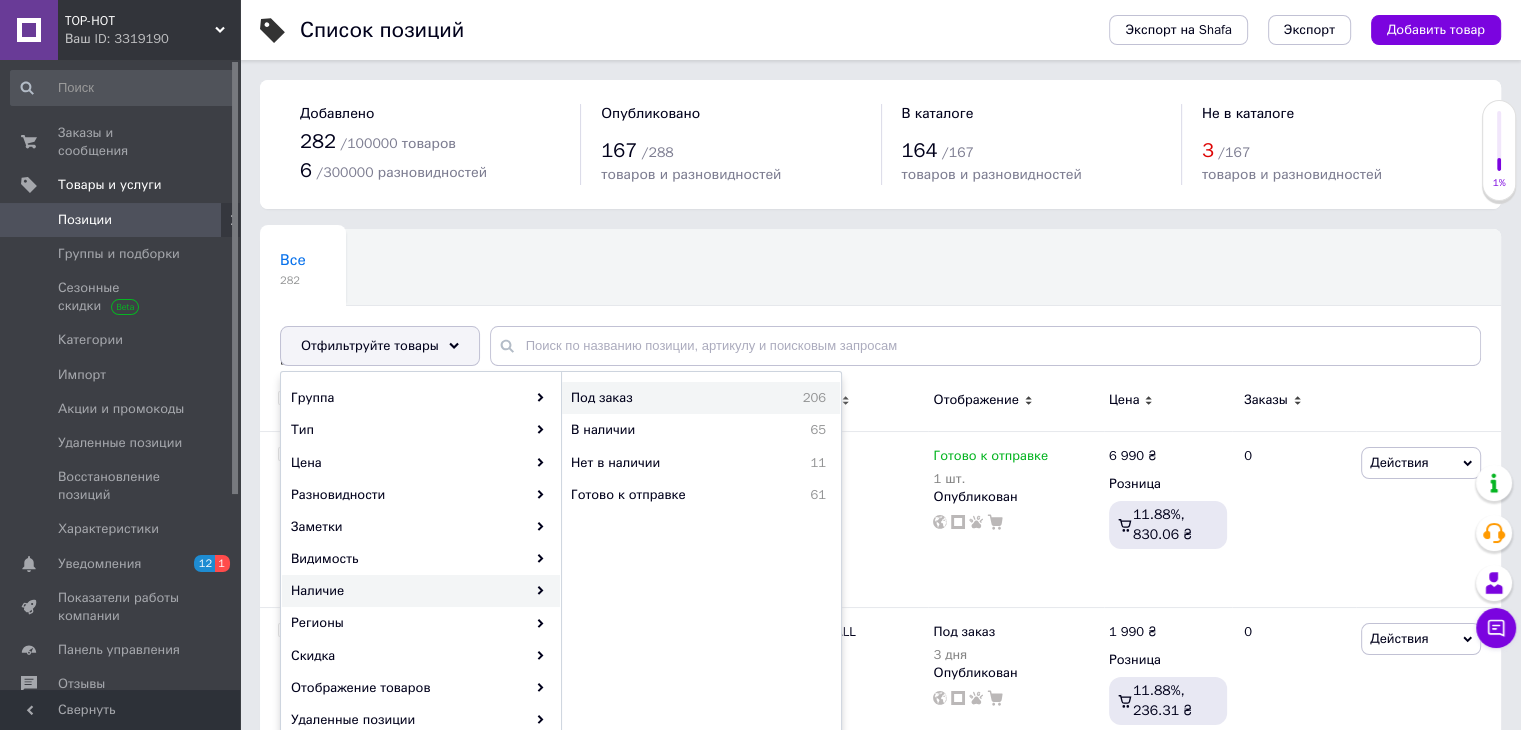 click on "Под заказ" at bounding box center [653, 398] 